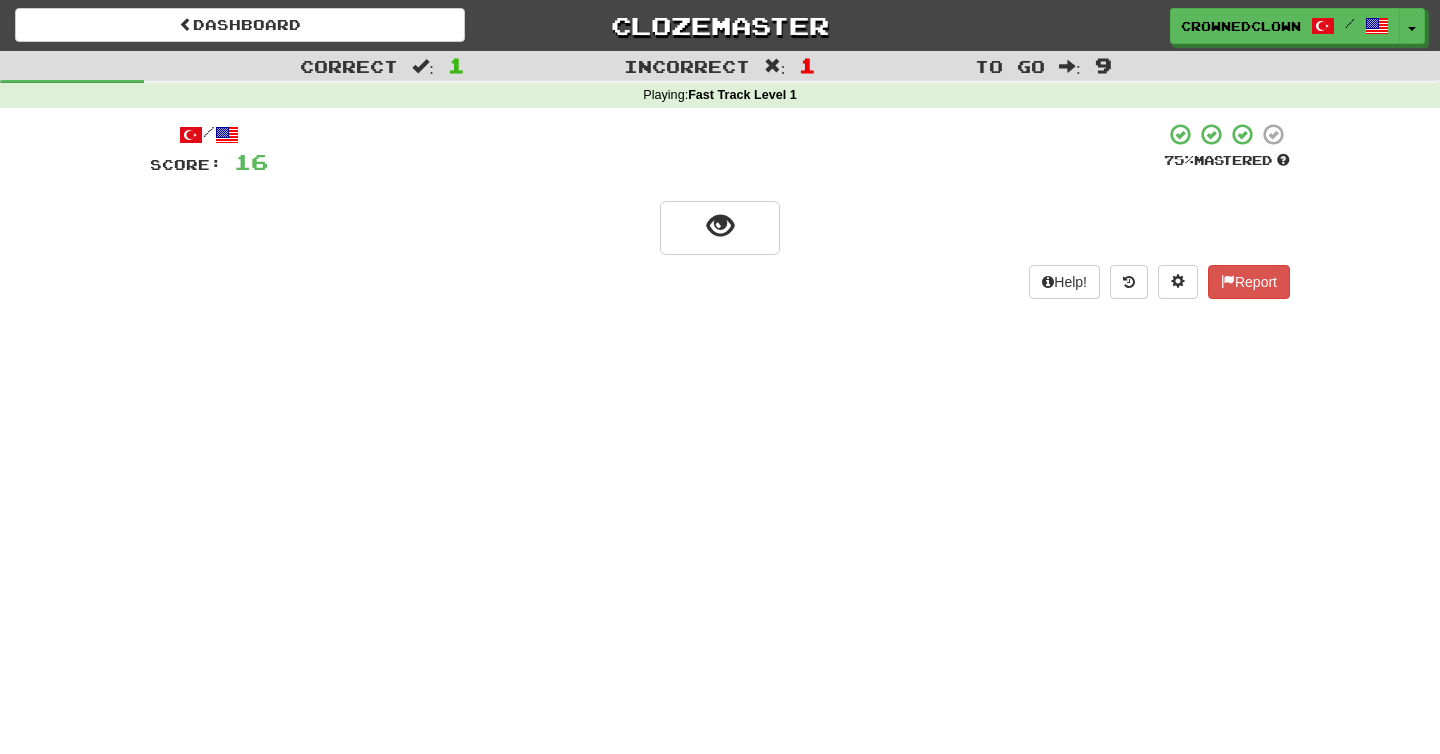scroll, scrollTop: 0, scrollLeft: 0, axis: both 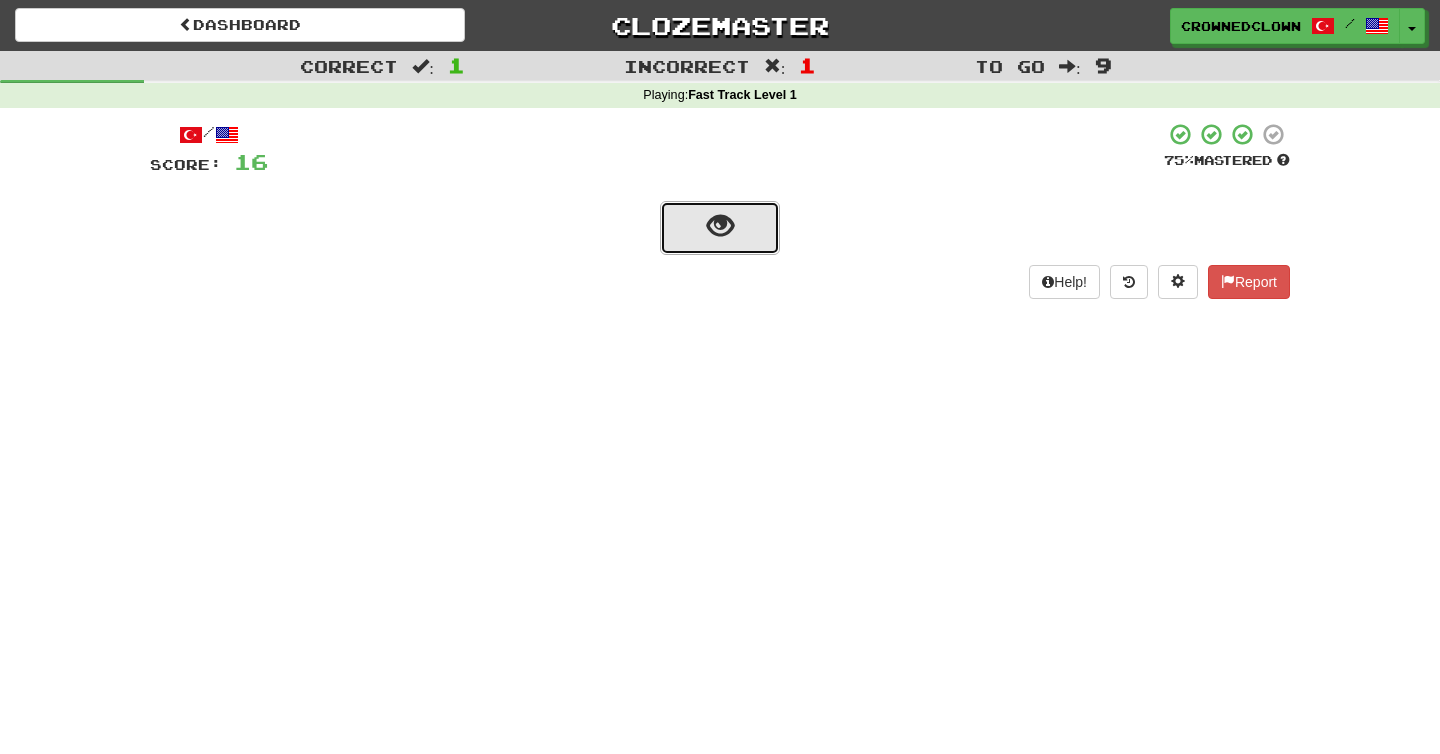 click at bounding box center (720, 228) 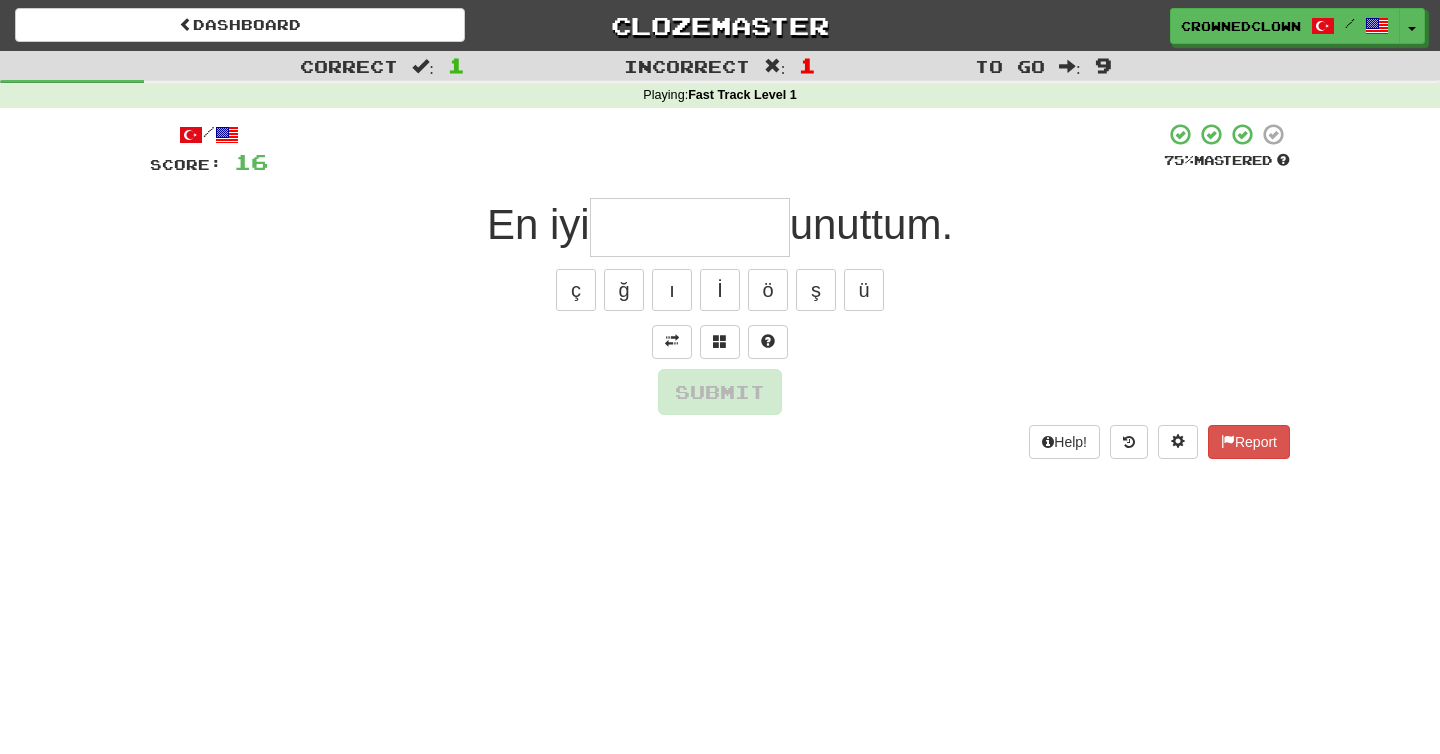 click at bounding box center [690, 227] 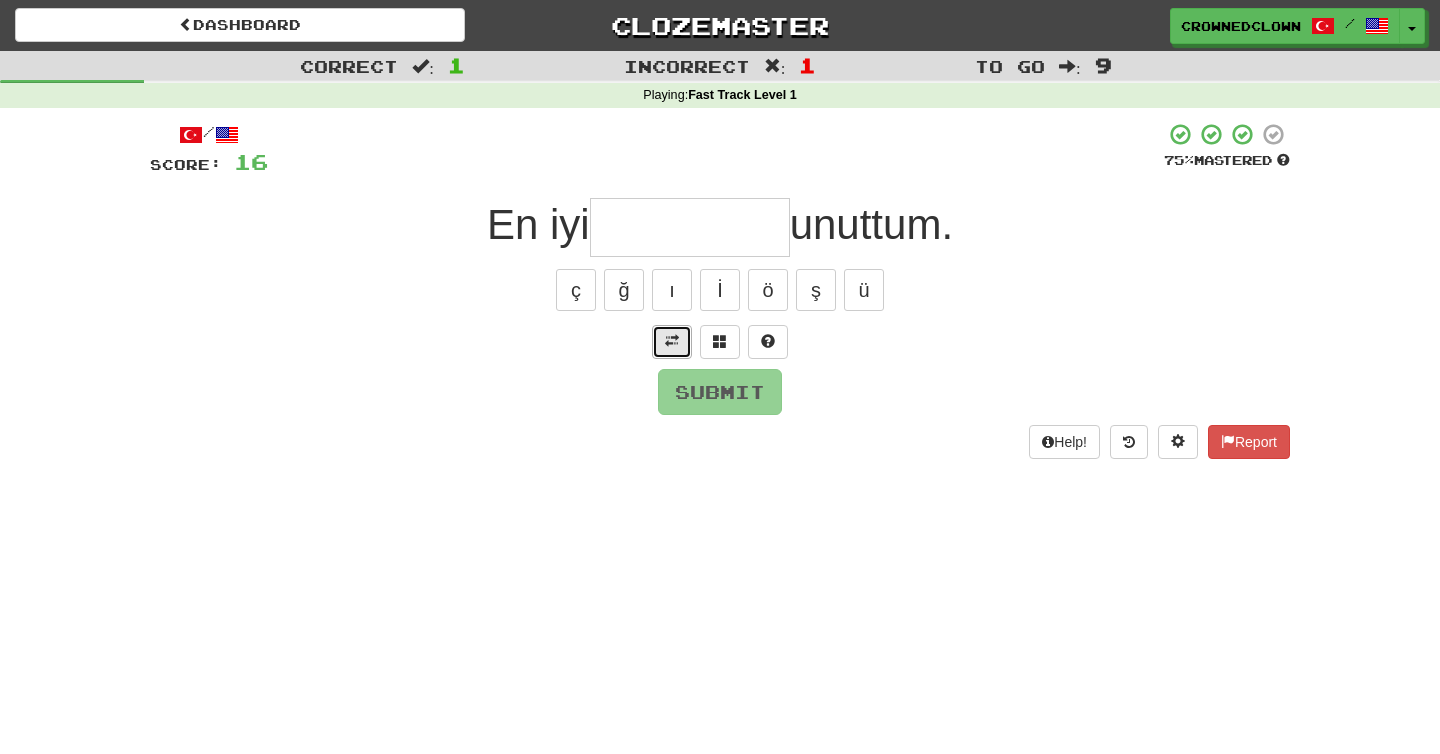 click at bounding box center [672, 341] 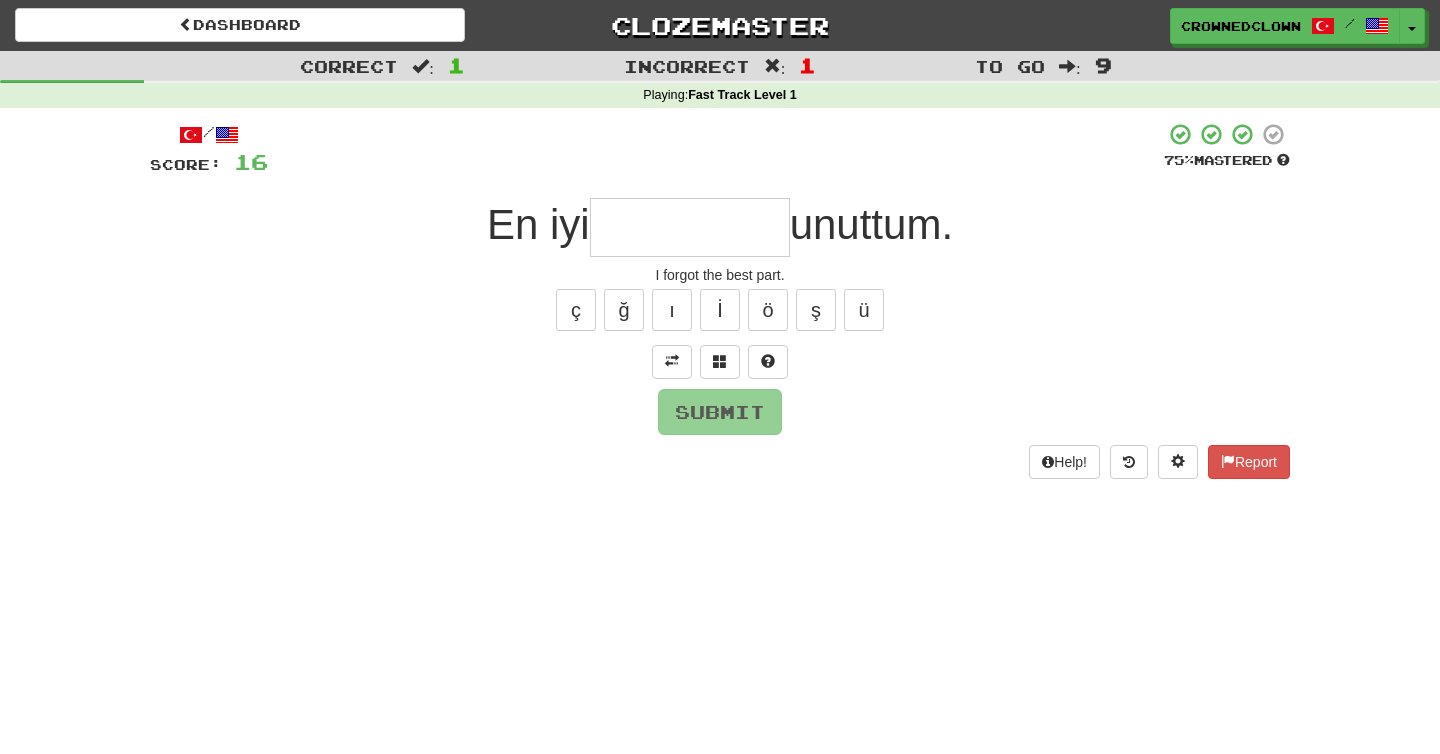 click on "/  Score:   16 75 %  Mastered En iyi   unuttum. I forgot the best part. ç ğ ı İ ö ş ü Submit  Help!  Report" at bounding box center (720, 300) 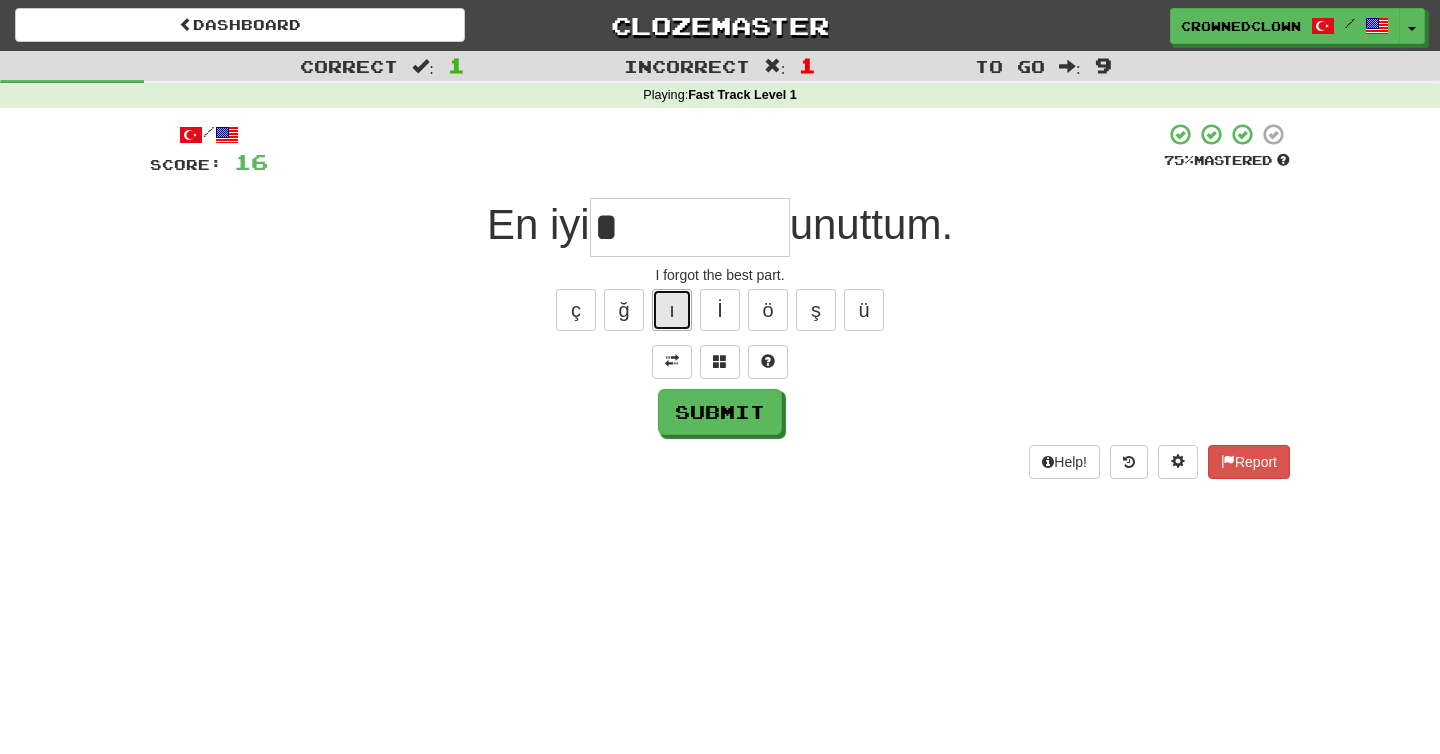 click on "ı" at bounding box center [672, 310] 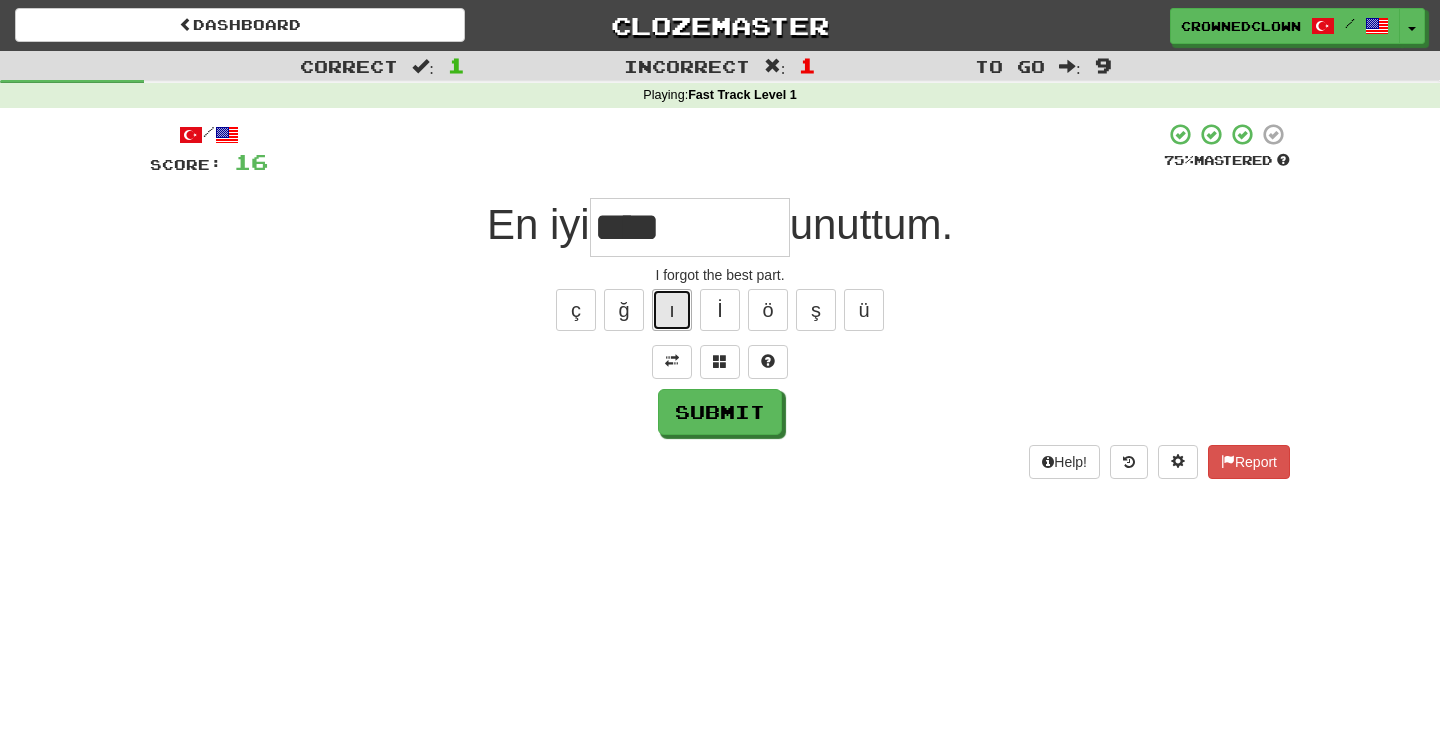 click on "ı" at bounding box center (672, 310) 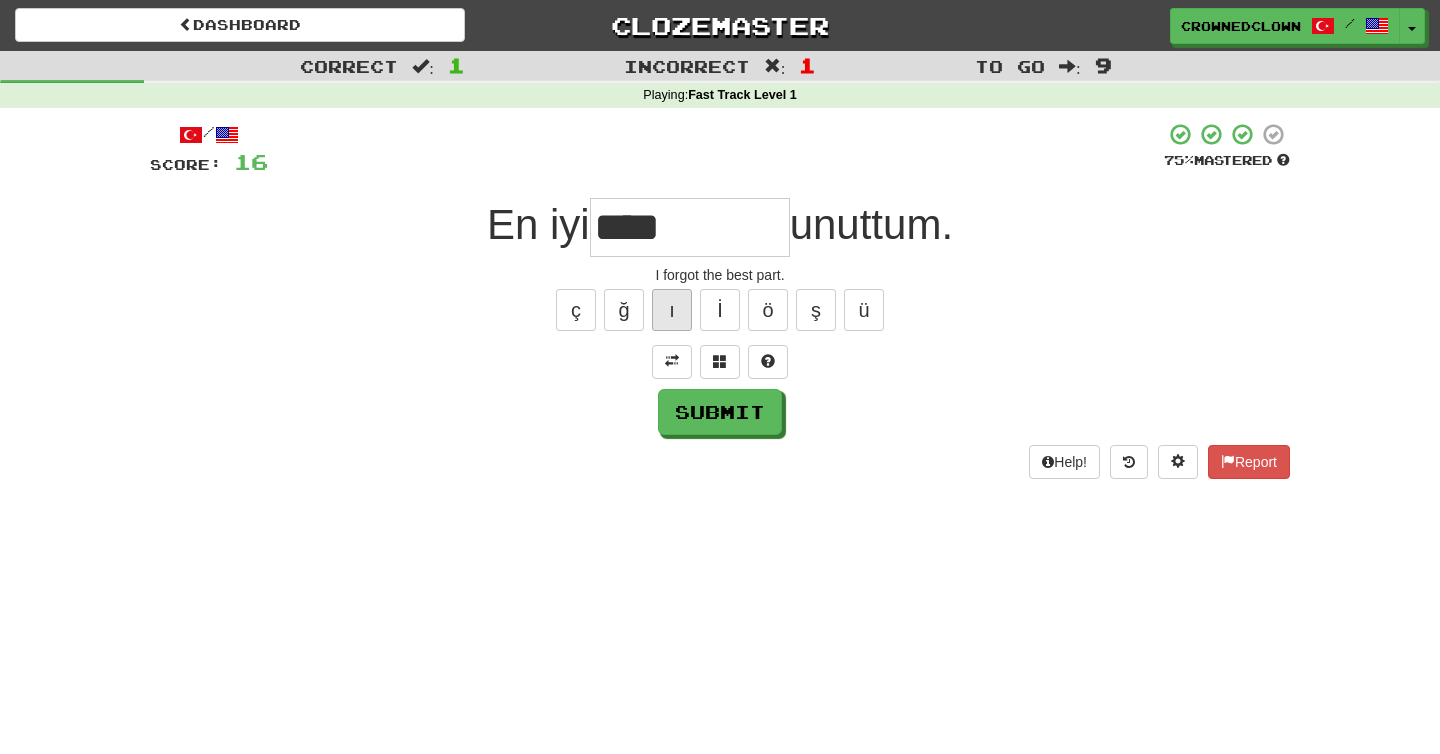 type on "*****" 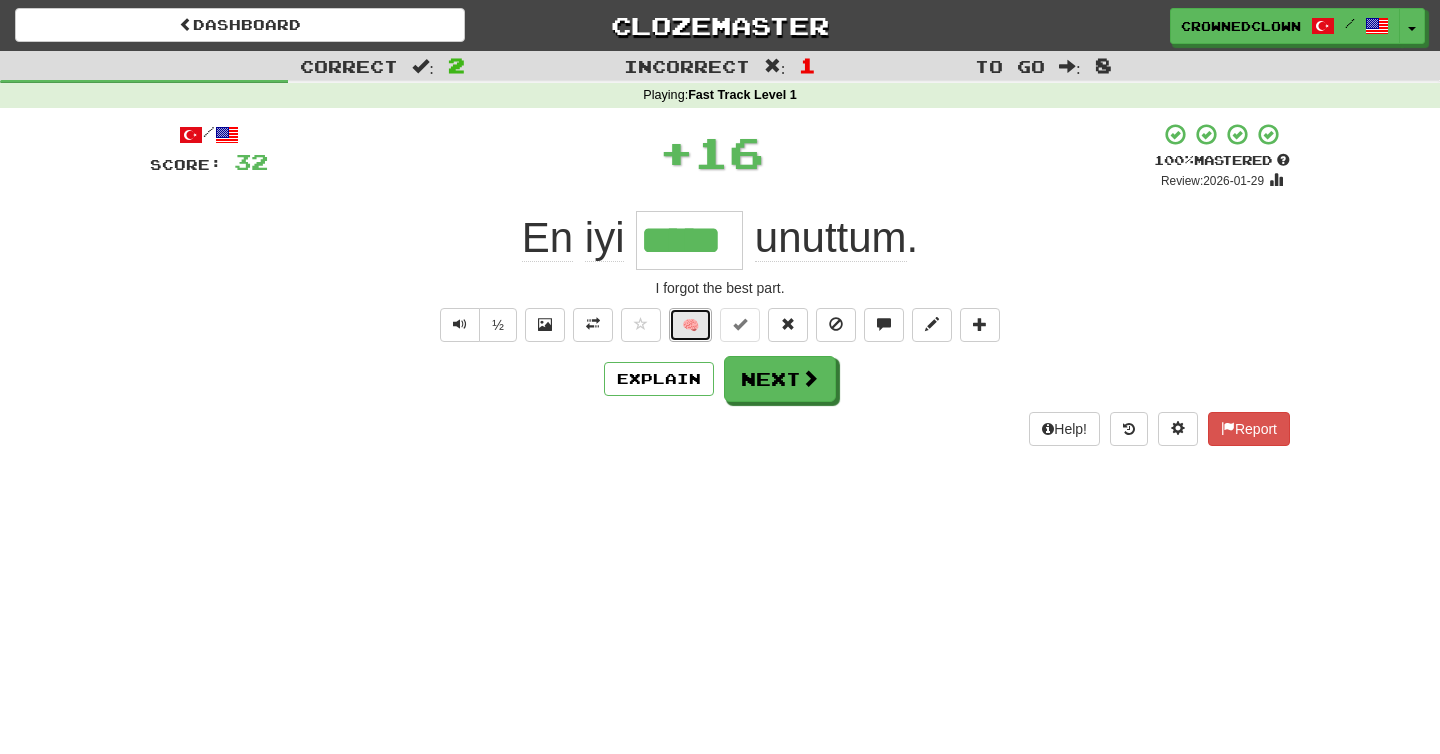 click on "🧠" at bounding box center [690, 325] 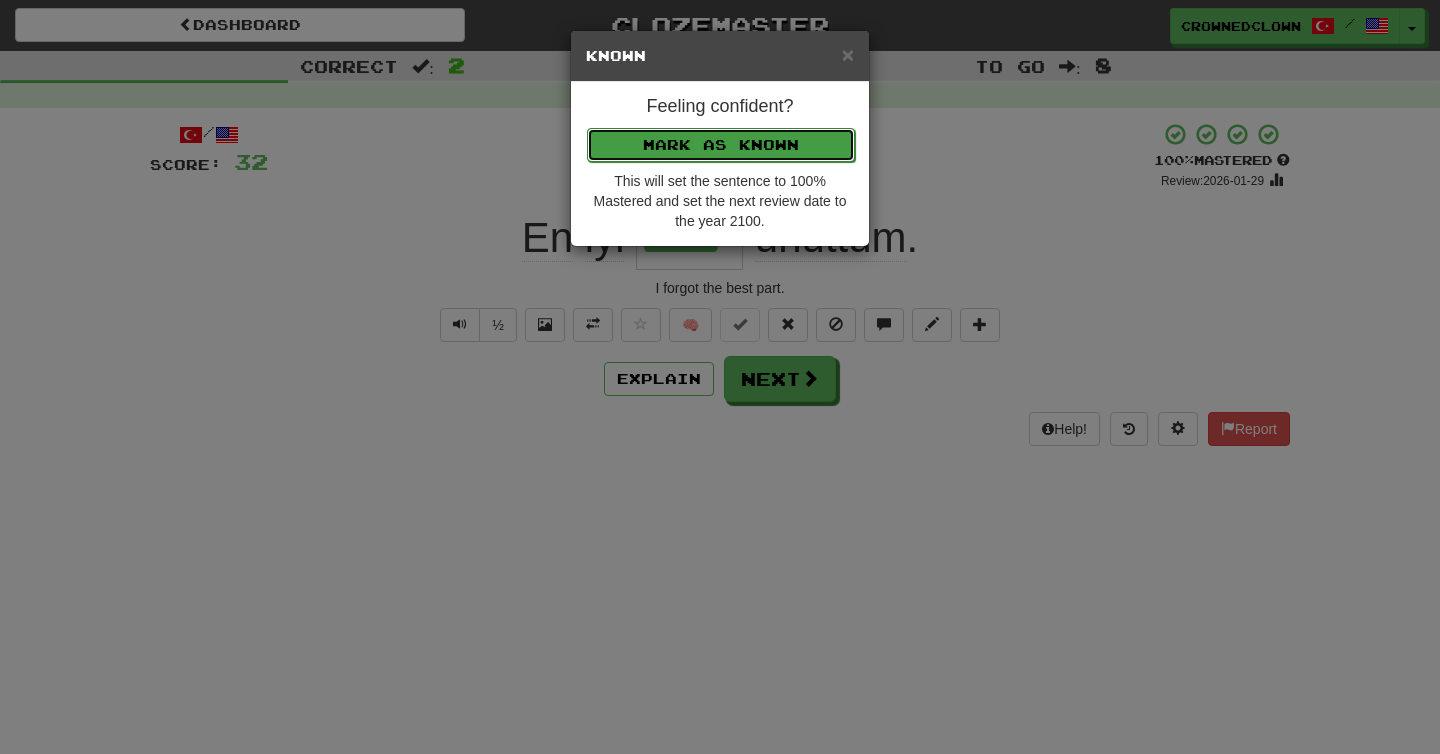 click on "Mark as Known" at bounding box center (721, 145) 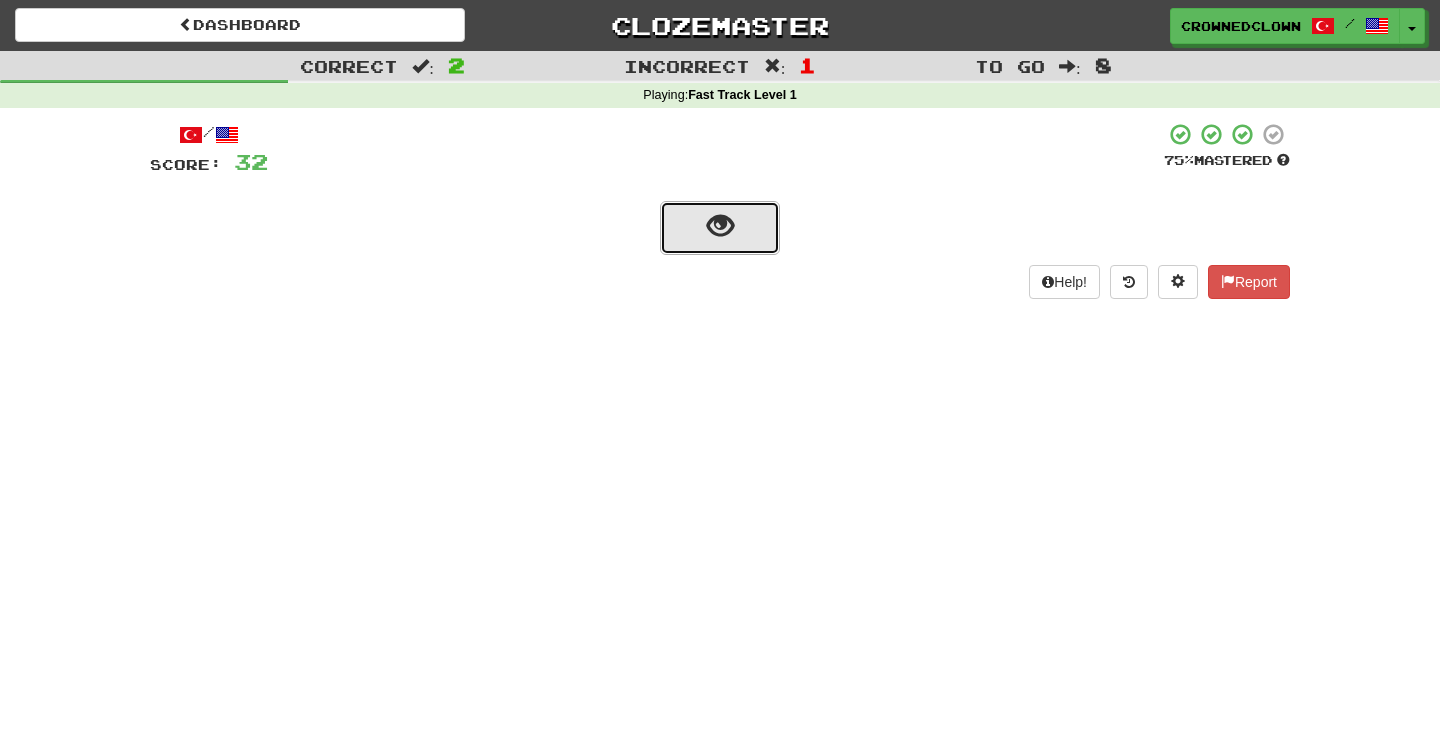 click at bounding box center (720, 228) 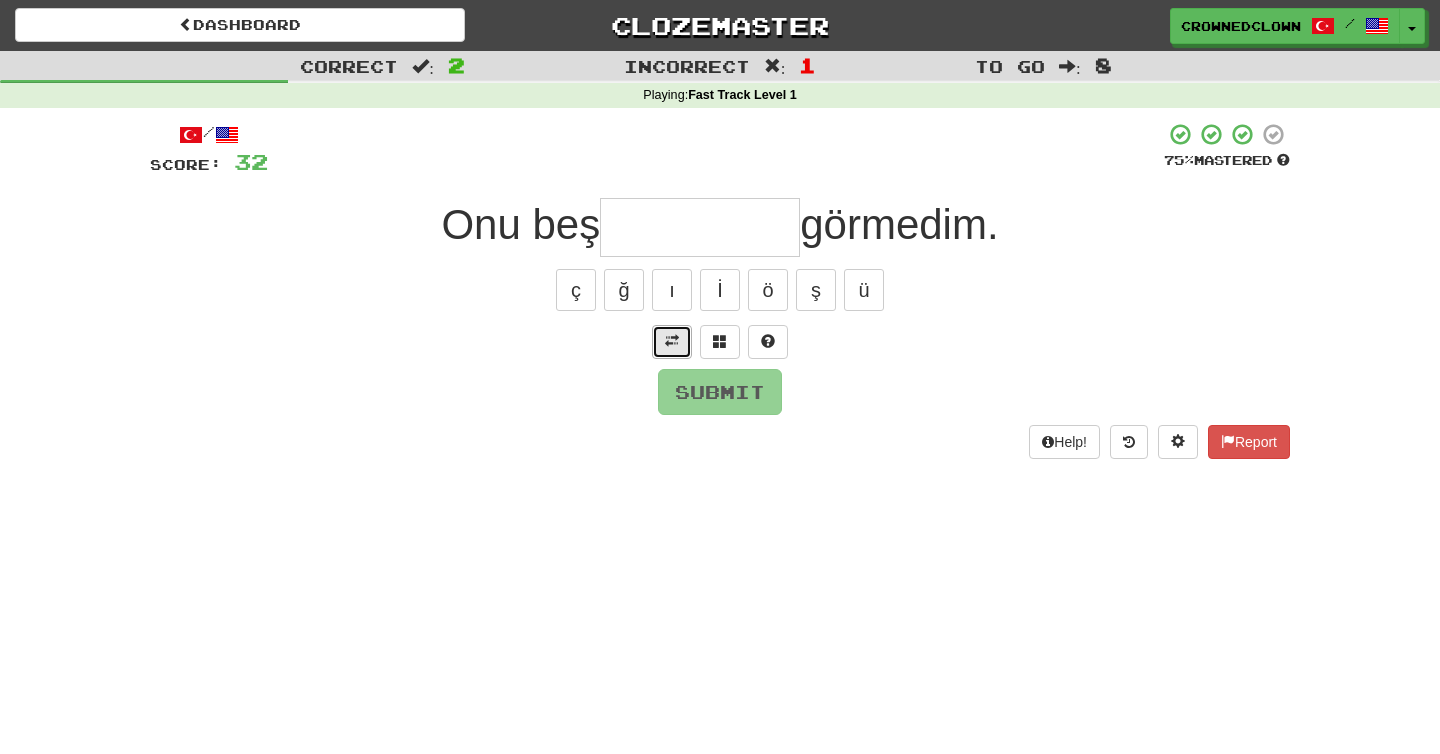 click at bounding box center (672, 341) 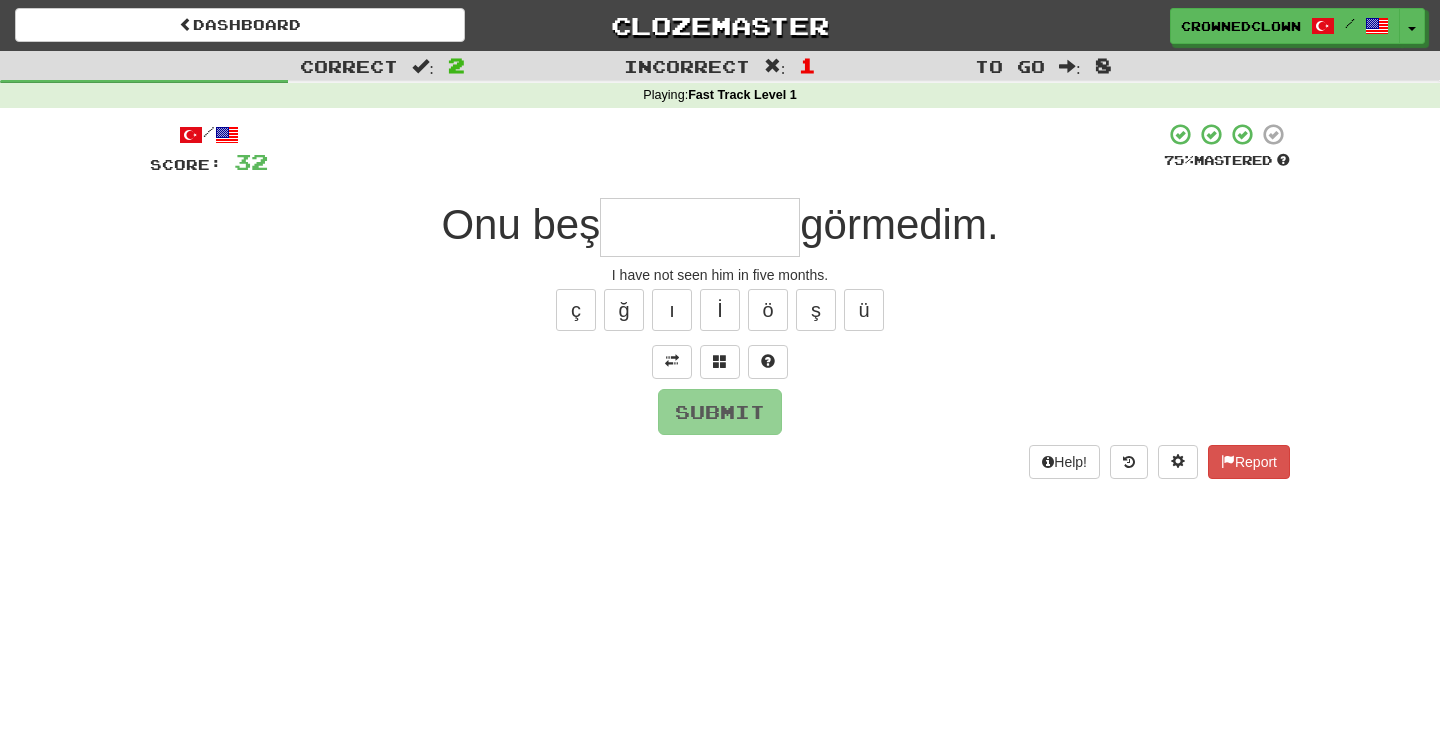 click at bounding box center [700, 227] 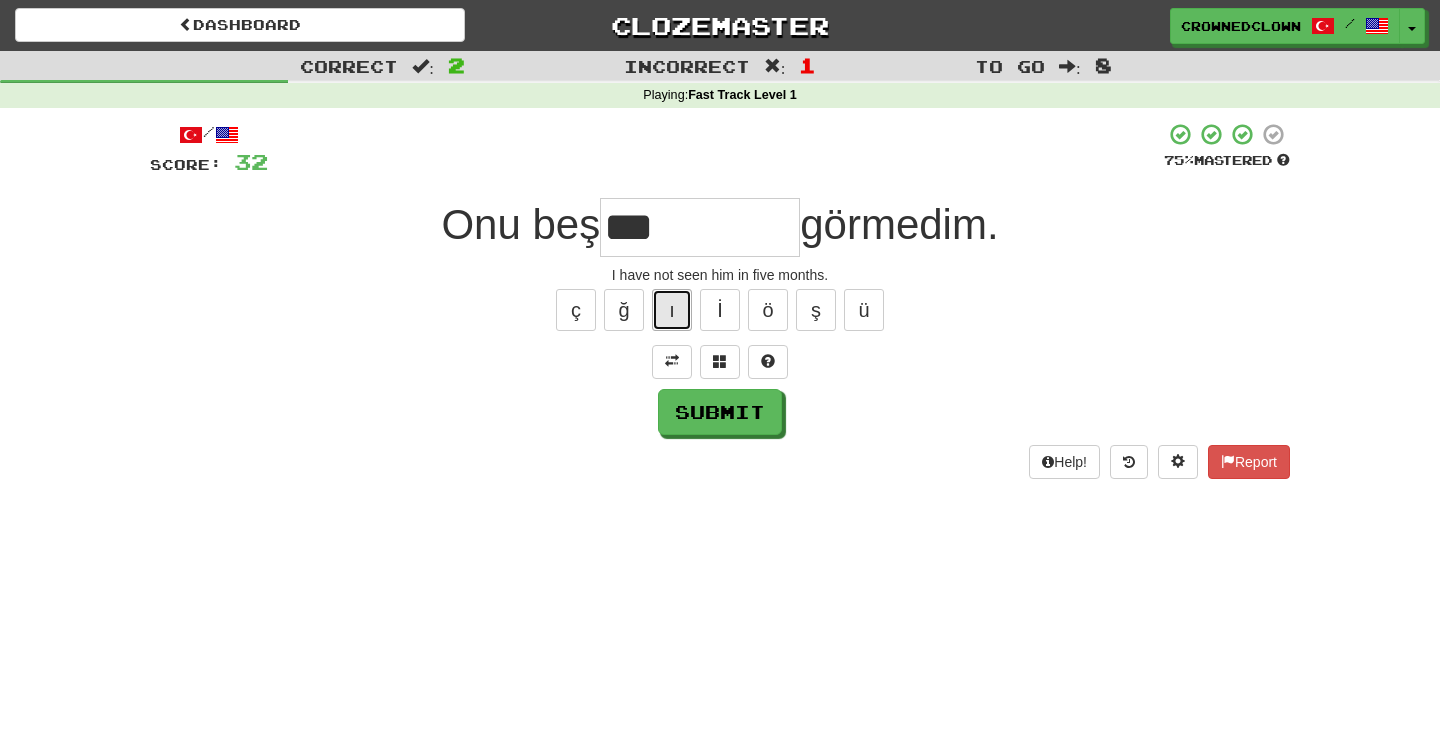 click on "ı" at bounding box center [672, 310] 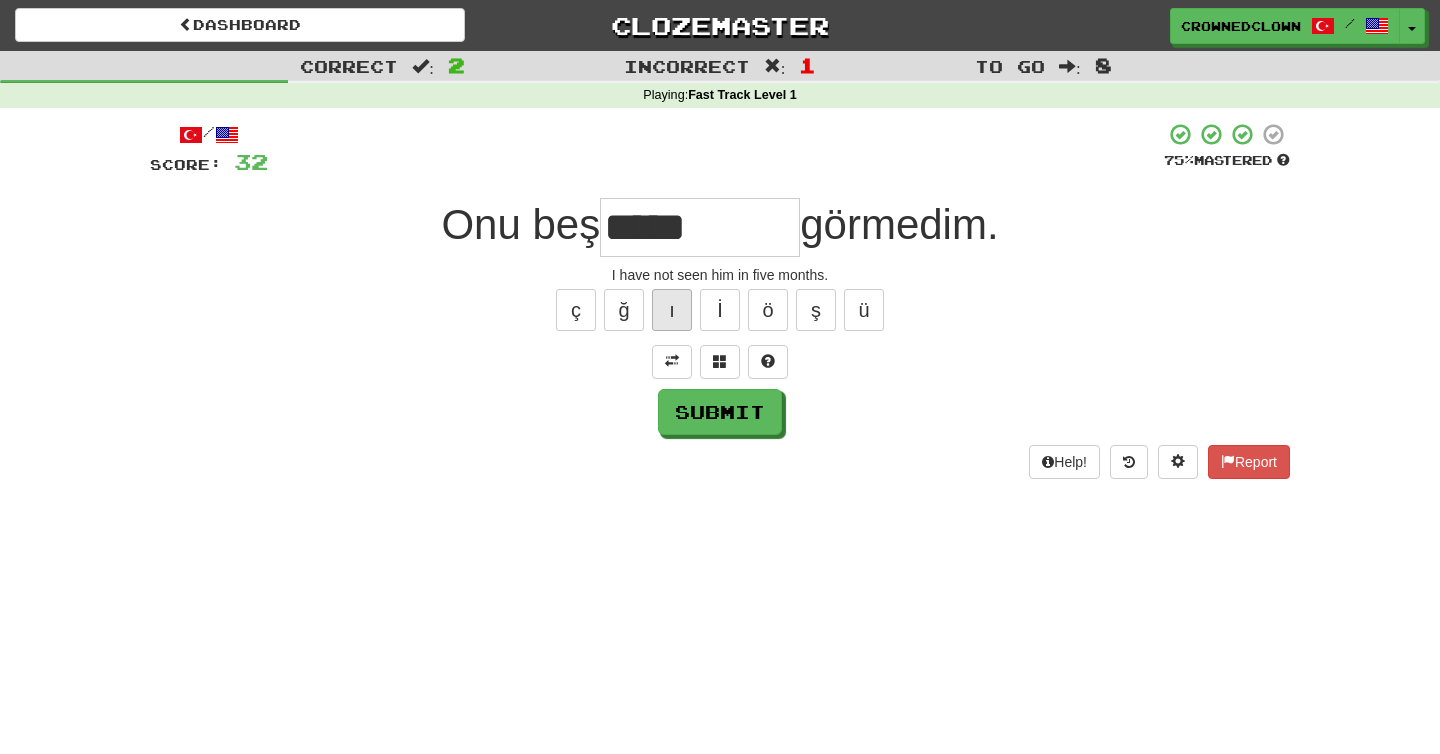 type on "*****" 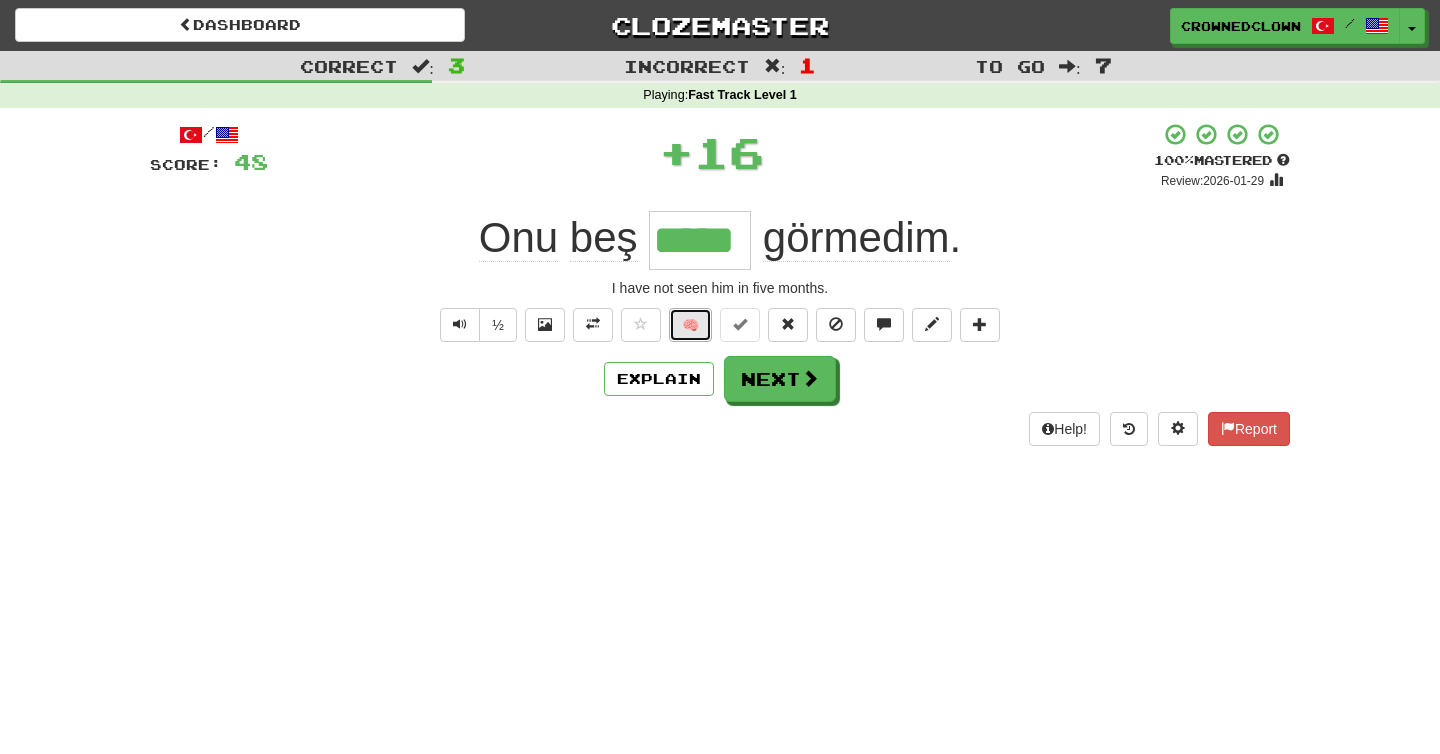 click on "🧠" at bounding box center [690, 325] 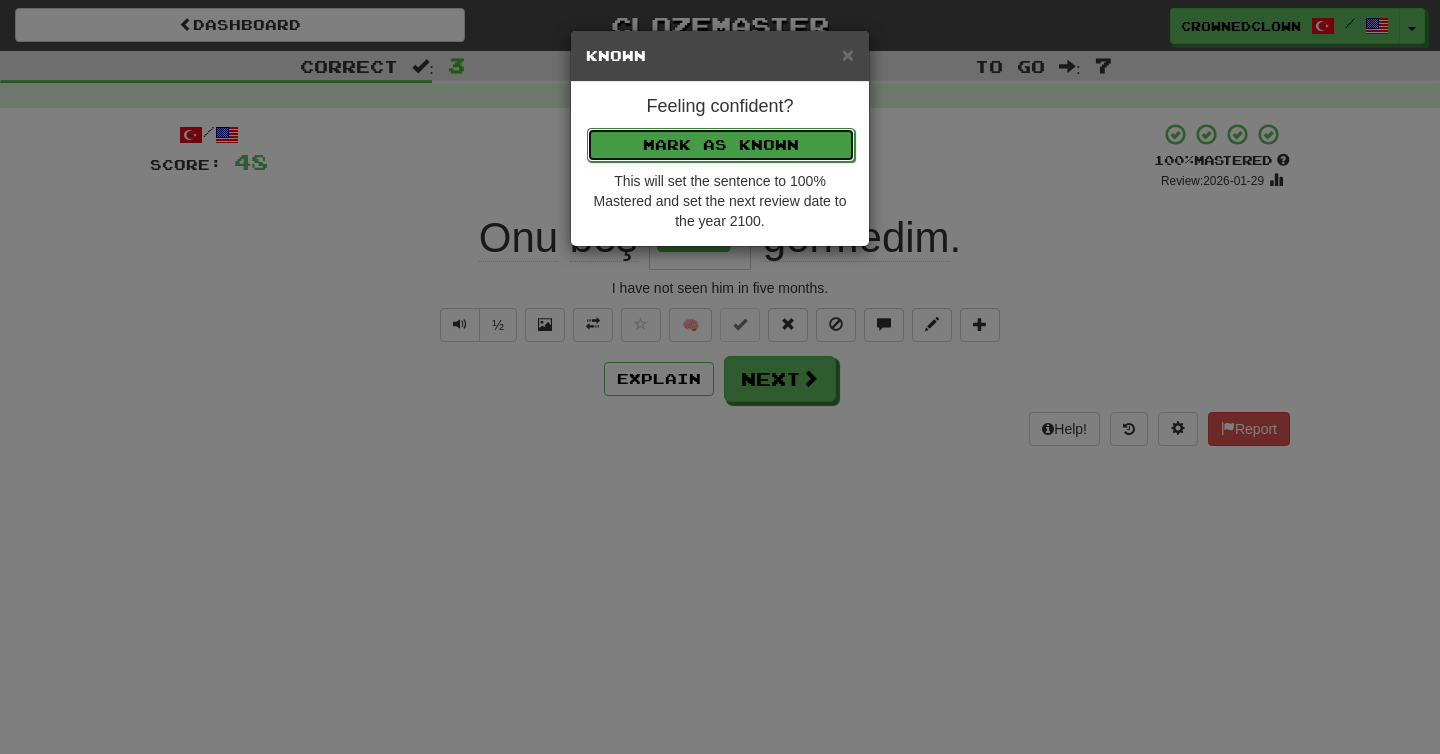 click on "Mark as Known" at bounding box center (721, 145) 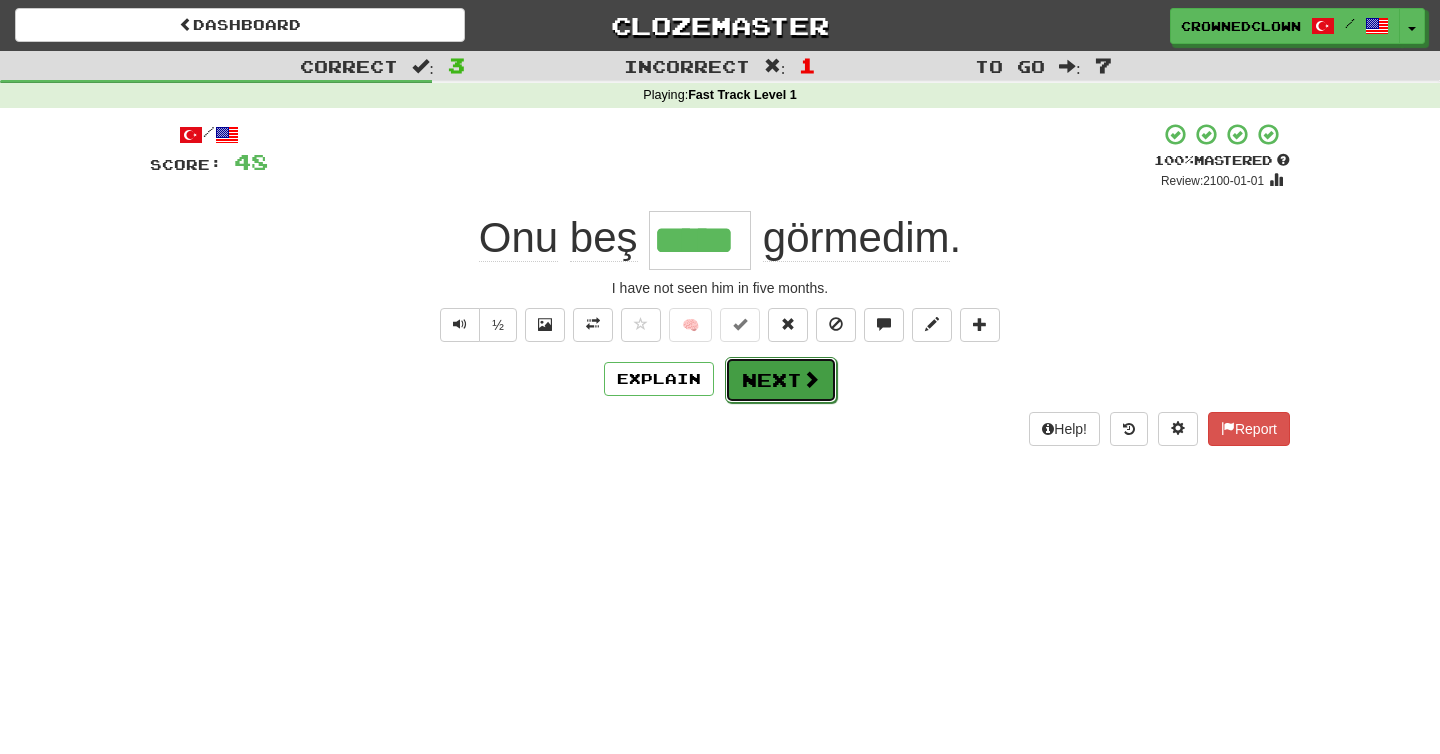 click on "Next" at bounding box center (781, 380) 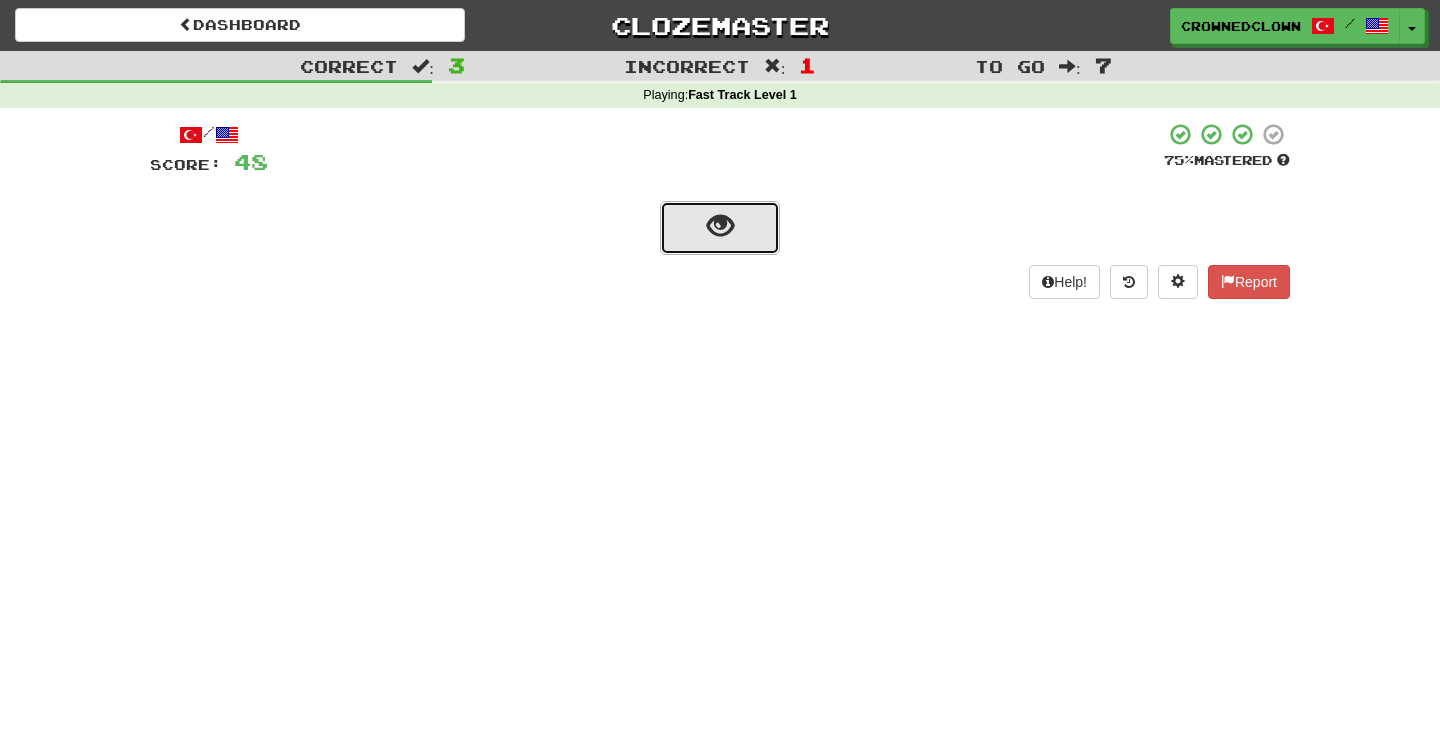 click at bounding box center [720, 228] 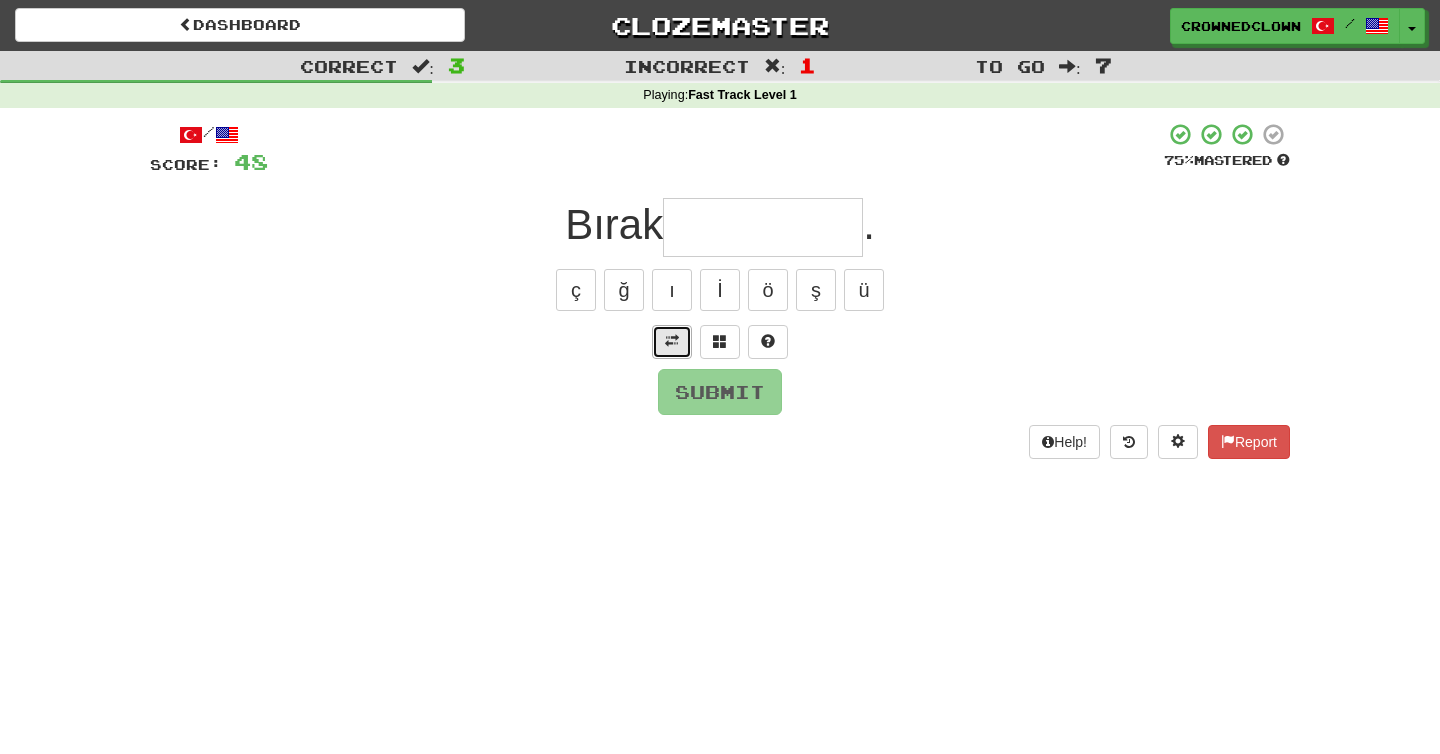 click at bounding box center [672, 341] 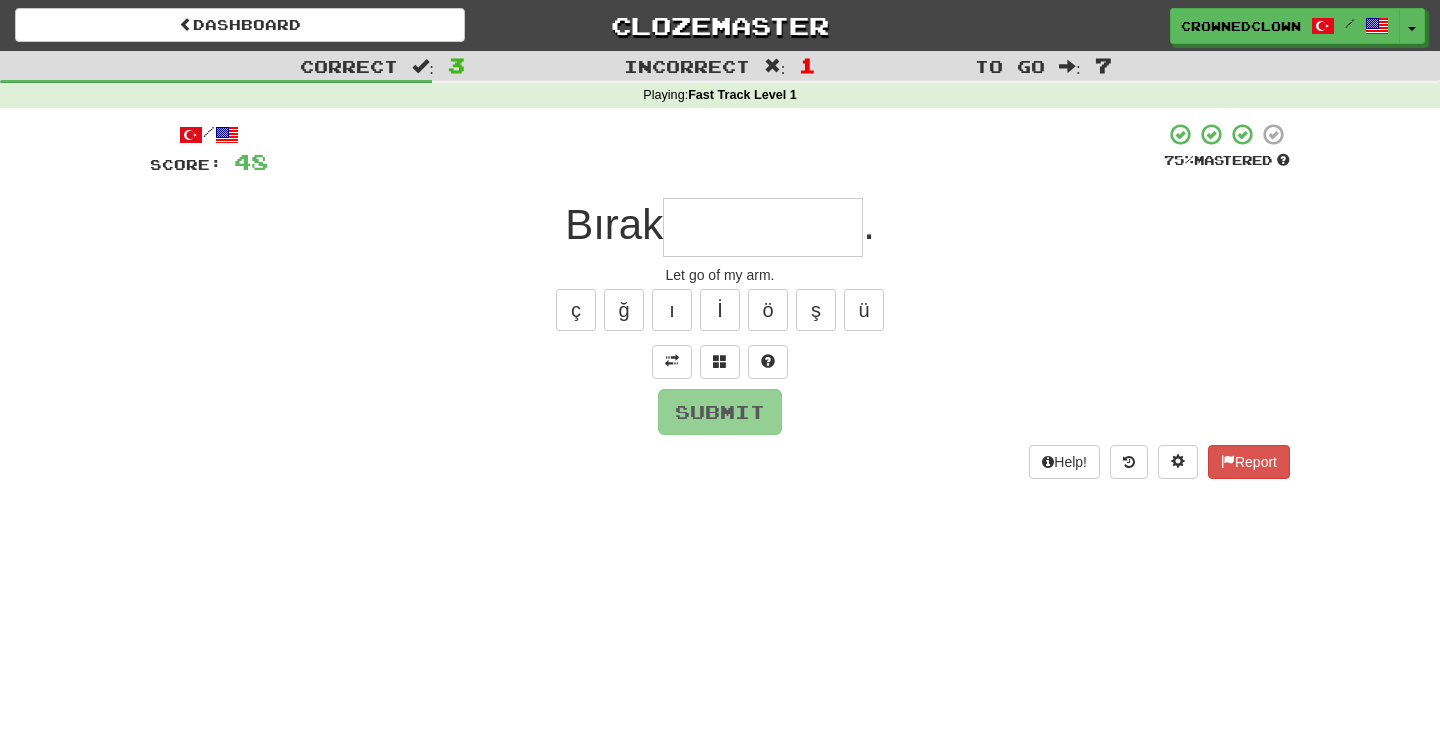 click at bounding box center [763, 227] 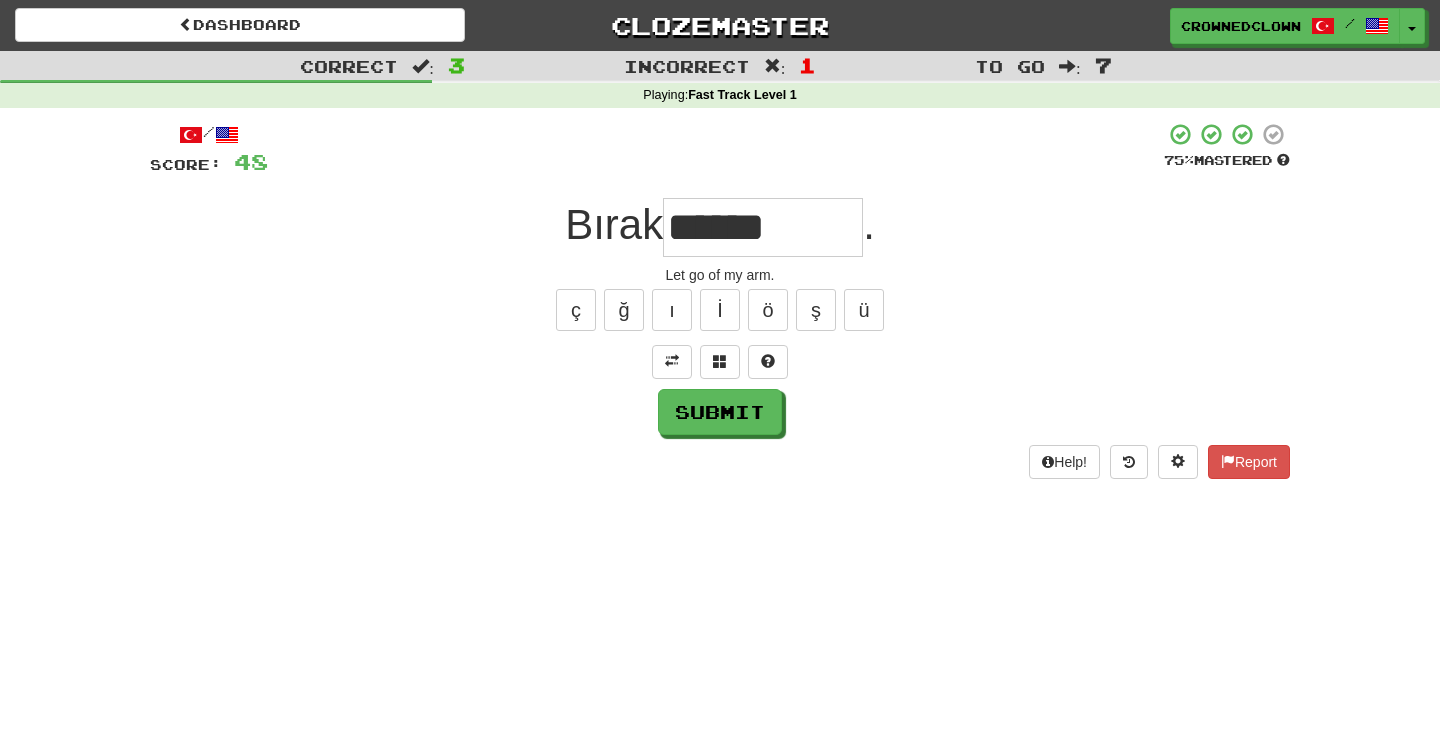 type on "******" 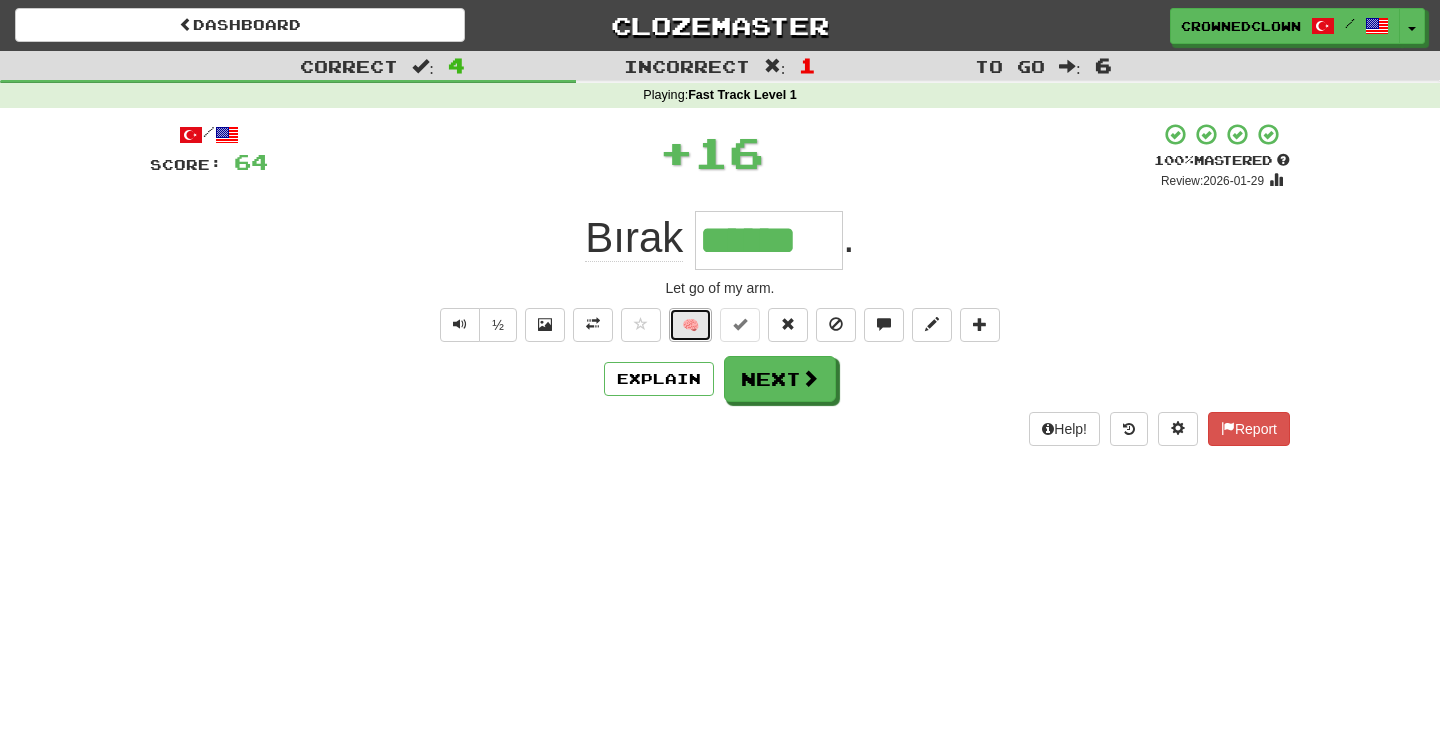 click on "🧠" at bounding box center (690, 325) 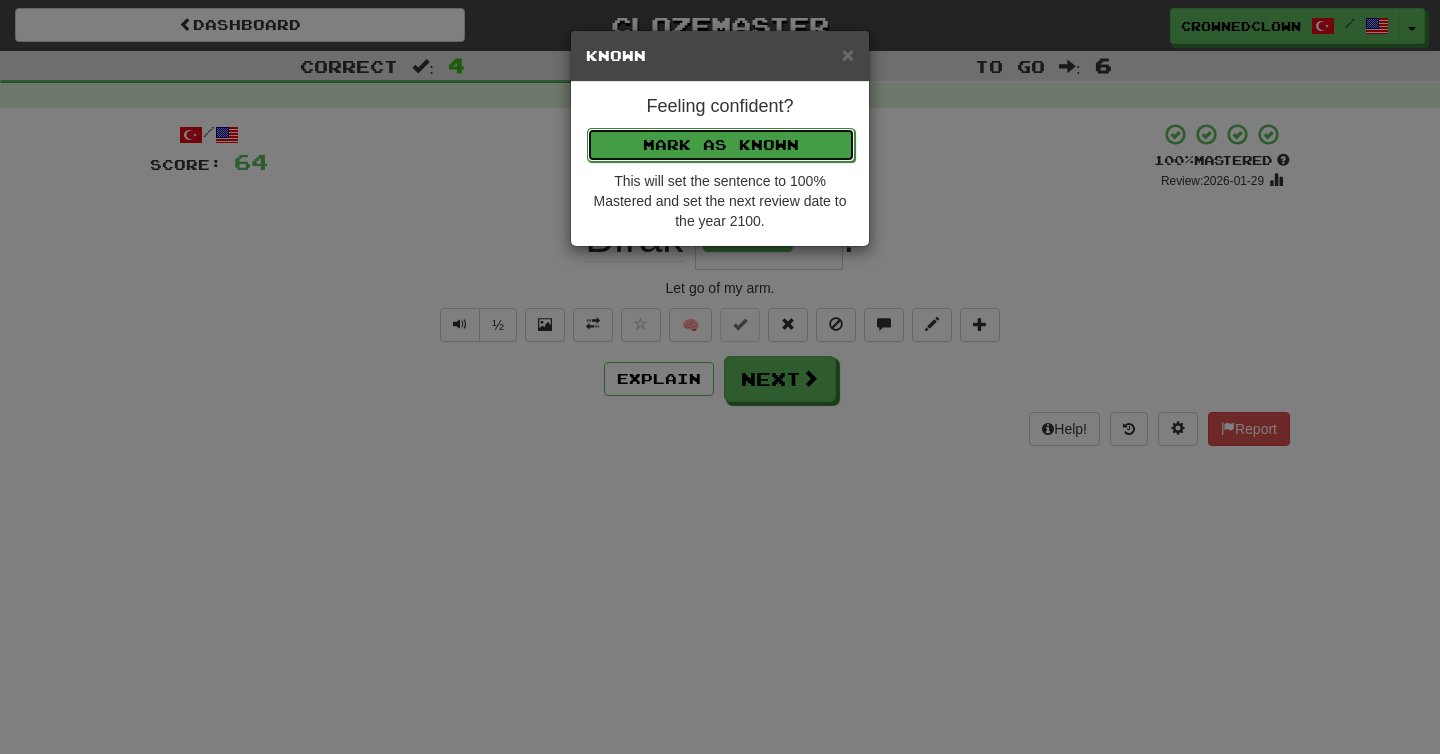 click on "Mark as Known" at bounding box center (721, 145) 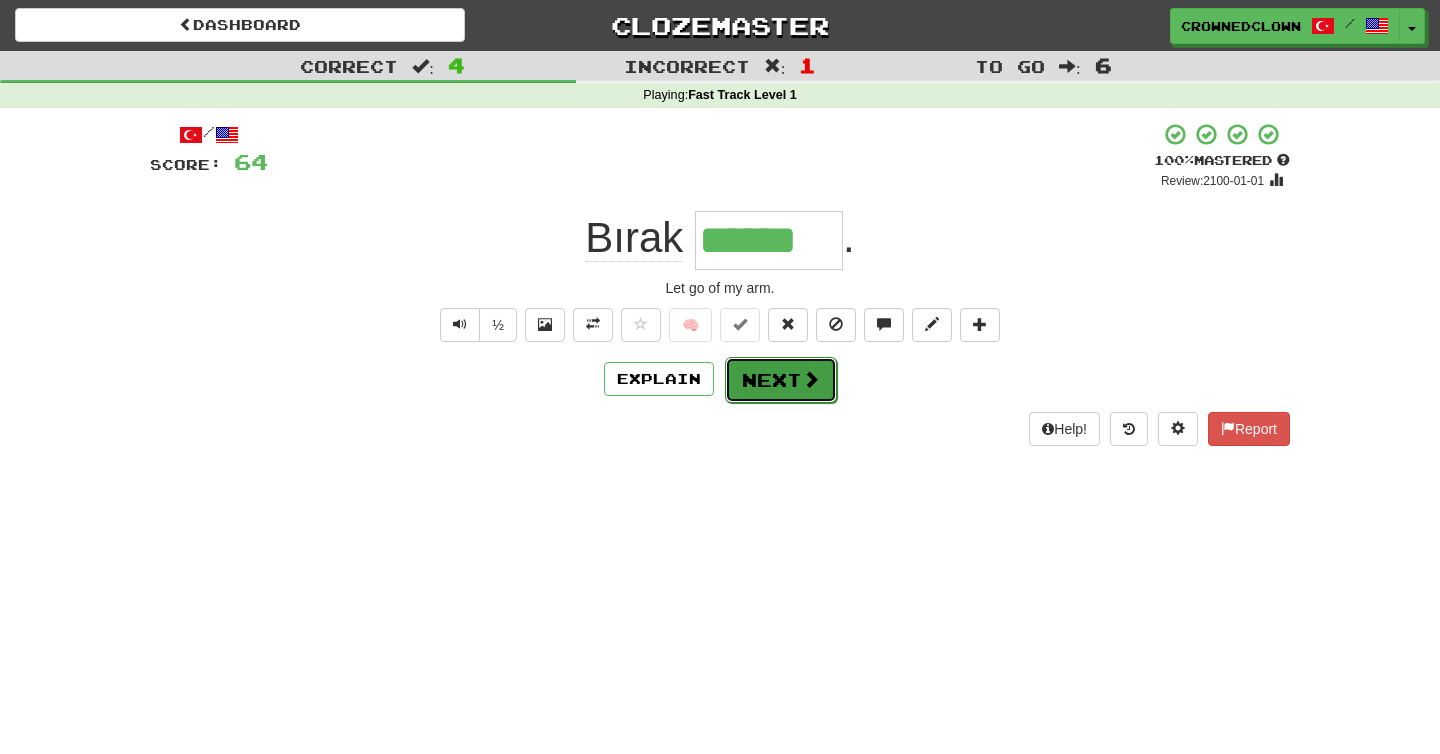 click on "Next" at bounding box center [781, 380] 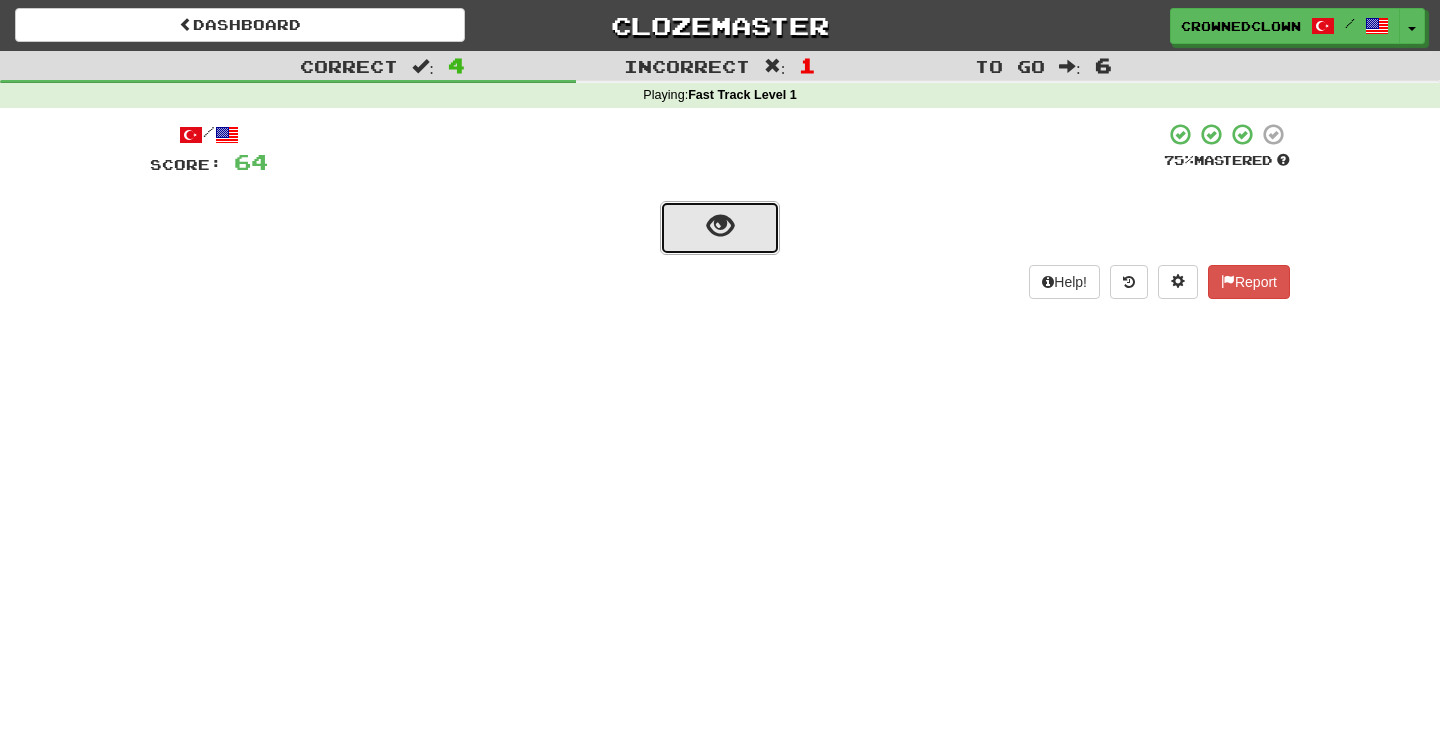 click at bounding box center (720, 226) 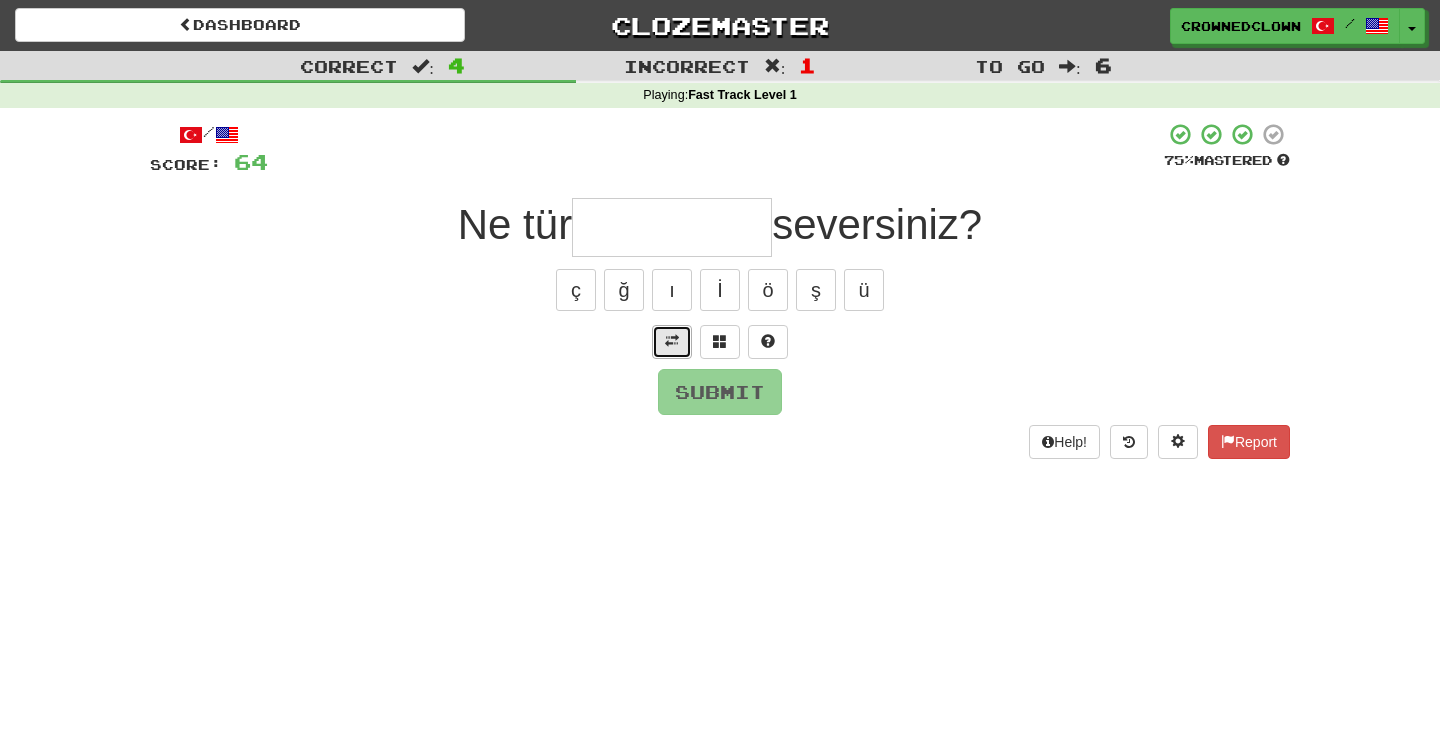 click at bounding box center (672, 342) 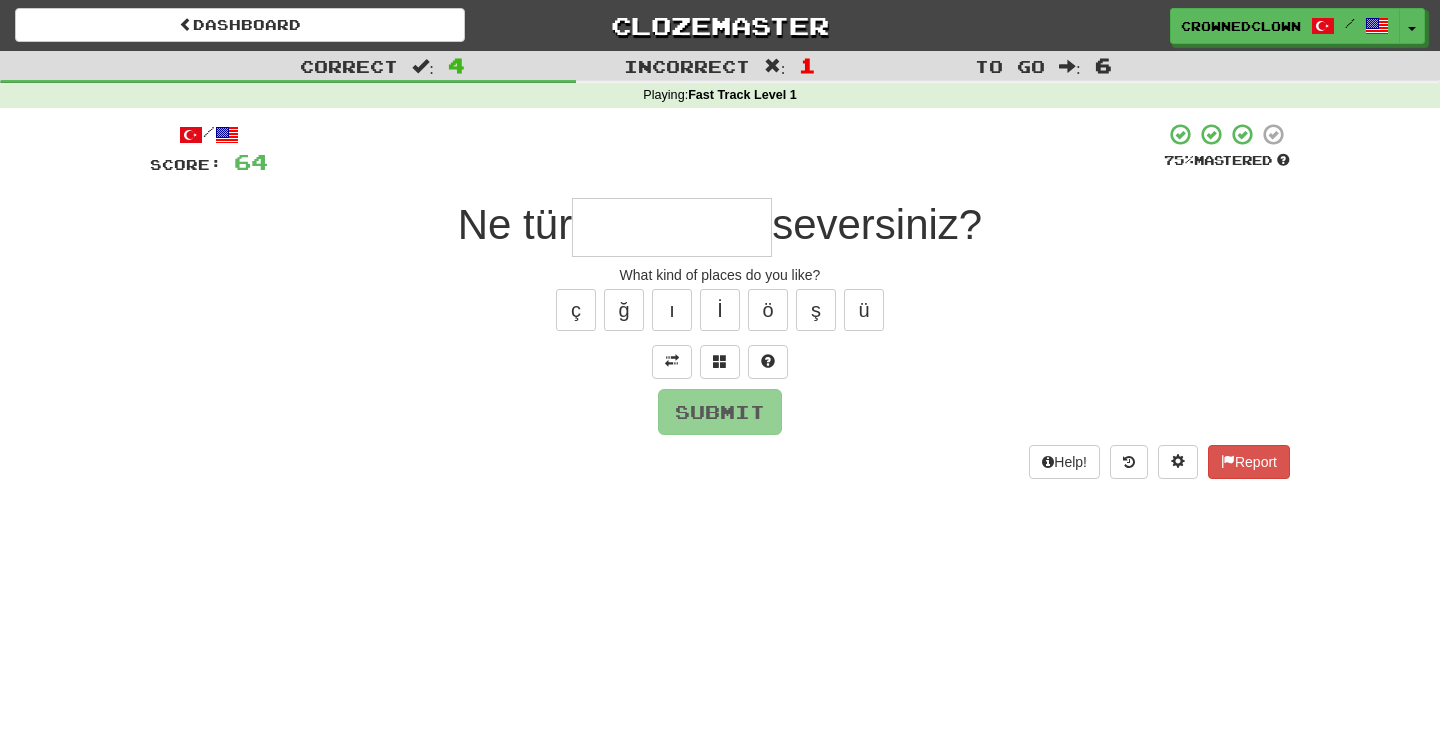 click at bounding box center [672, 227] 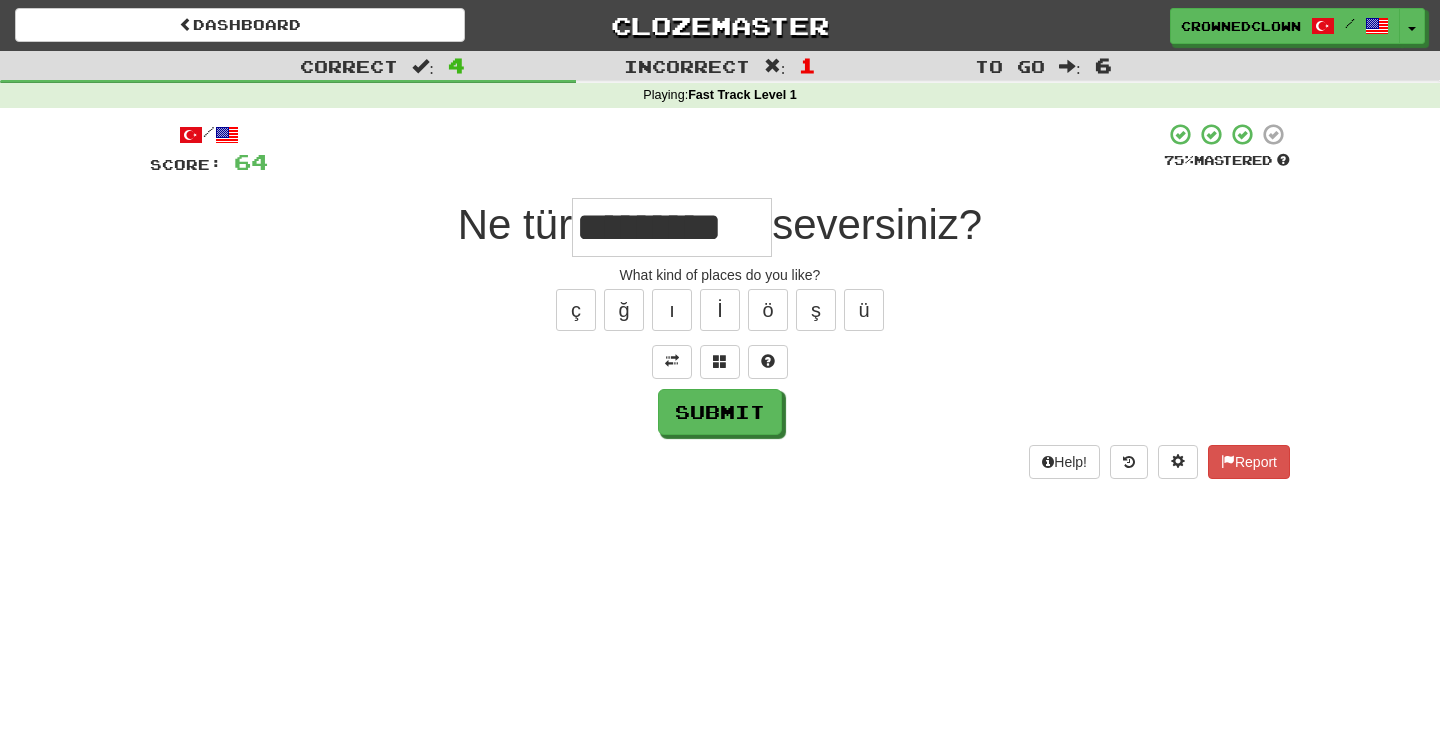 type on "*******" 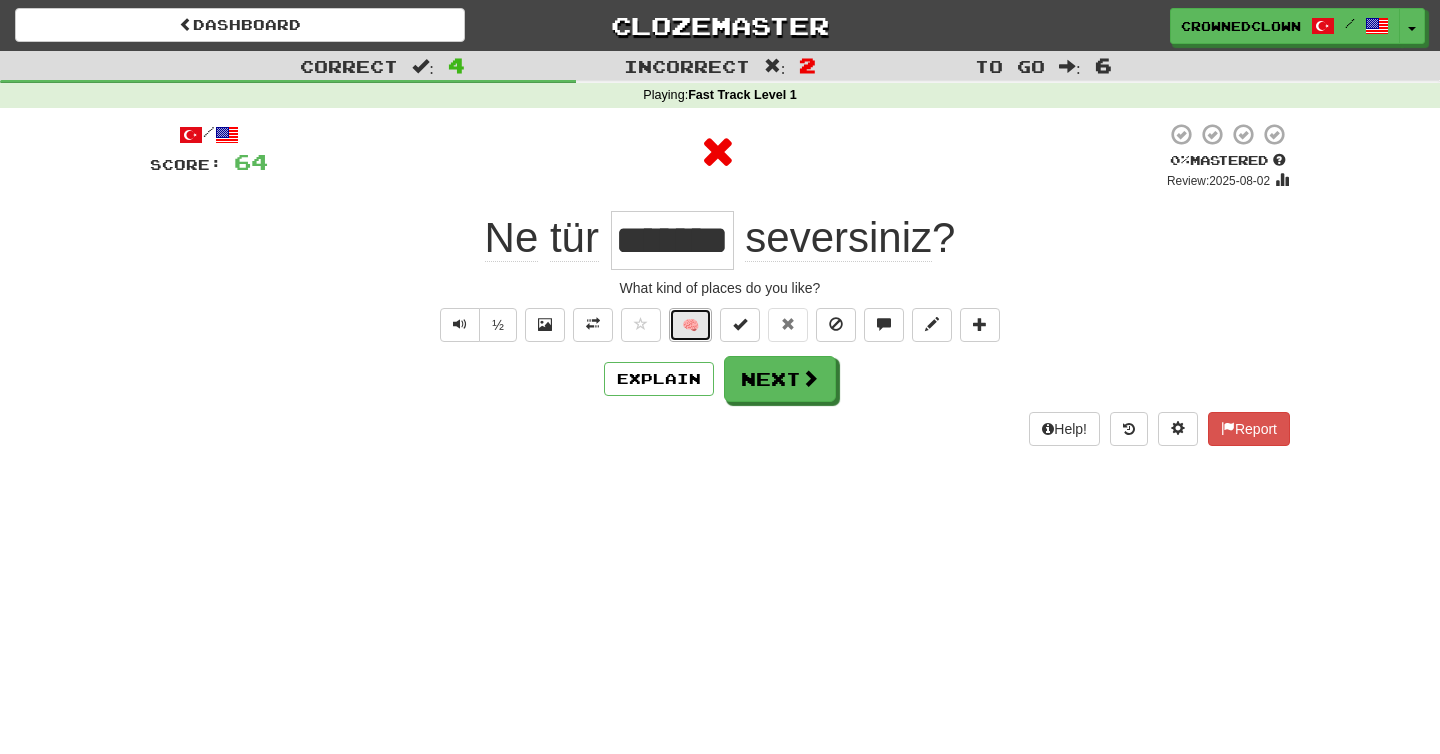 click on "🧠" at bounding box center (690, 325) 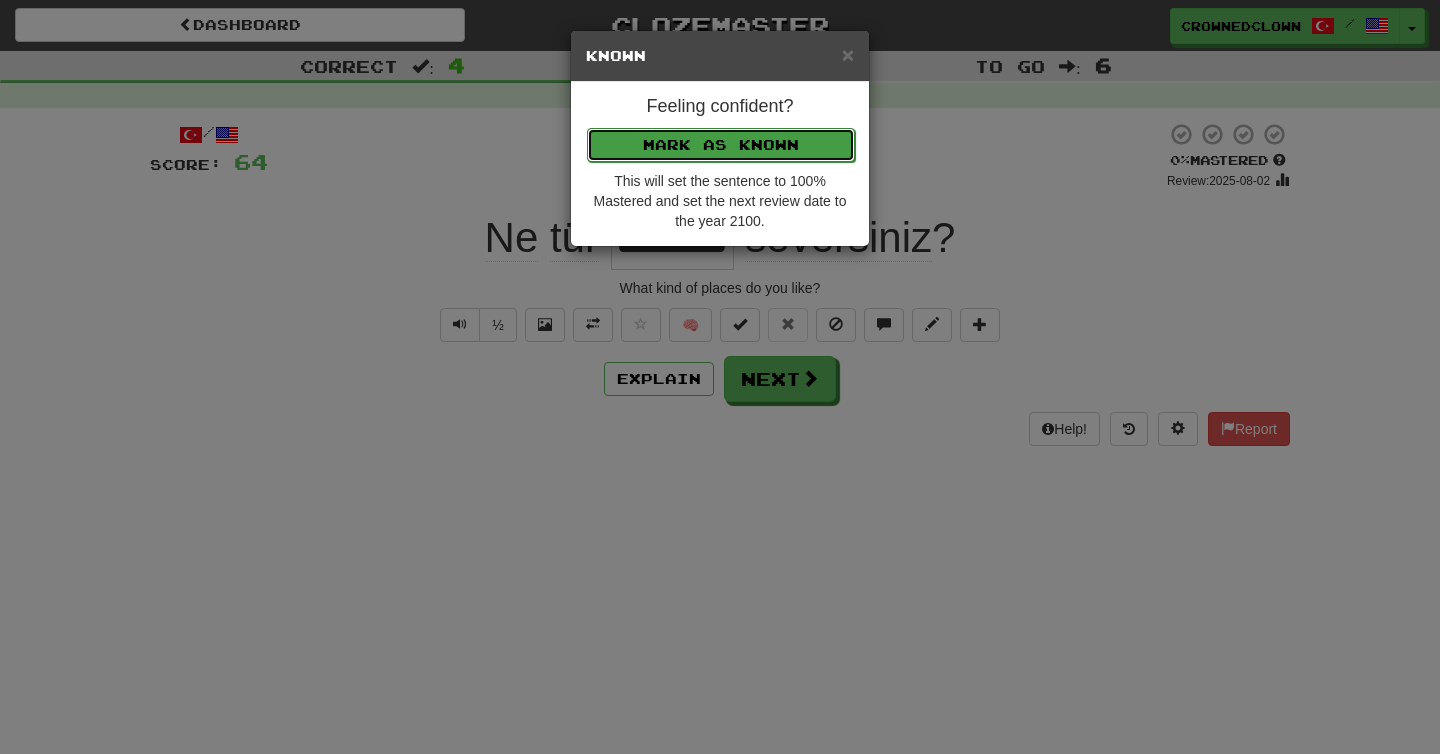 click on "Mark as Known" at bounding box center [721, 145] 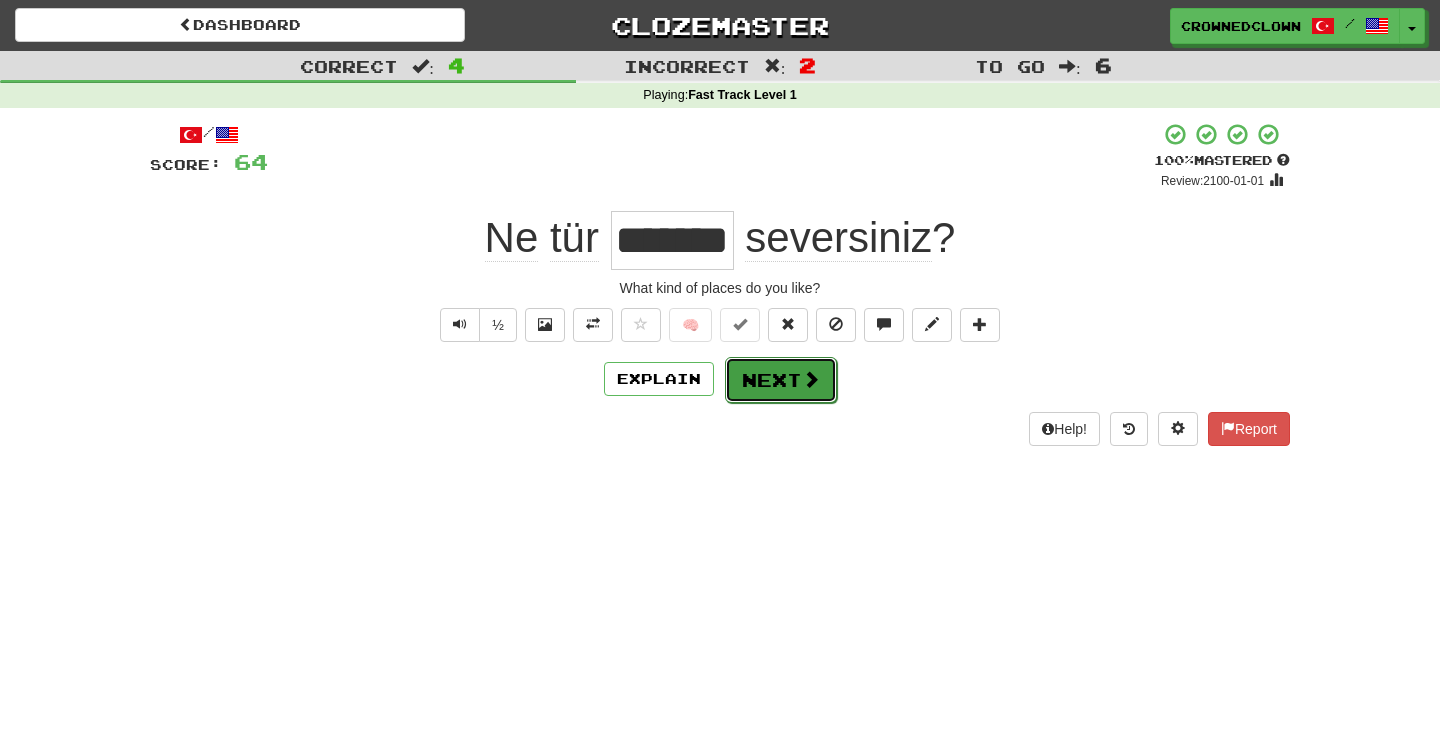 click on "Next" at bounding box center [781, 380] 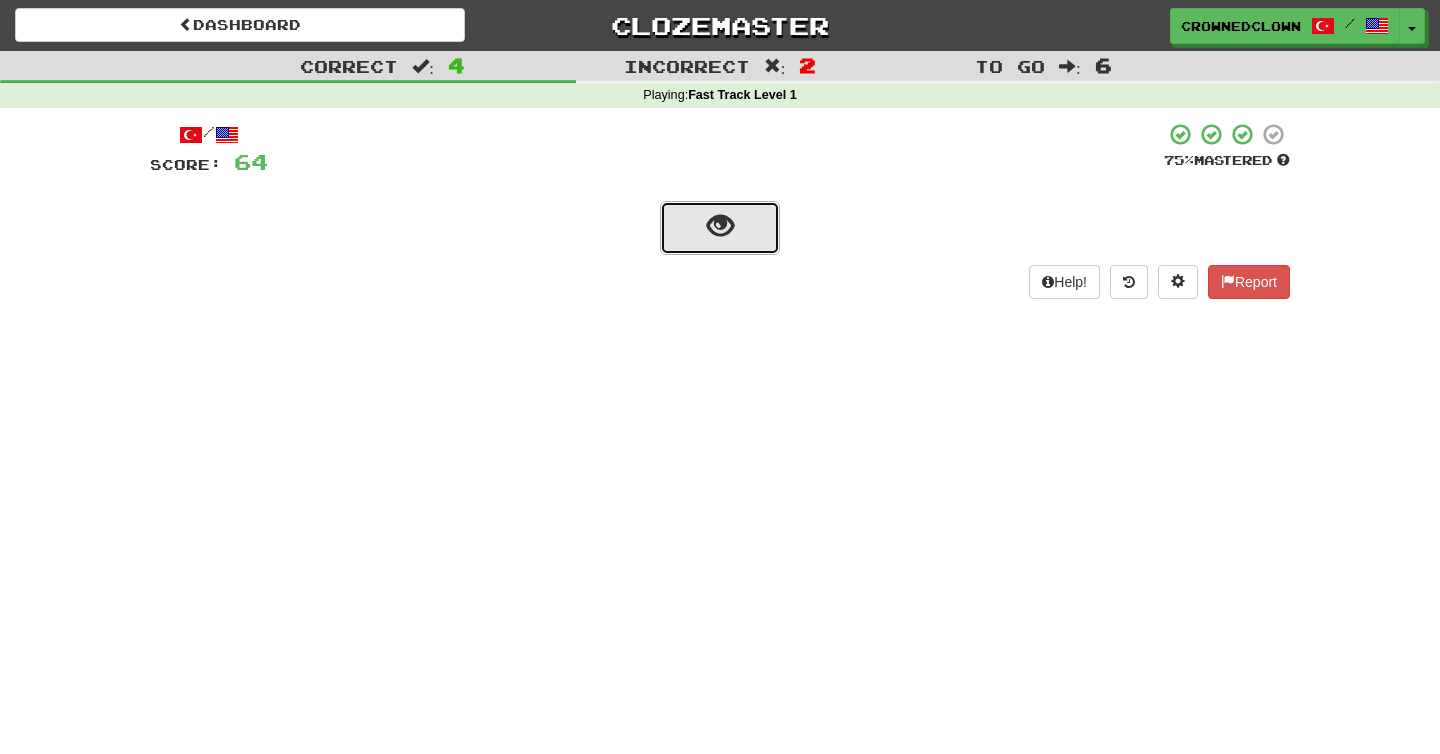 click at bounding box center (720, 226) 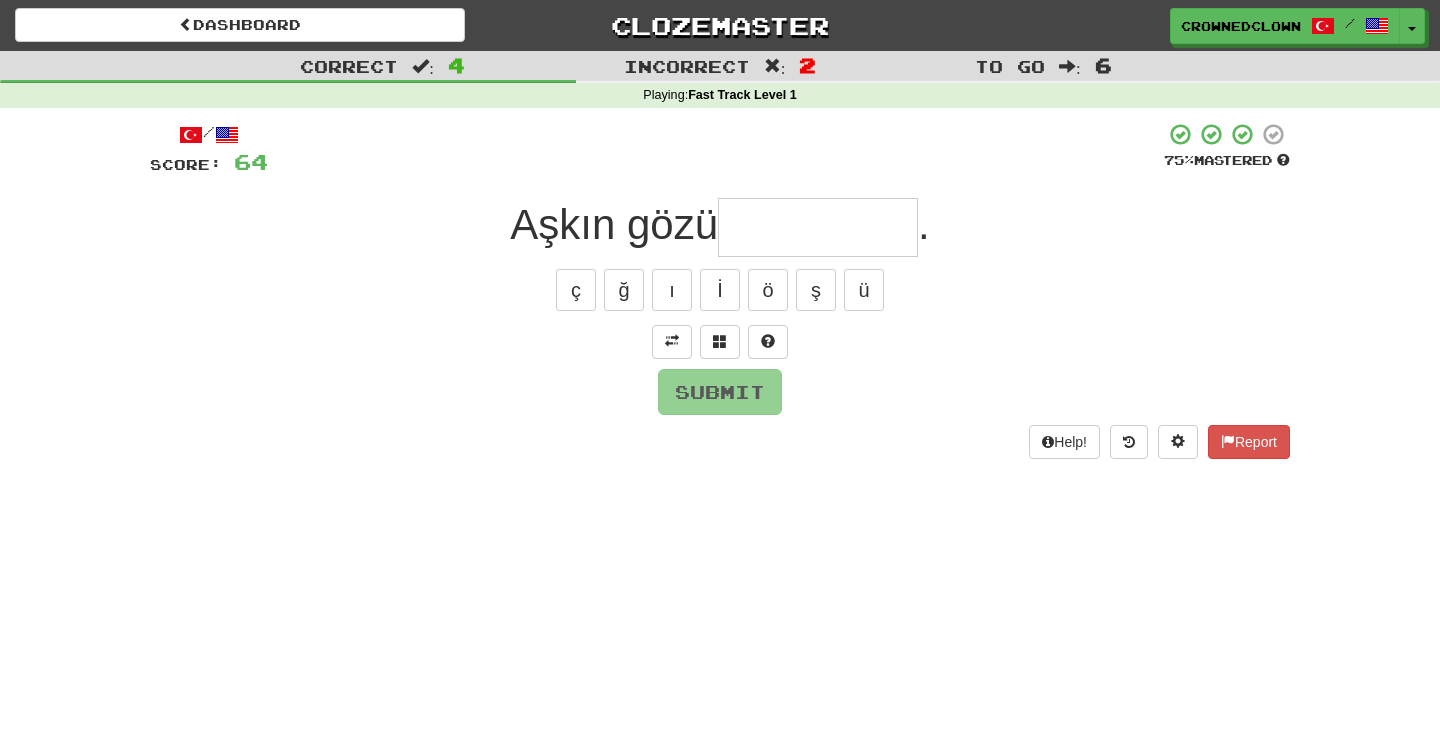 click at bounding box center (720, 342) 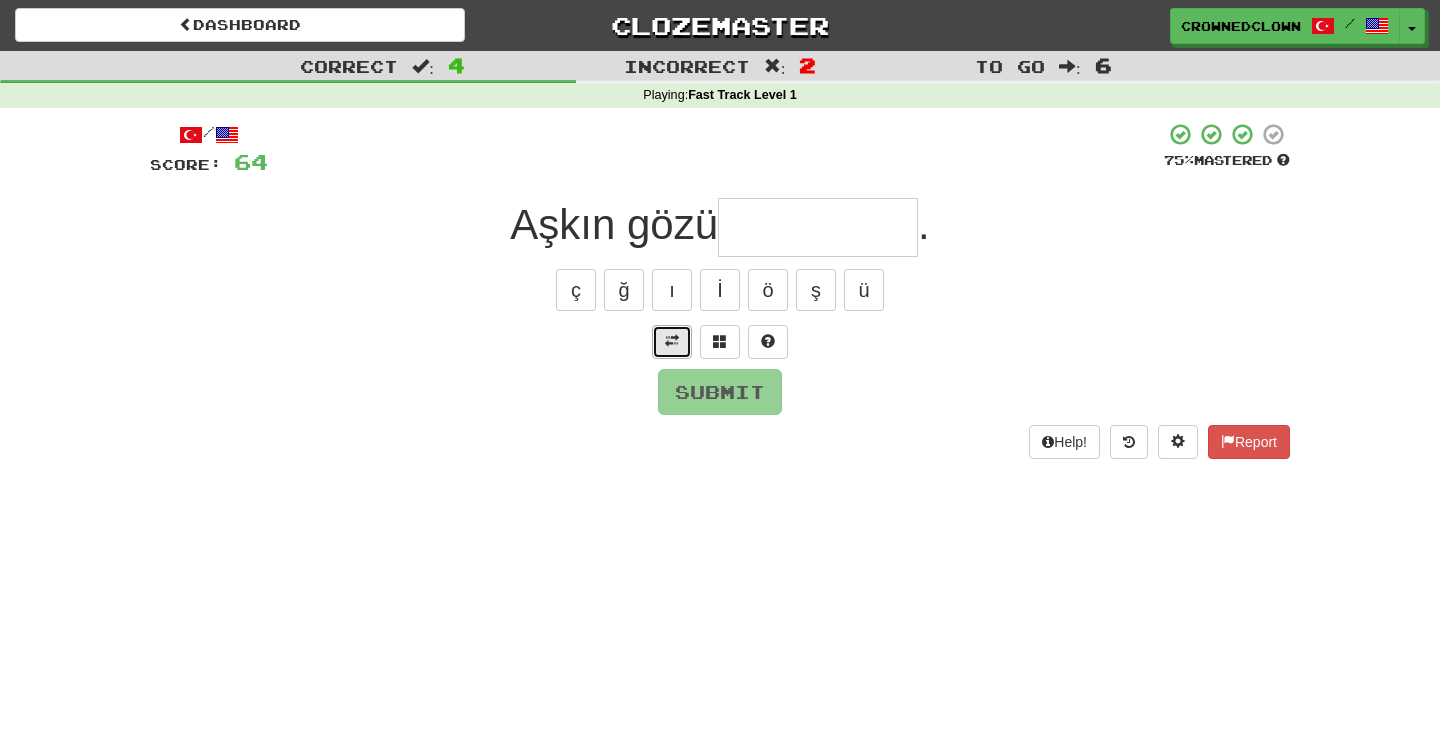 click at bounding box center [672, 342] 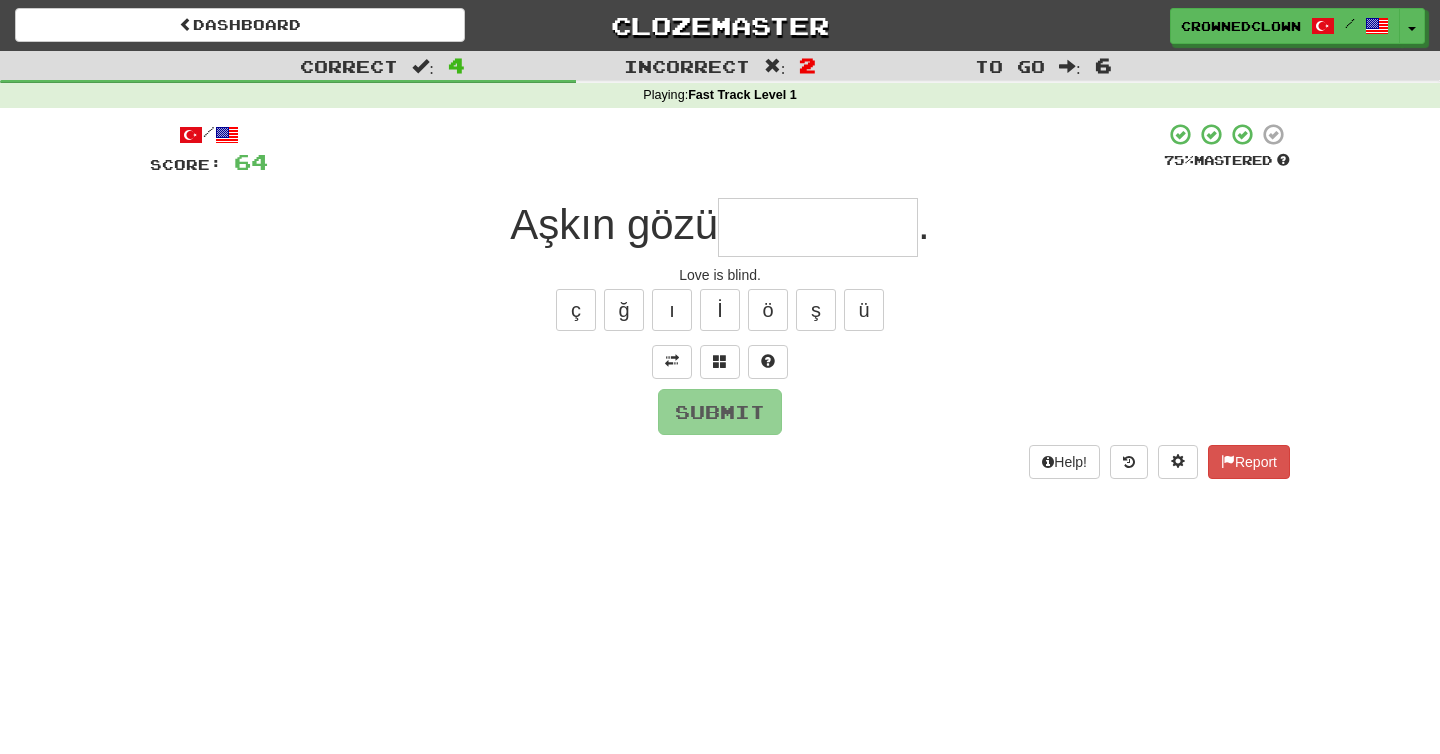 click at bounding box center (818, 227) 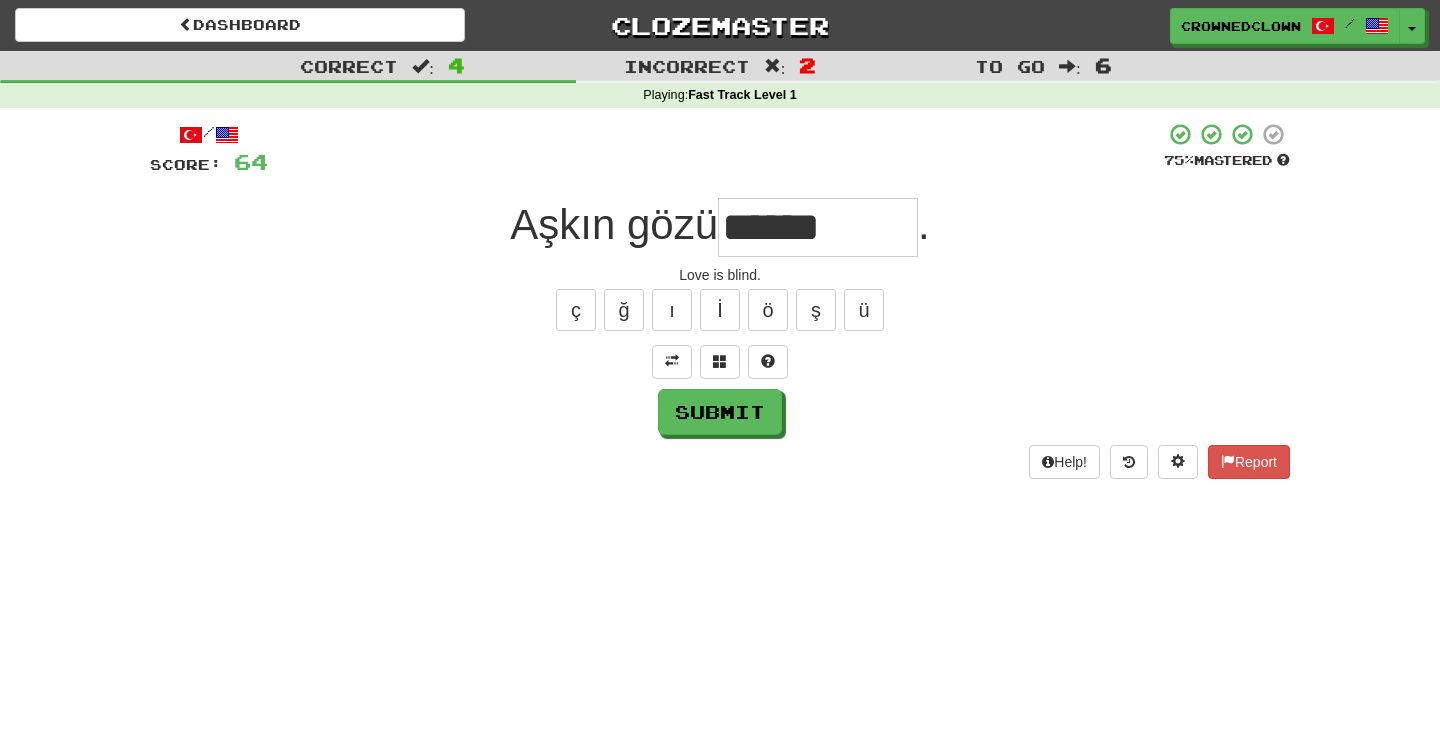 type on "******" 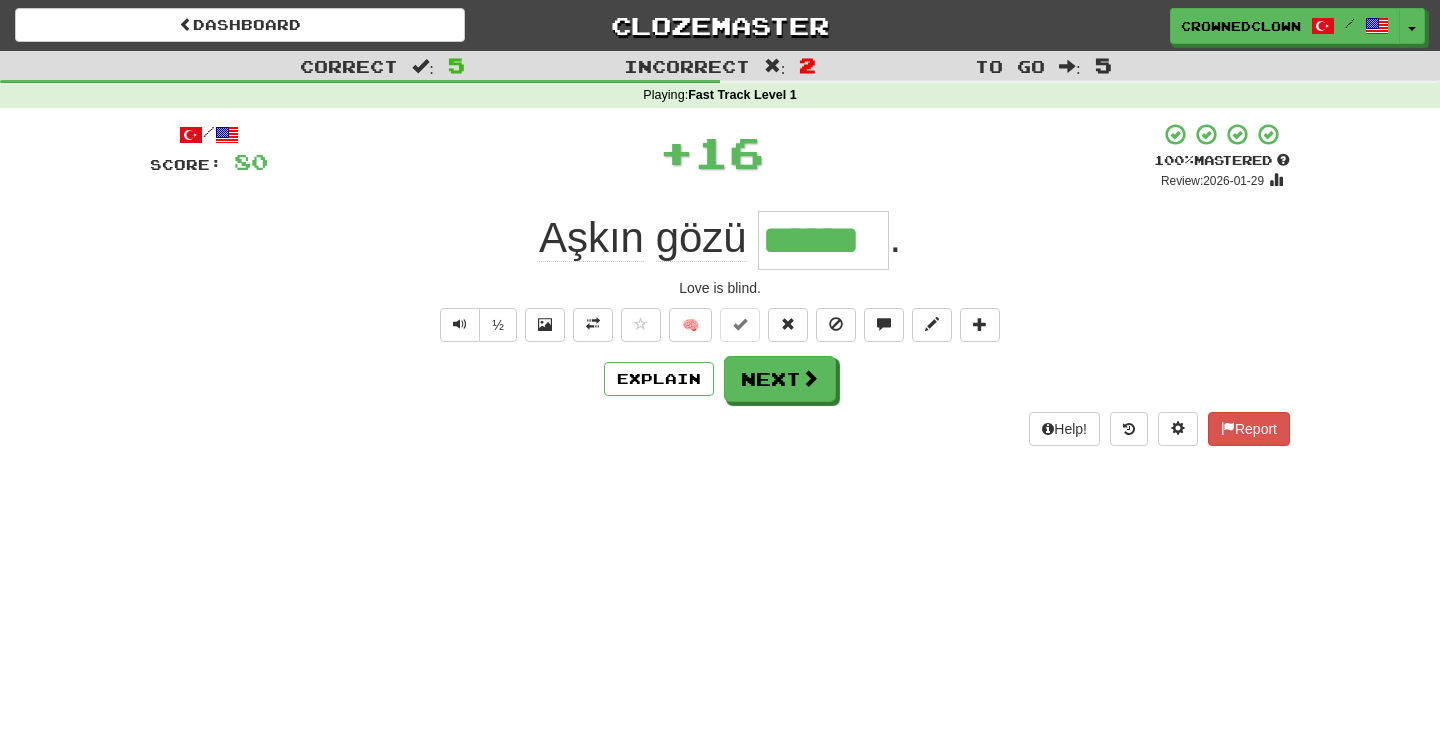click on "/  Score:   80 + 16 100 %  Mastered Review:  2026-01-29 Aşkın   gözü   ****** . Love is blind. ½ 🧠 Explain Next  Help!  Report" at bounding box center [720, 284] 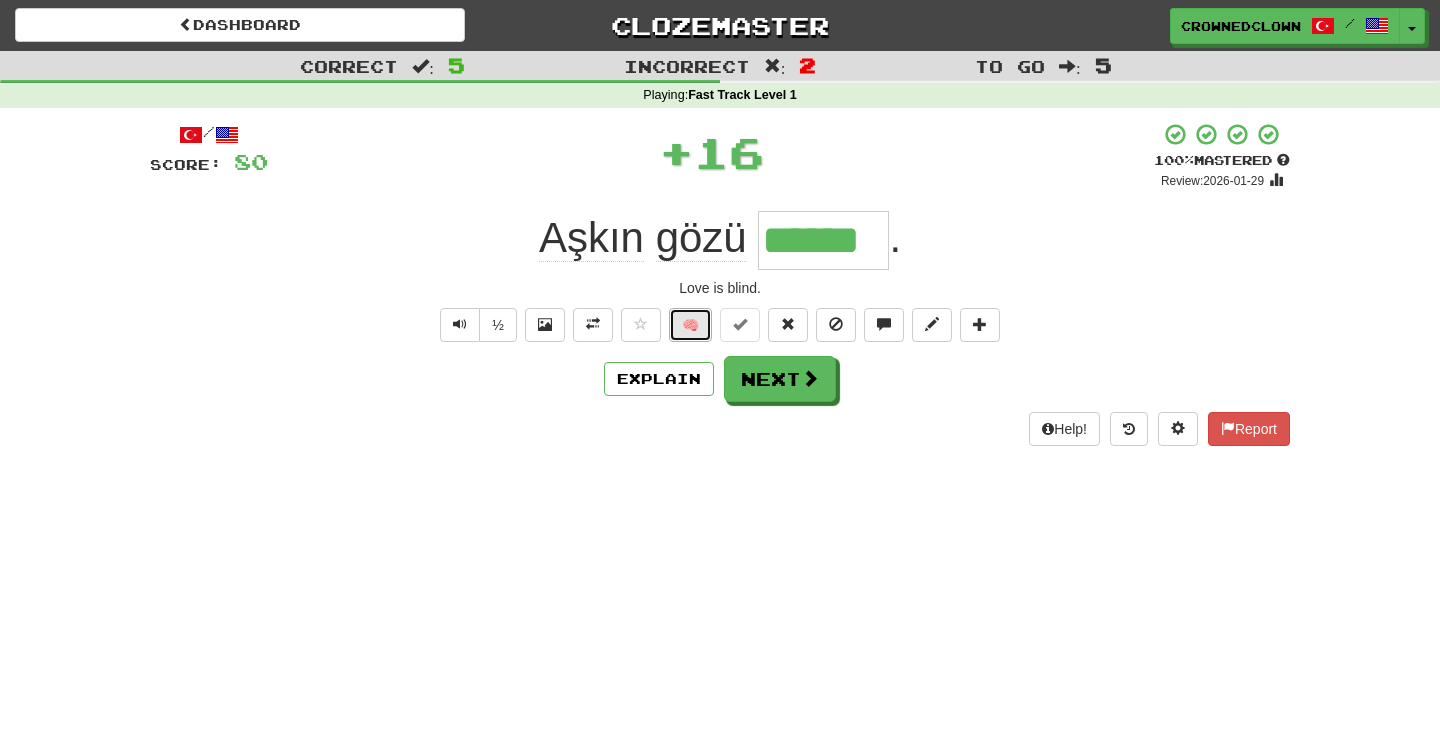 click on "🧠" at bounding box center (690, 325) 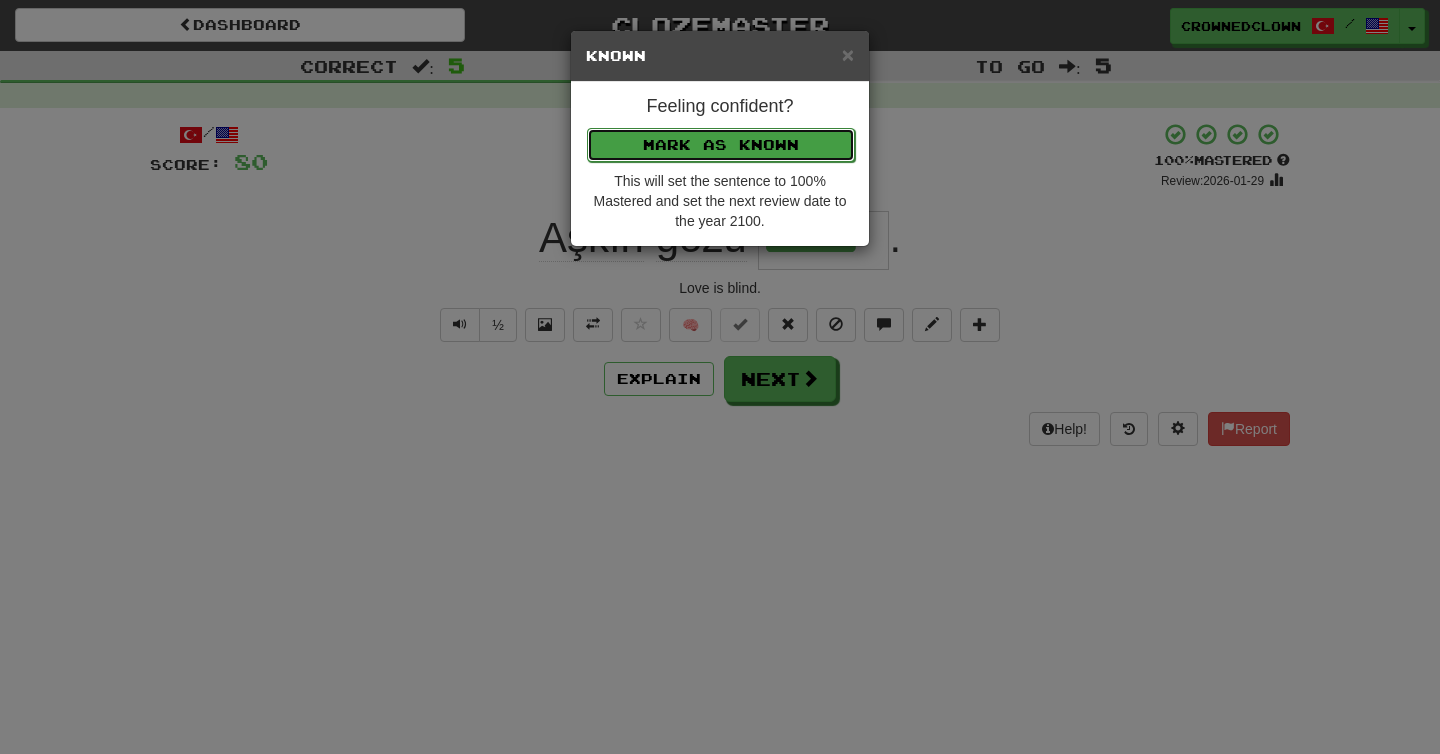 click on "Mark as Known" at bounding box center [721, 145] 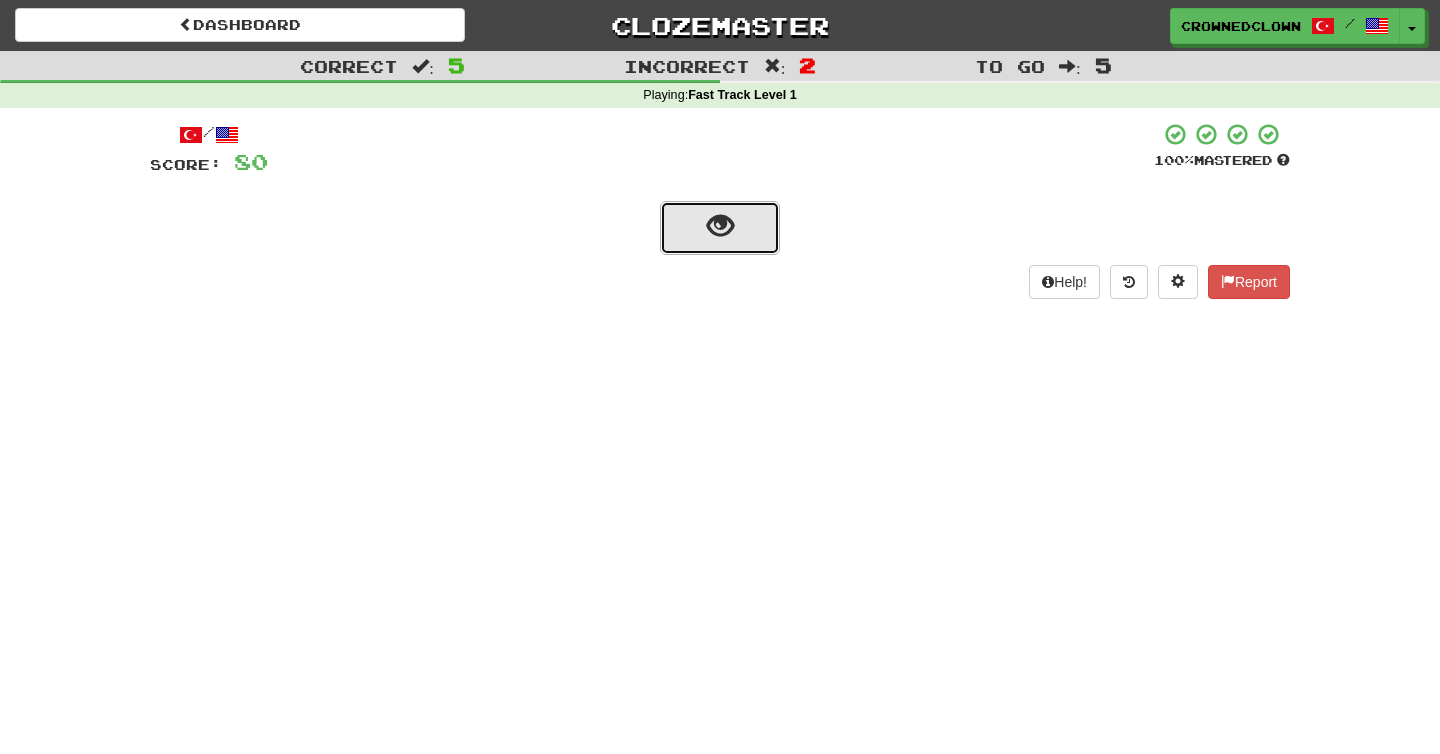 click at bounding box center (720, 226) 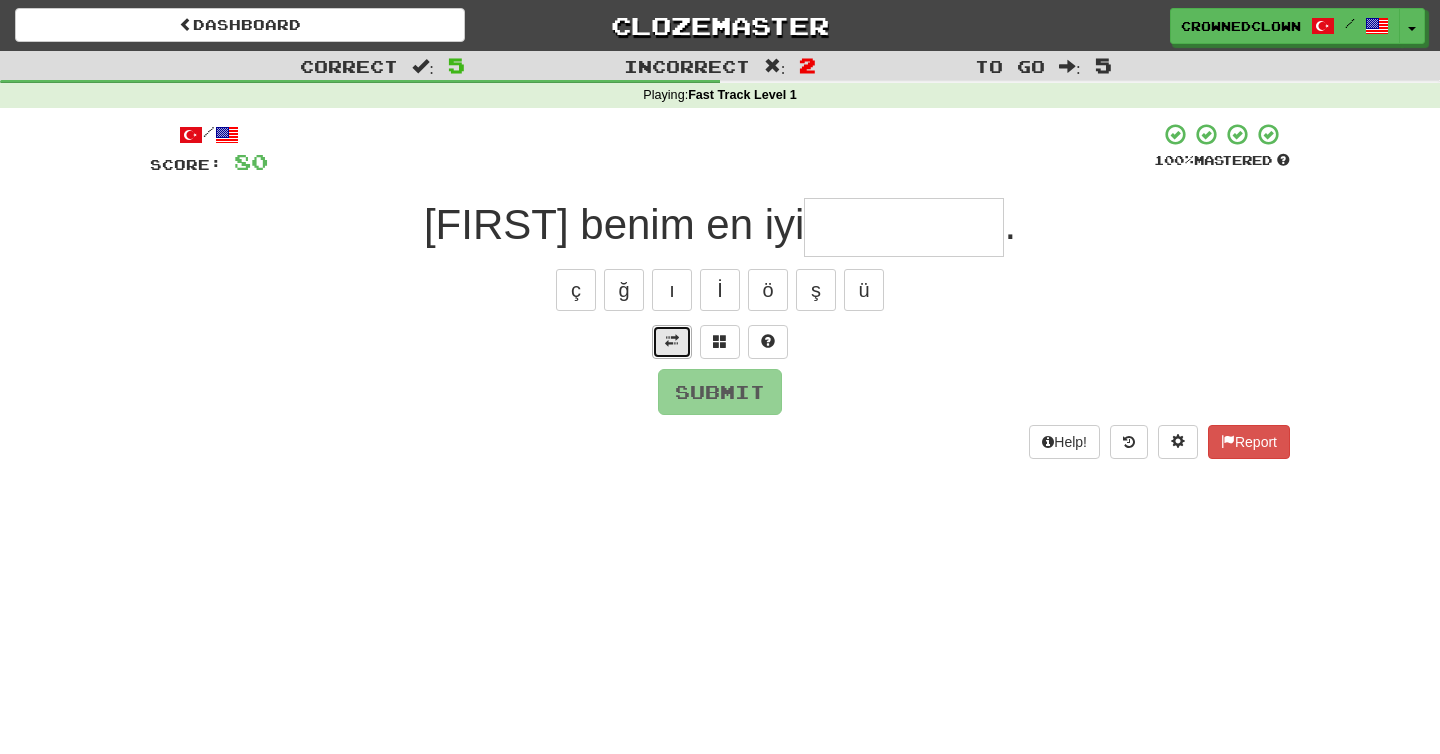 click at bounding box center [672, 341] 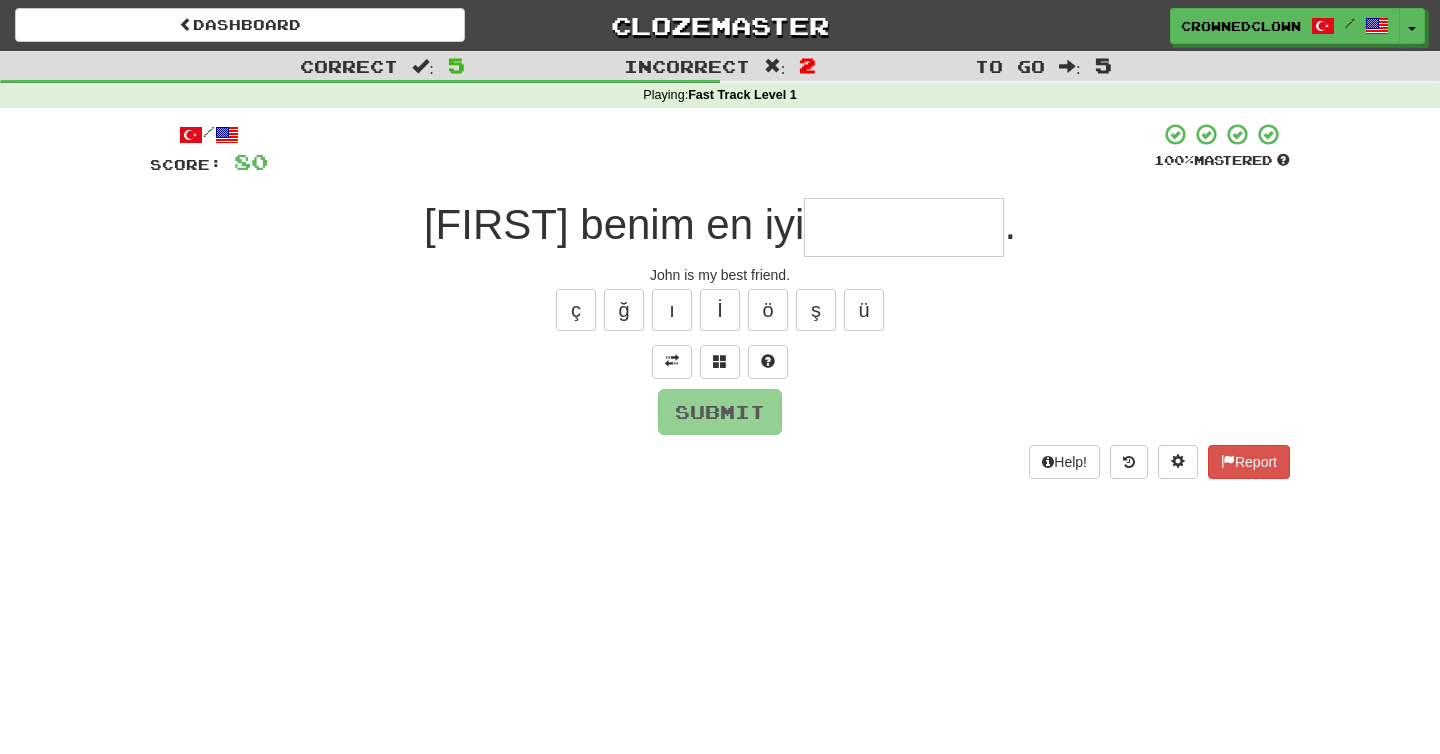 click at bounding box center (904, 227) 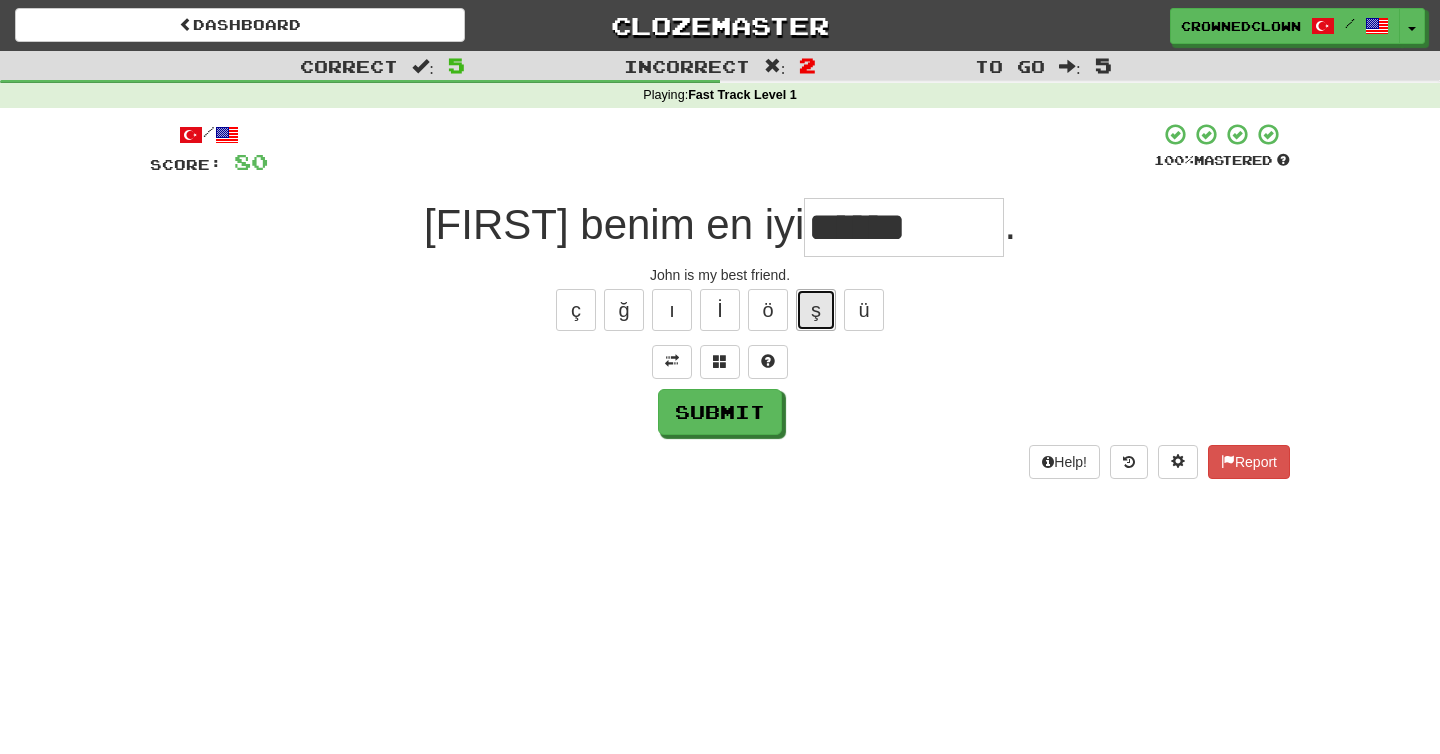 click on "ş" at bounding box center [816, 310] 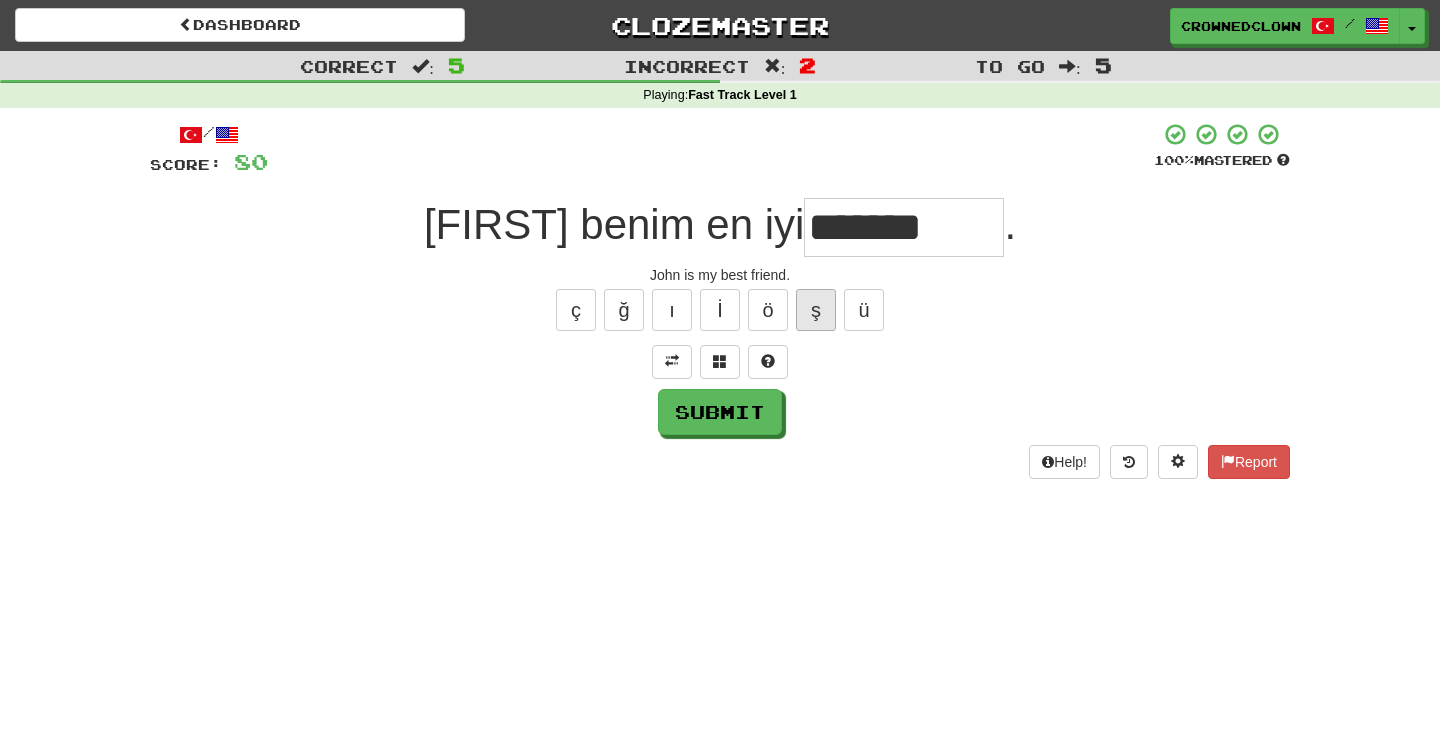 type on "*********" 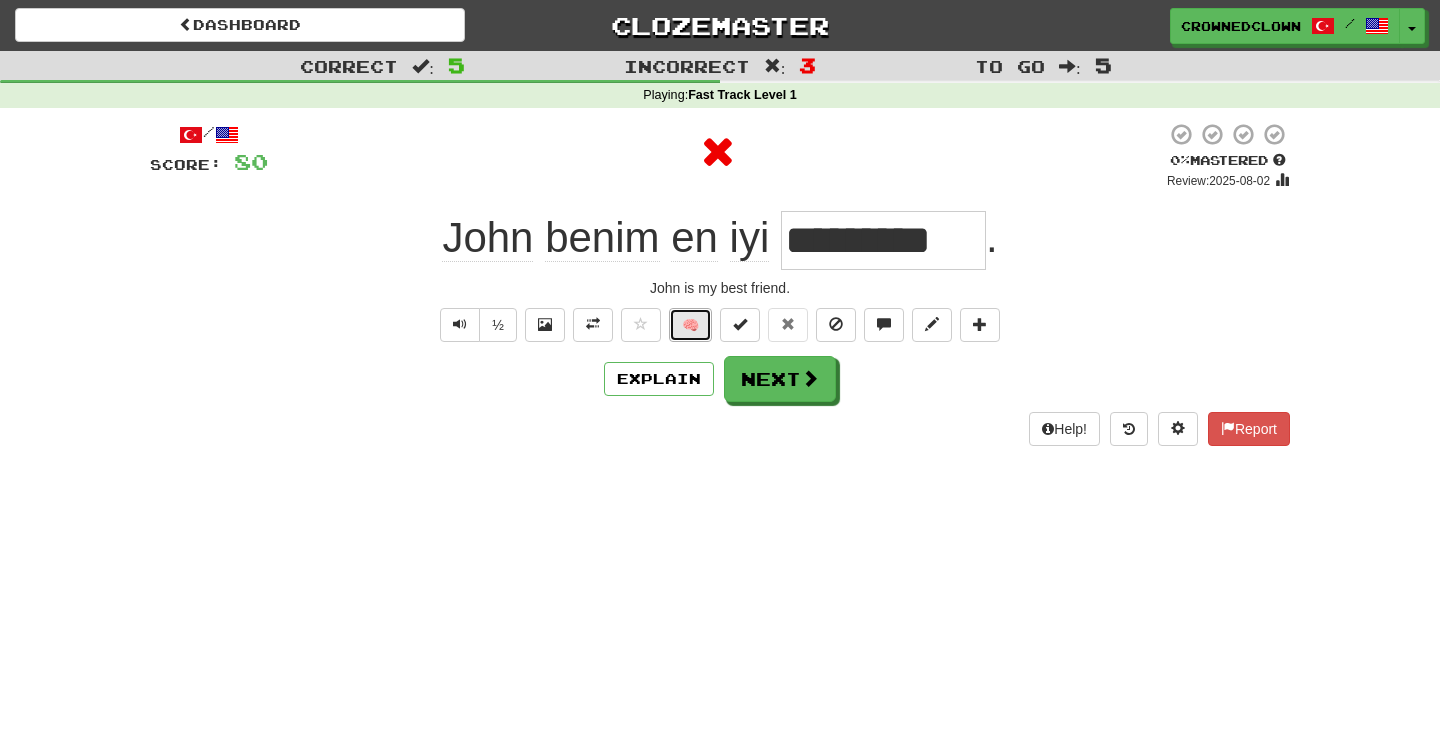 click on "🧠" at bounding box center [690, 325] 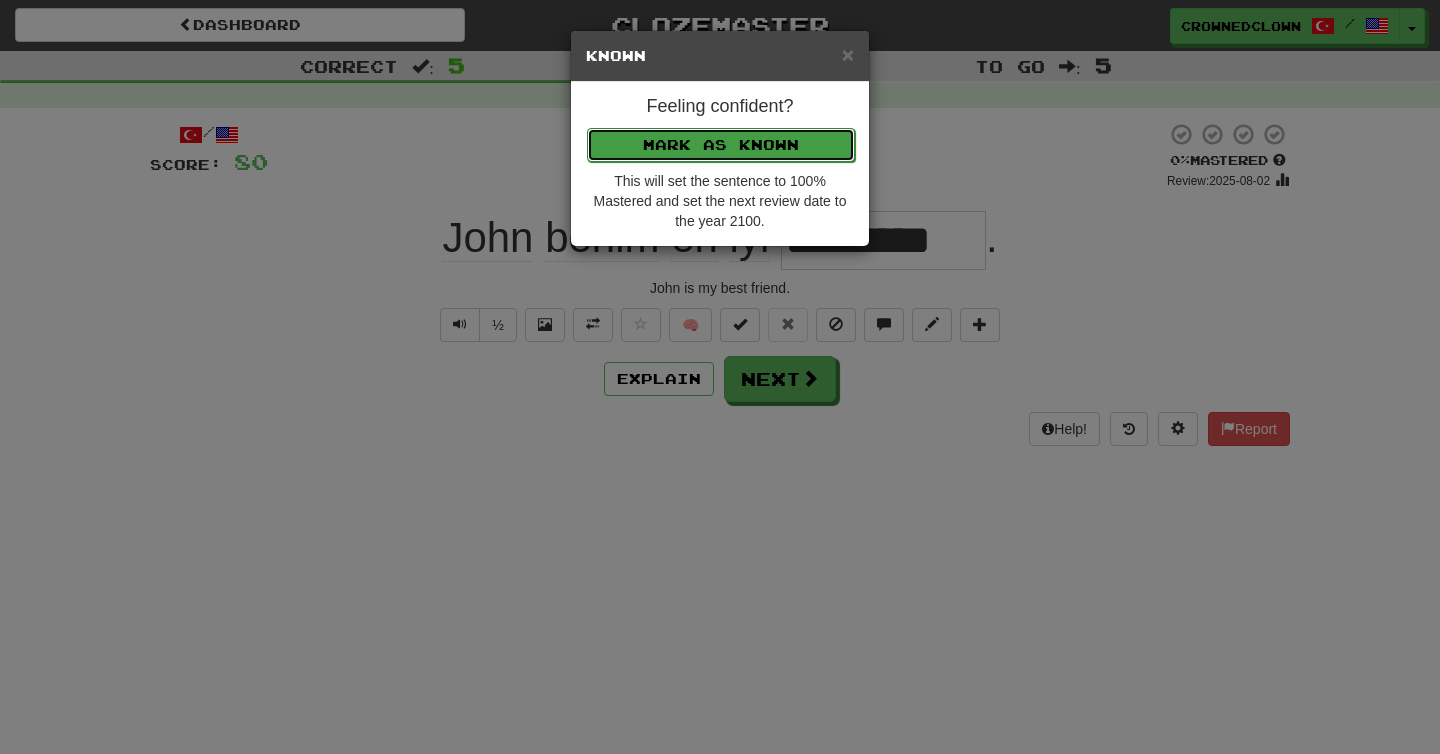 click on "Mark as Known" at bounding box center (721, 145) 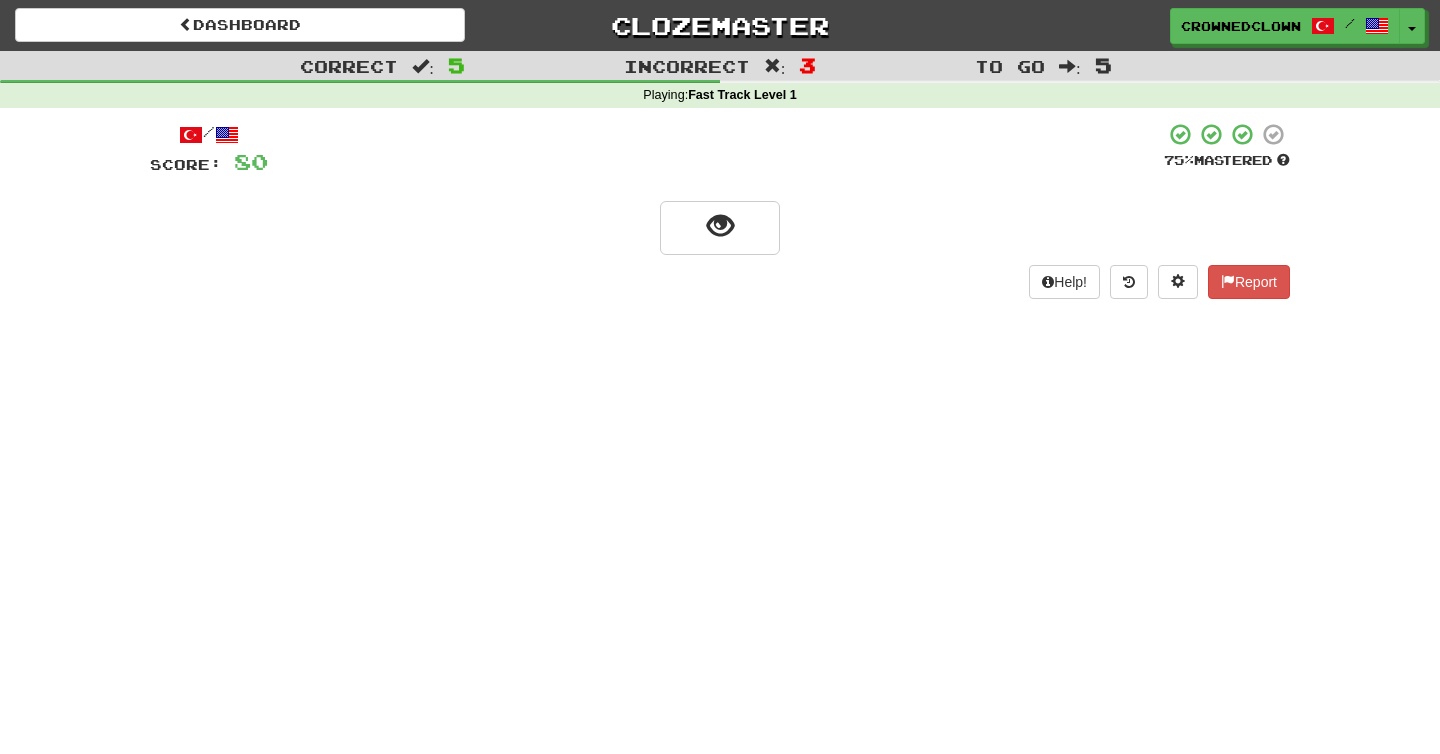 click on "/  Score:   80 75 %  Mastered  Help!  Report" at bounding box center (720, 210) 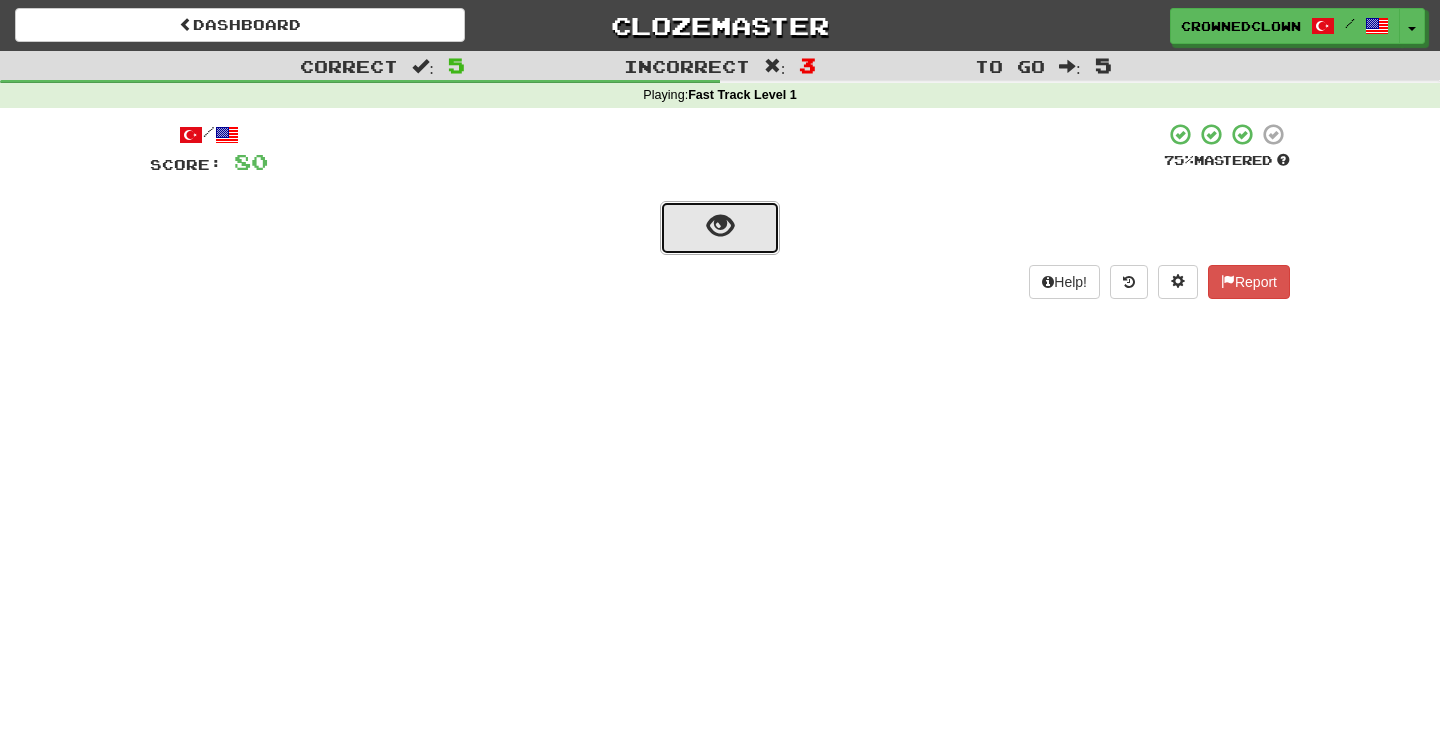 click at bounding box center [720, 226] 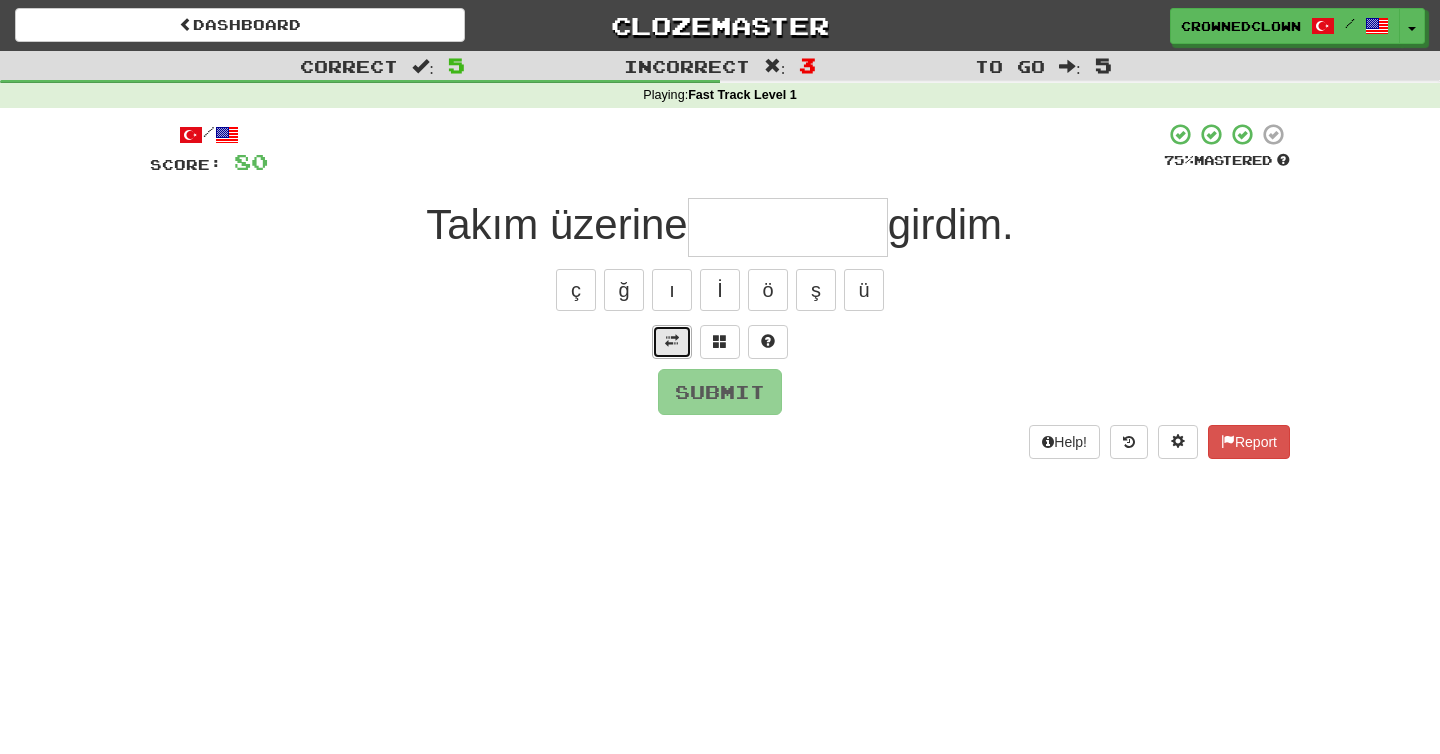click at bounding box center (672, 342) 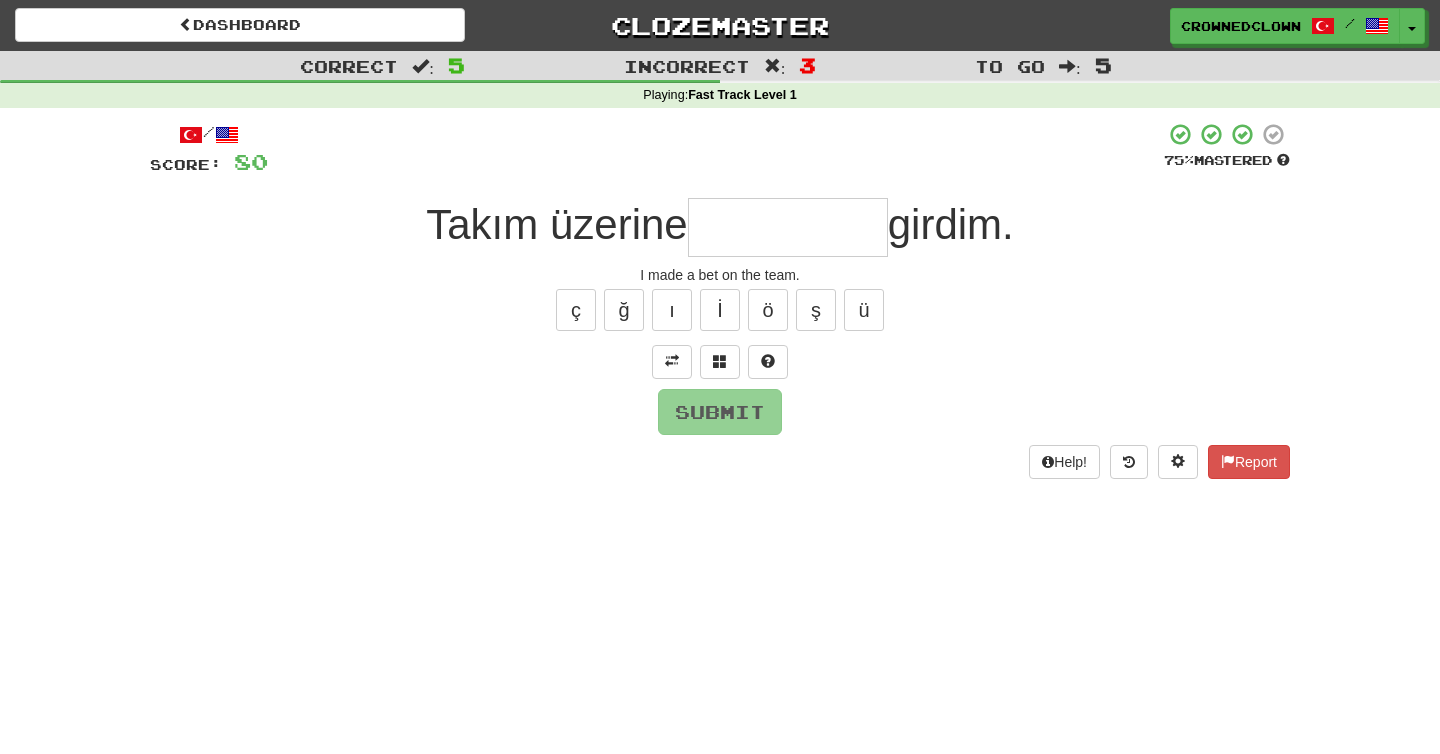 click at bounding box center (788, 227) 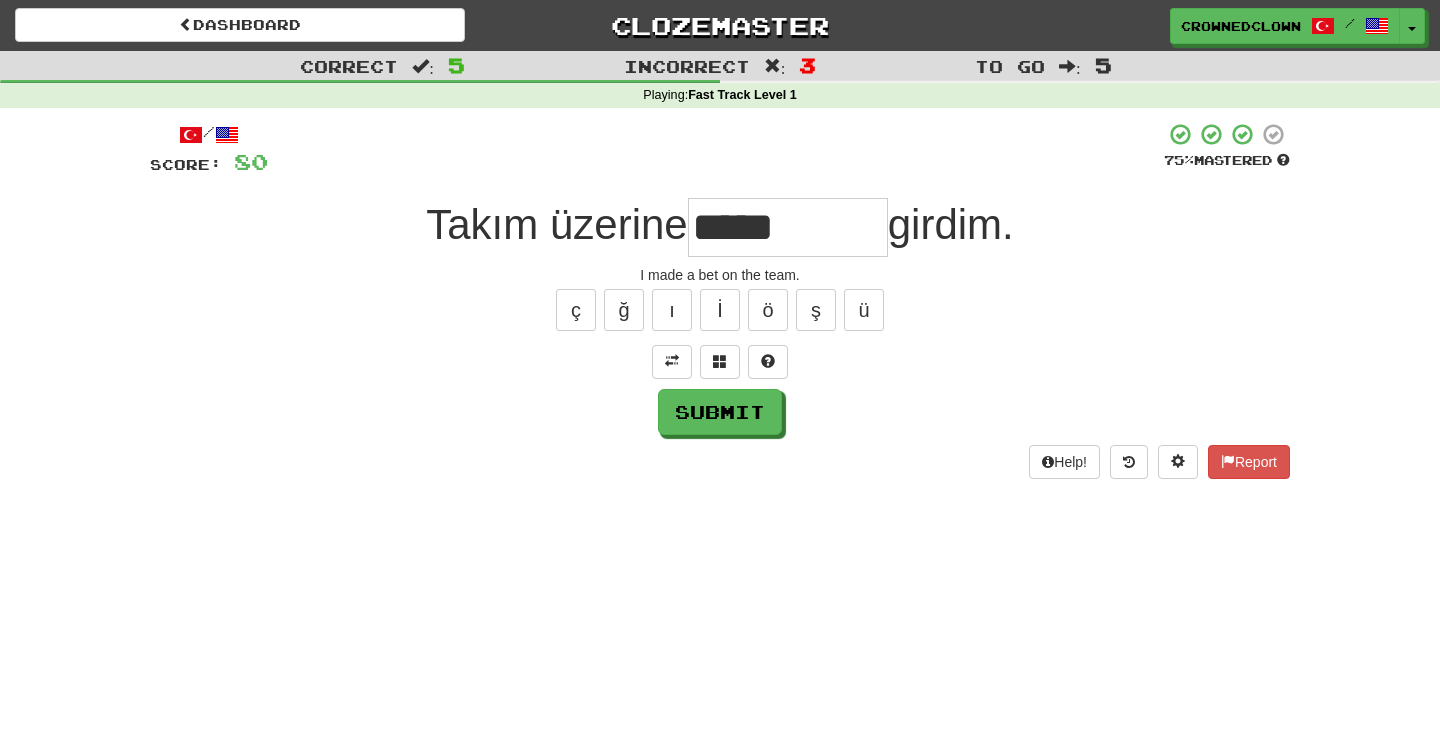 type on "*****" 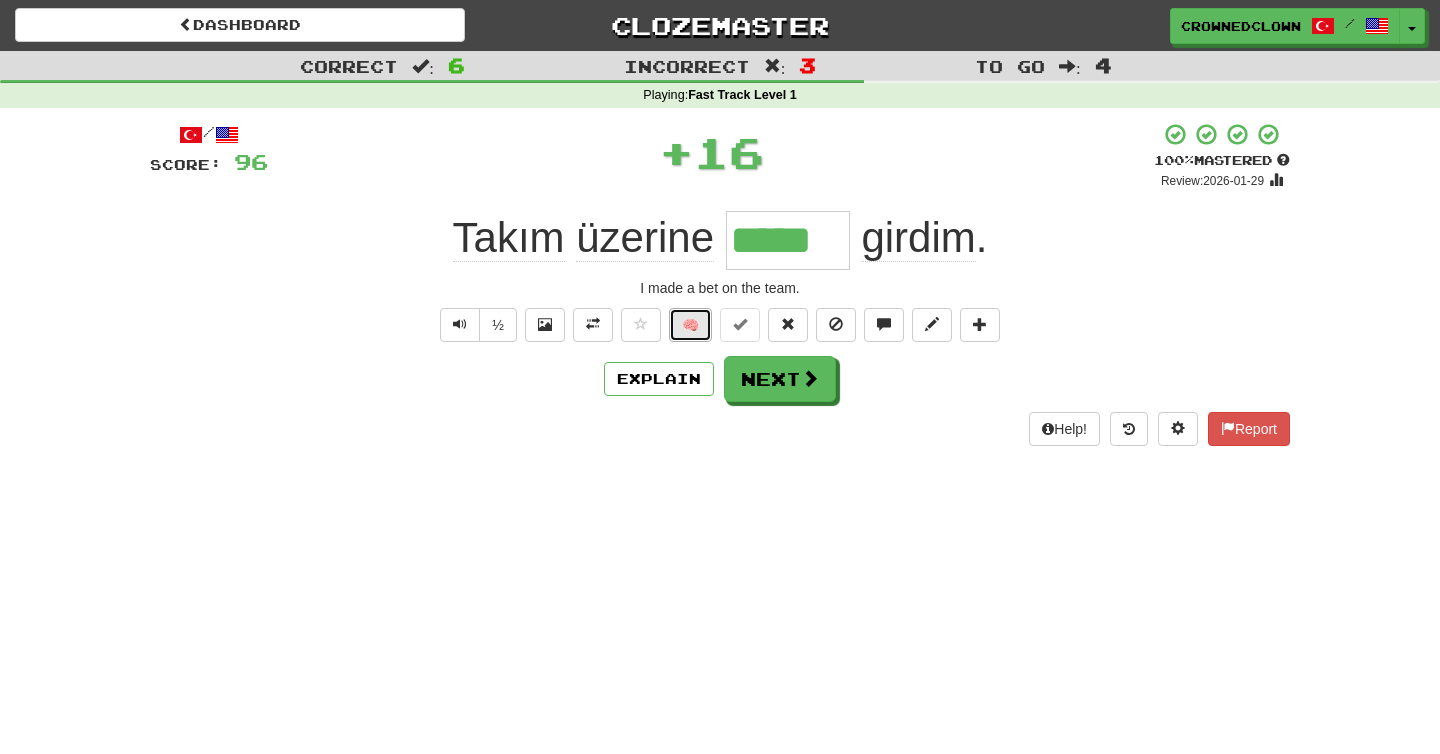 click on "🧠" at bounding box center [690, 325] 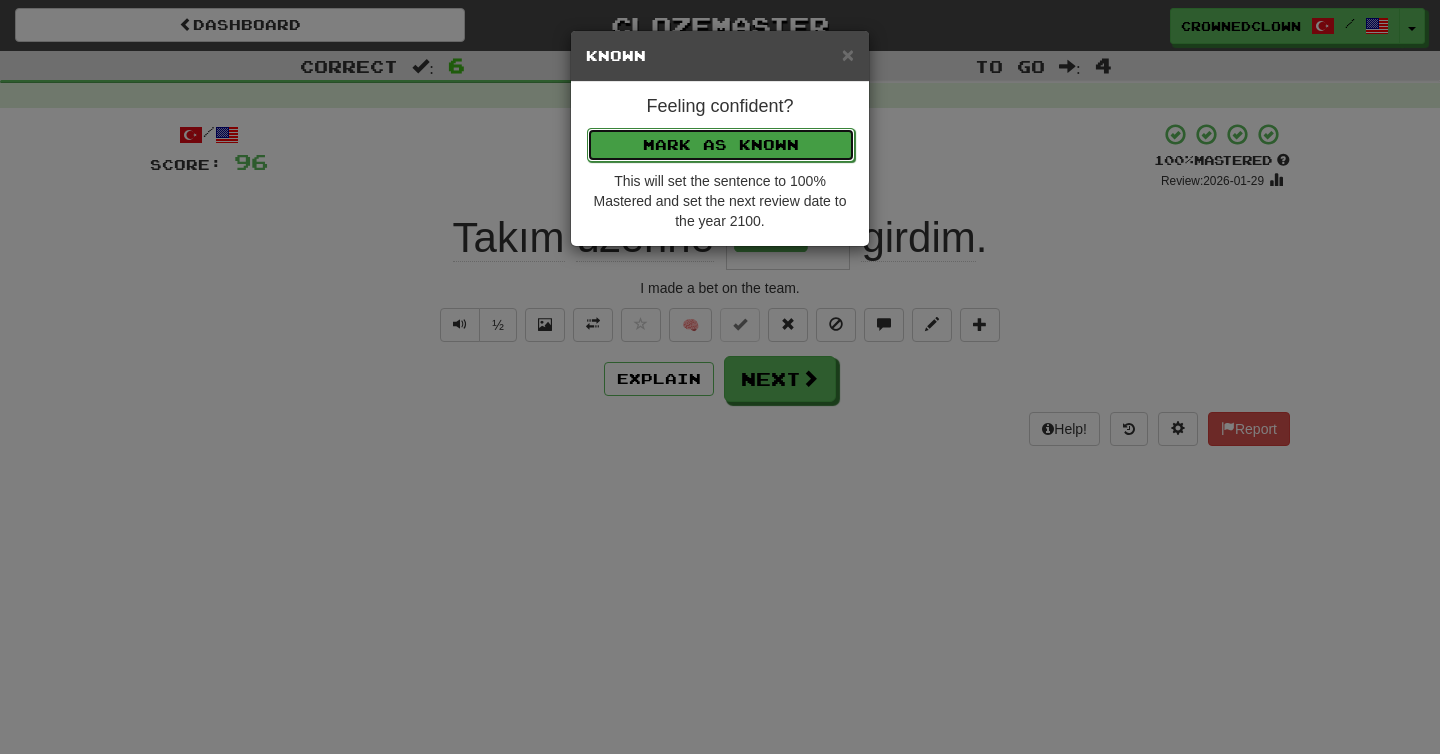 click on "Mark as Known" at bounding box center (721, 145) 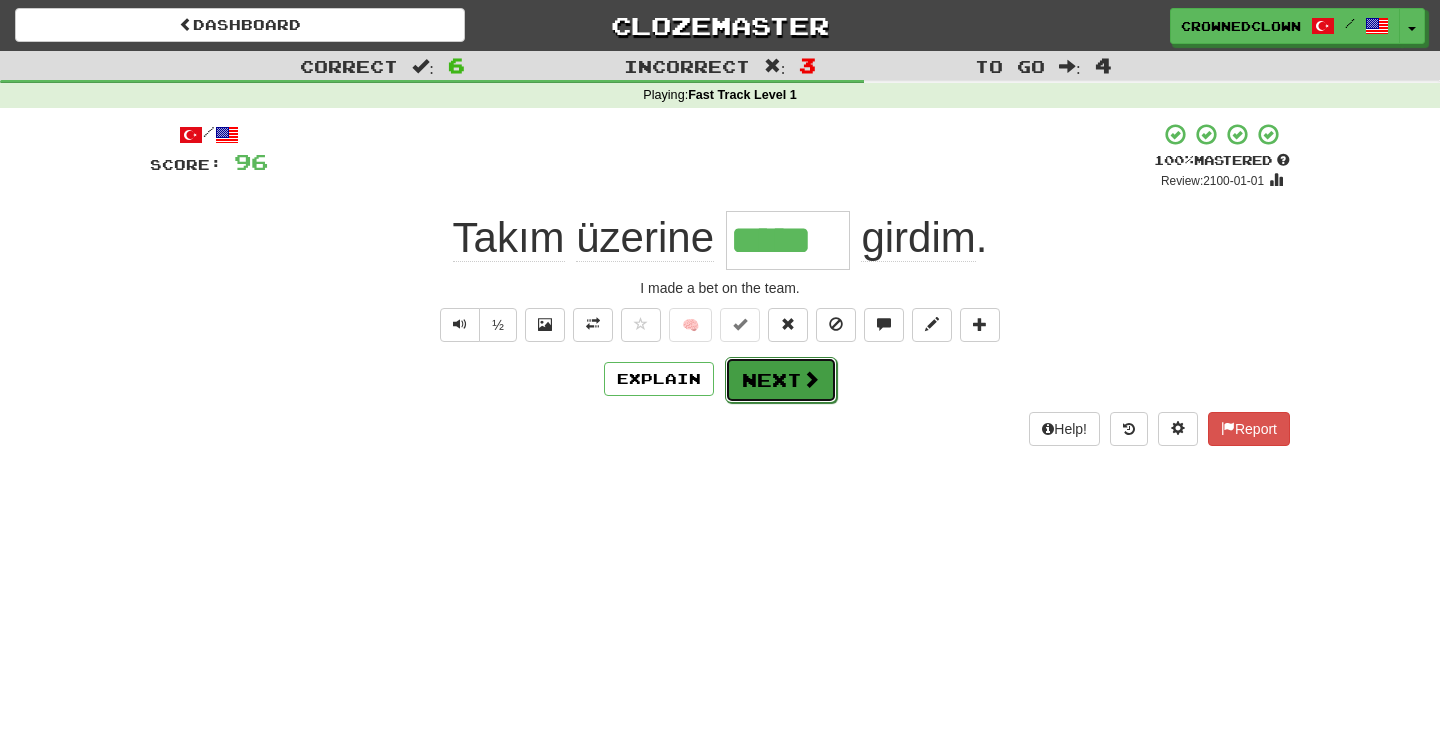 click on "Next" at bounding box center (781, 380) 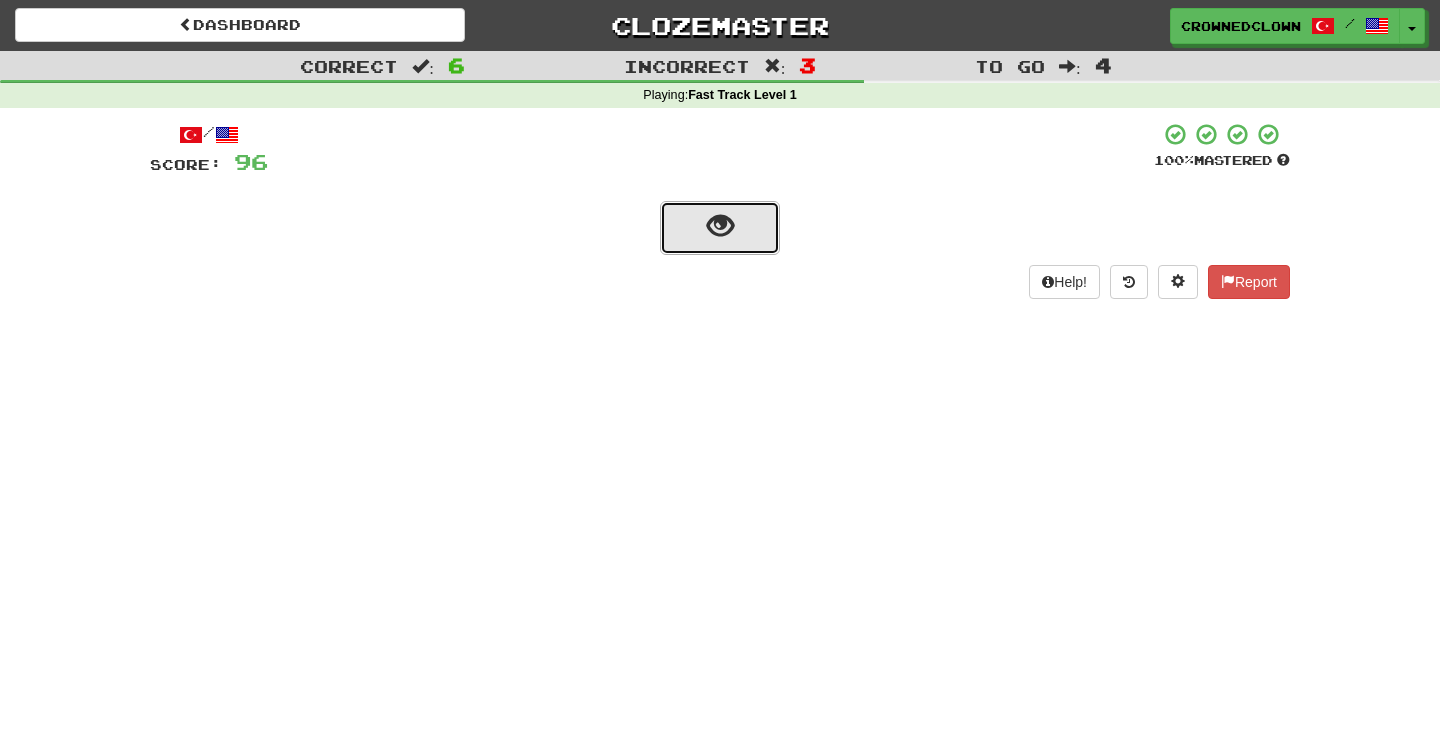 click at bounding box center (720, 228) 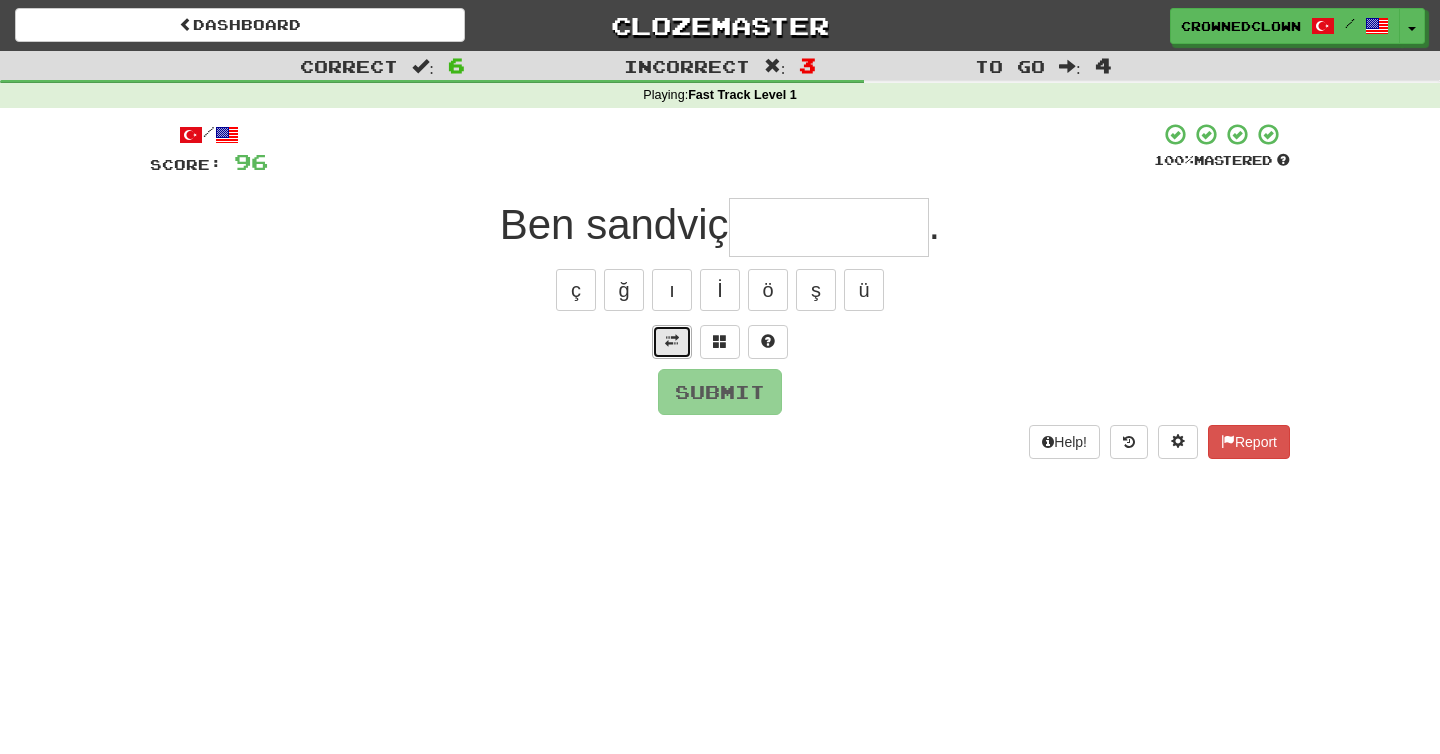 click at bounding box center (672, 342) 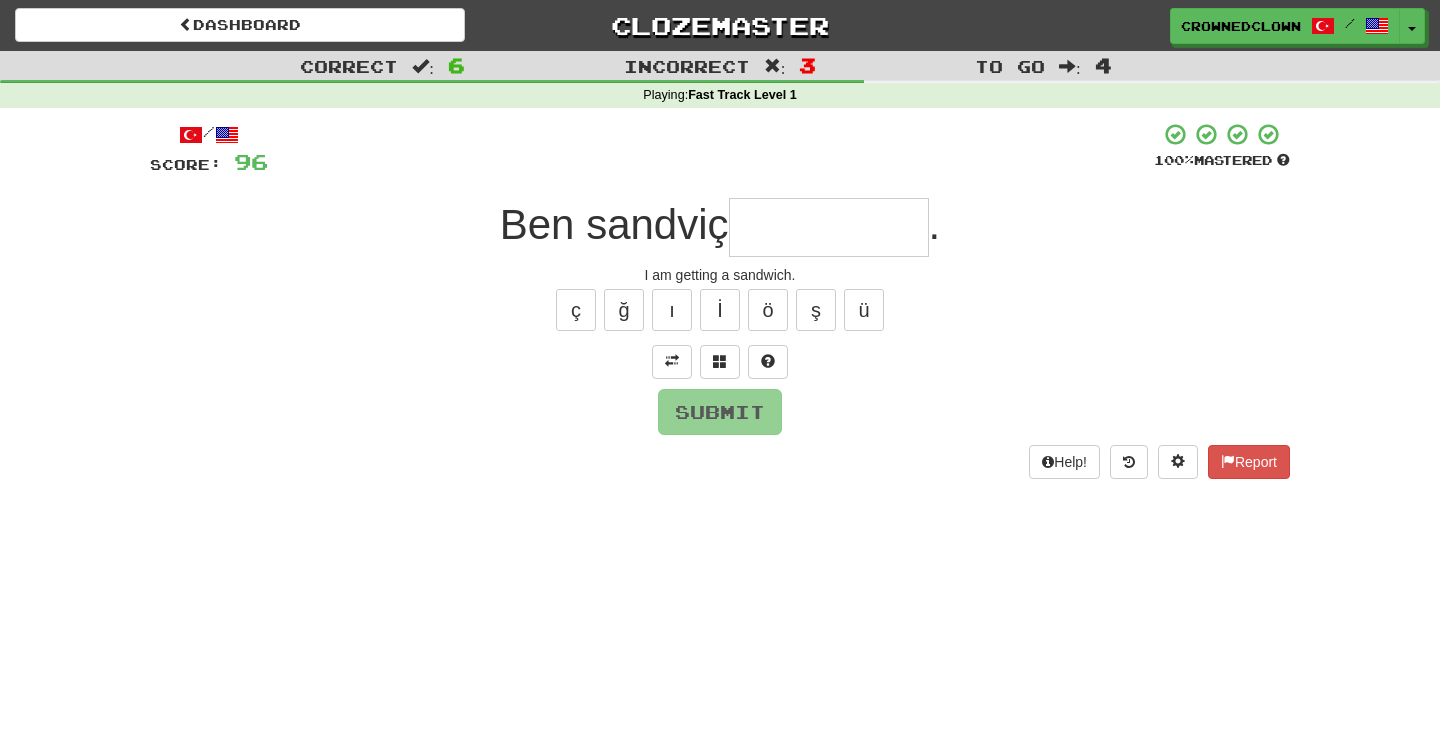 click at bounding box center [829, 227] 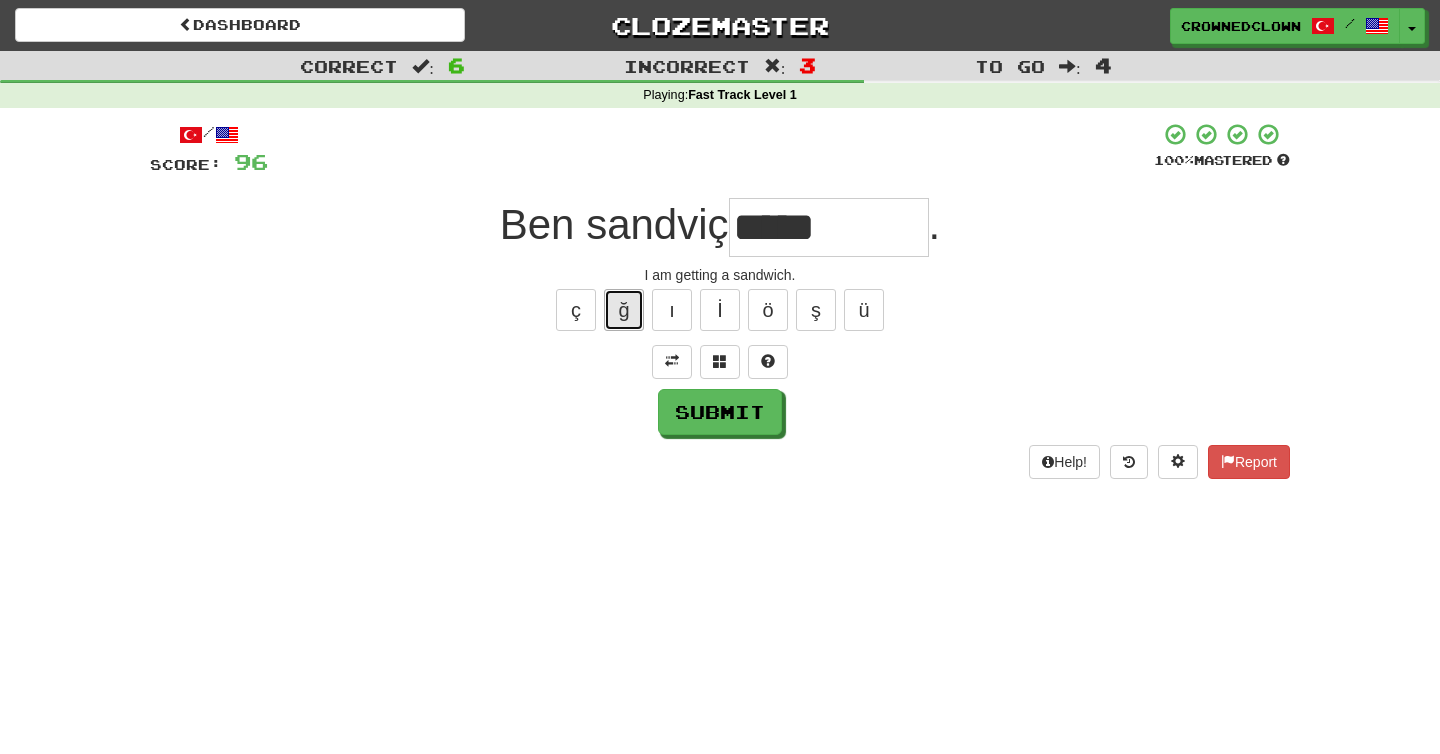 click on "ğ" at bounding box center (624, 310) 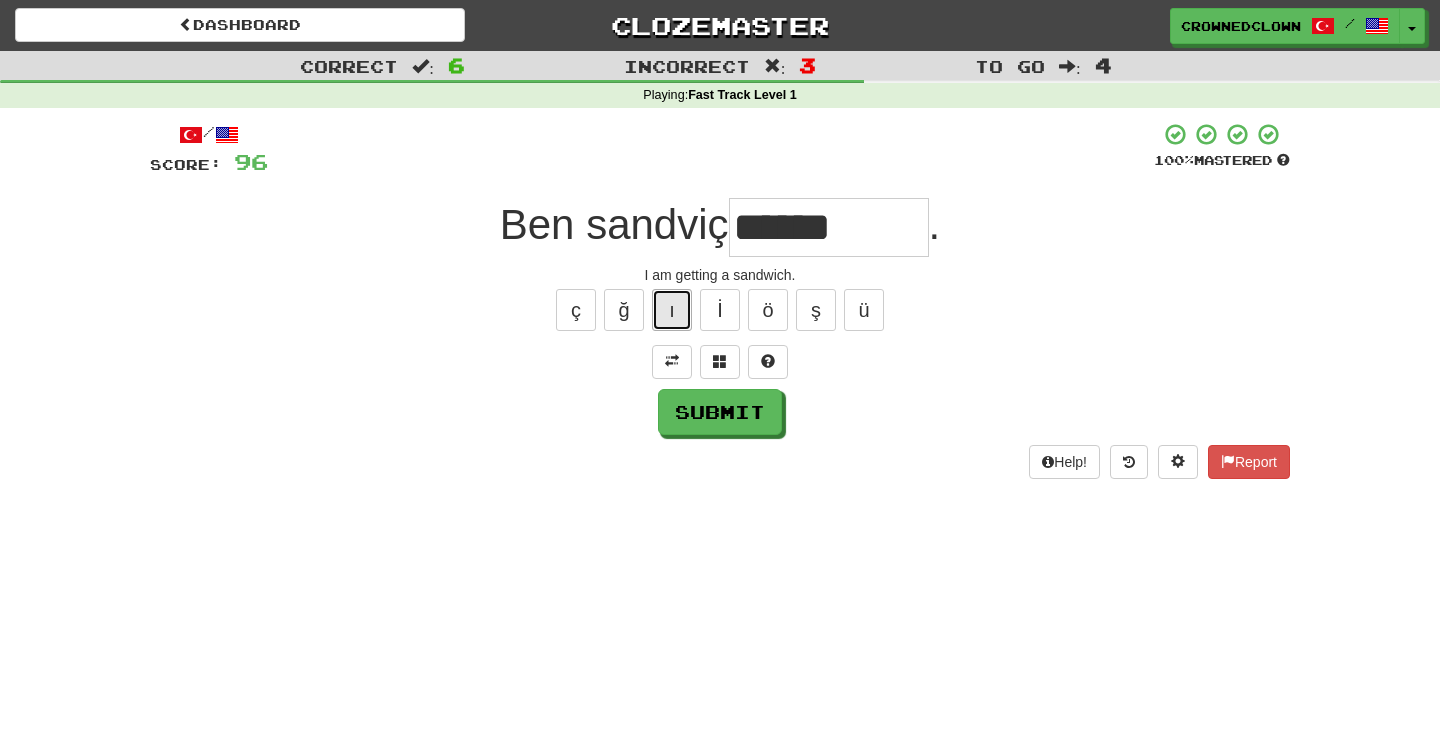 click on "ı" at bounding box center (672, 310) 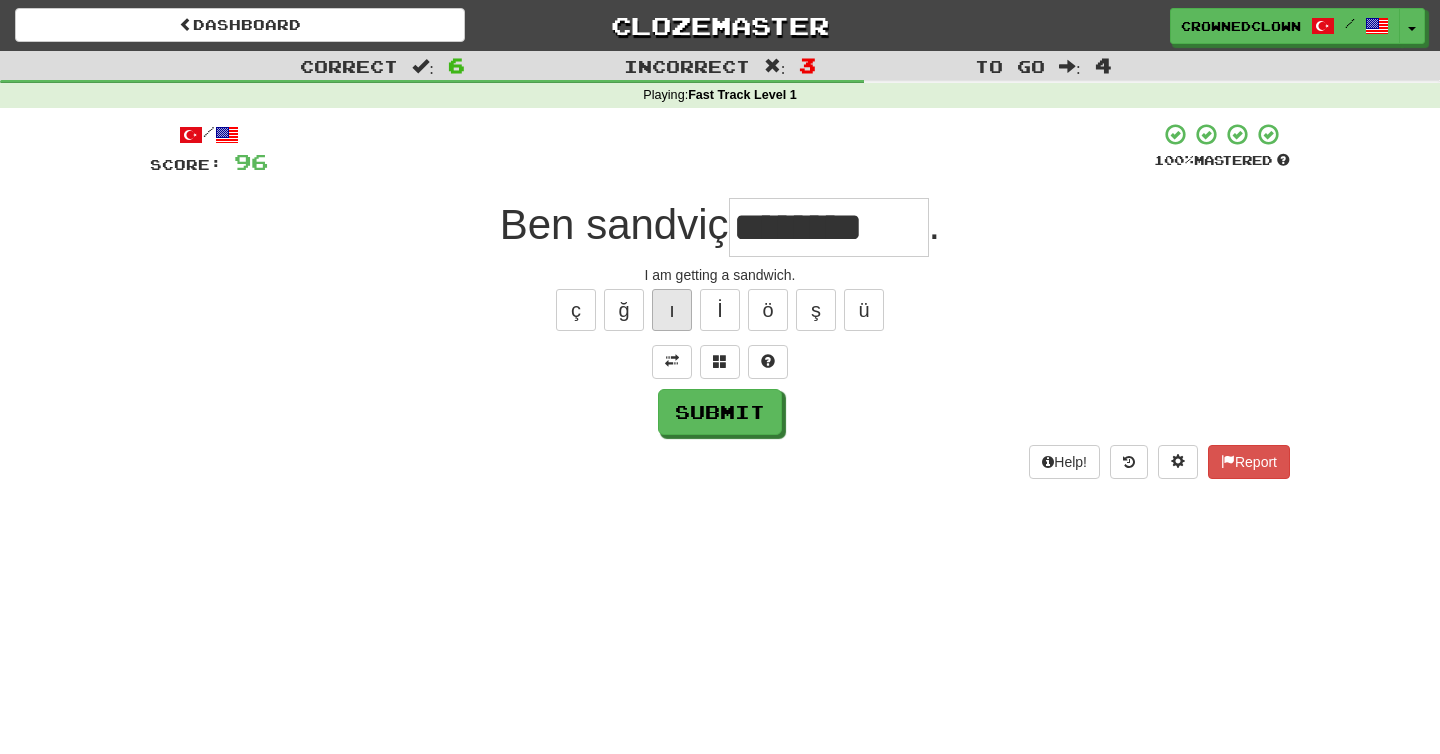 type on "********" 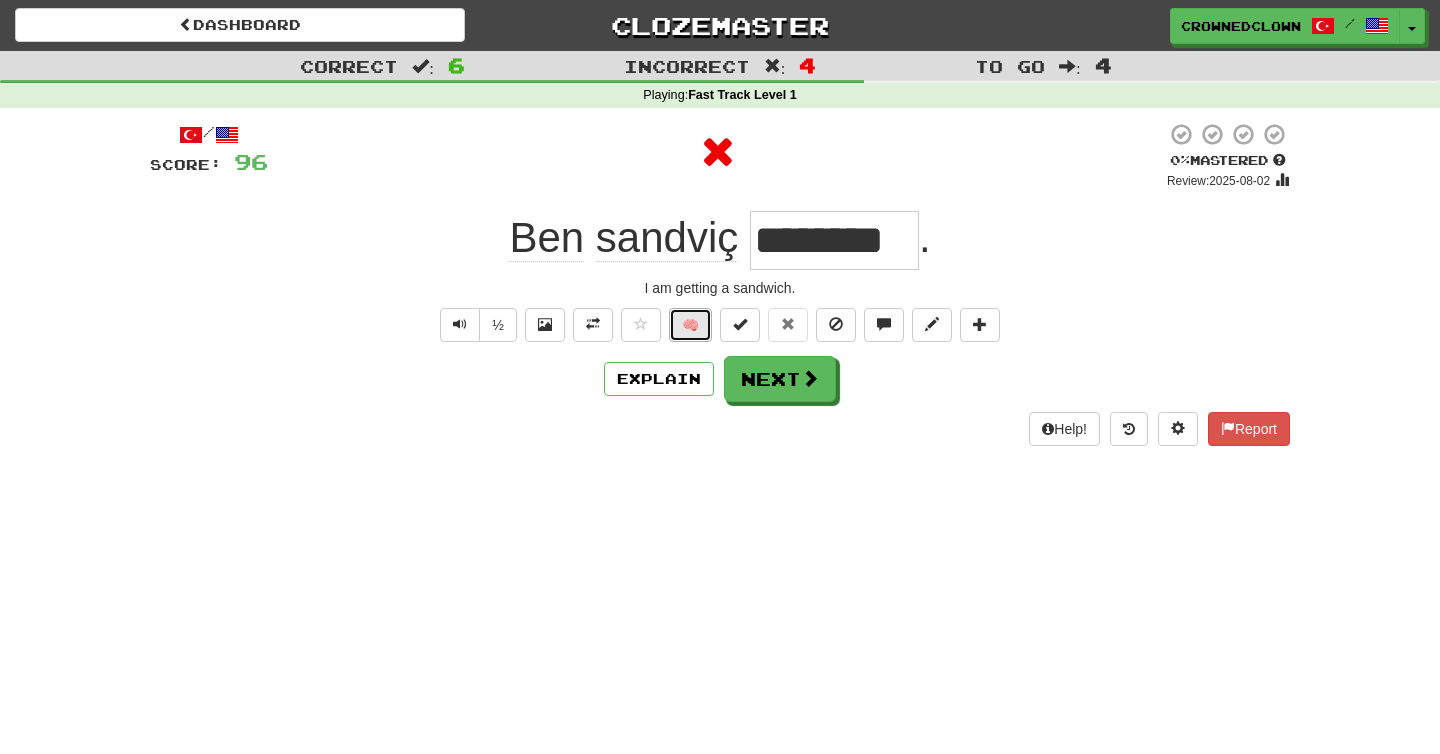 click on "🧠" at bounding box center (690, 325) 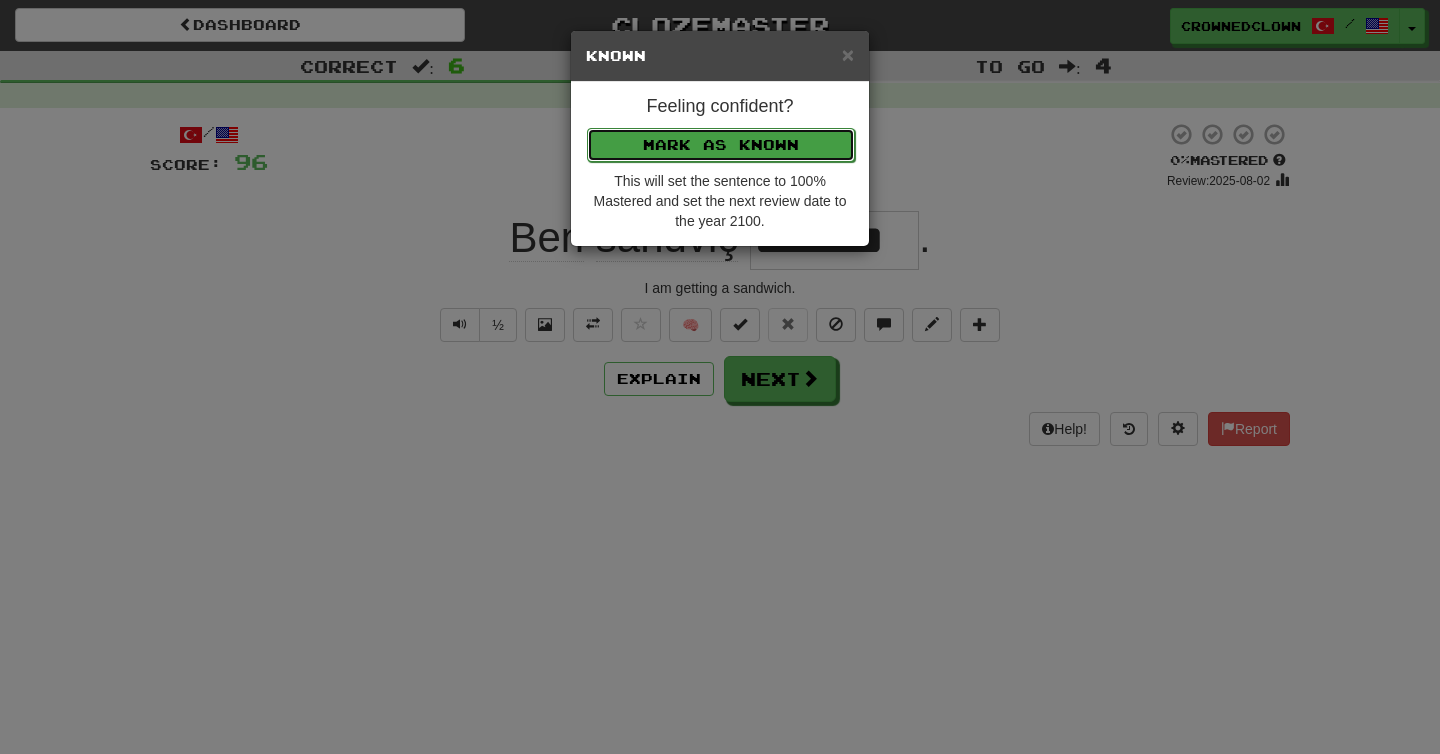 click on "Mark as Known" at bounding box center [721, 145] 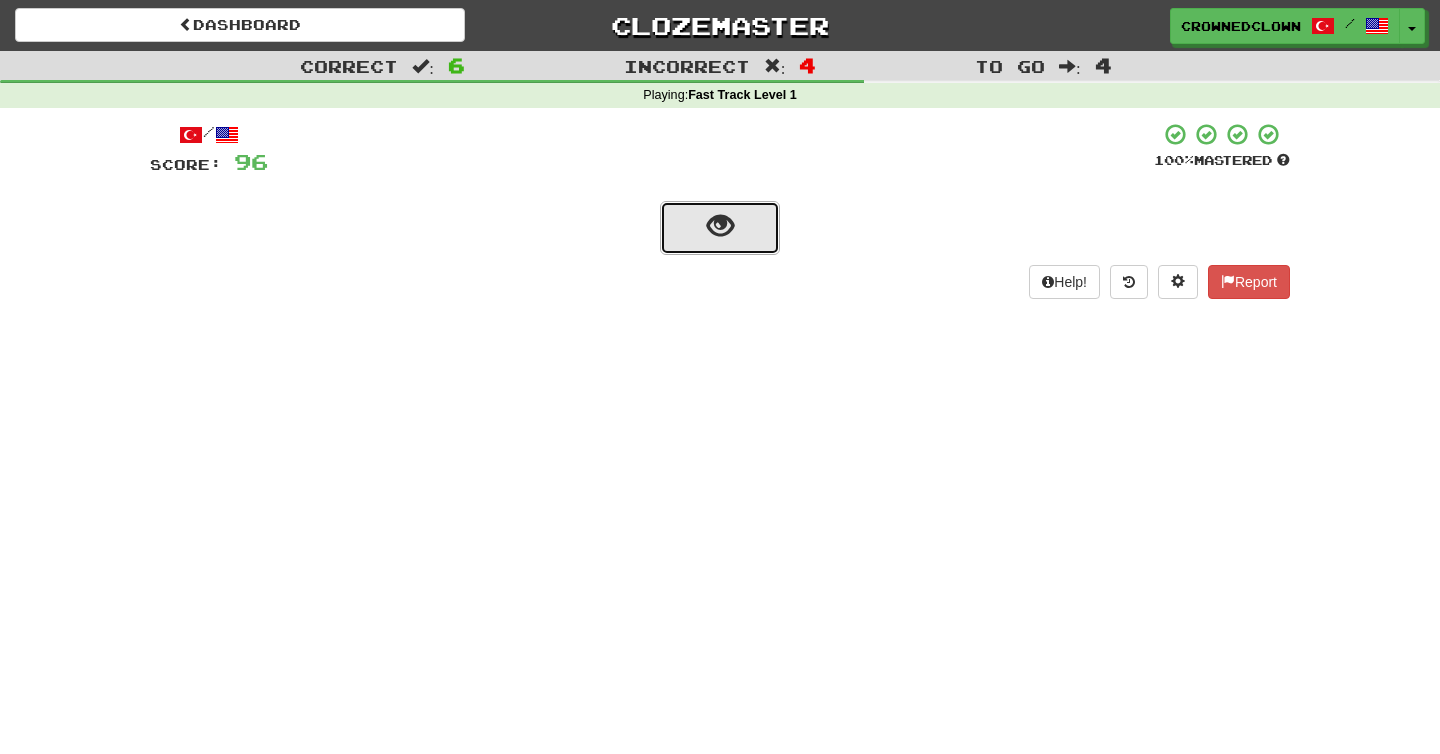 click at bounding box center (720, 228) 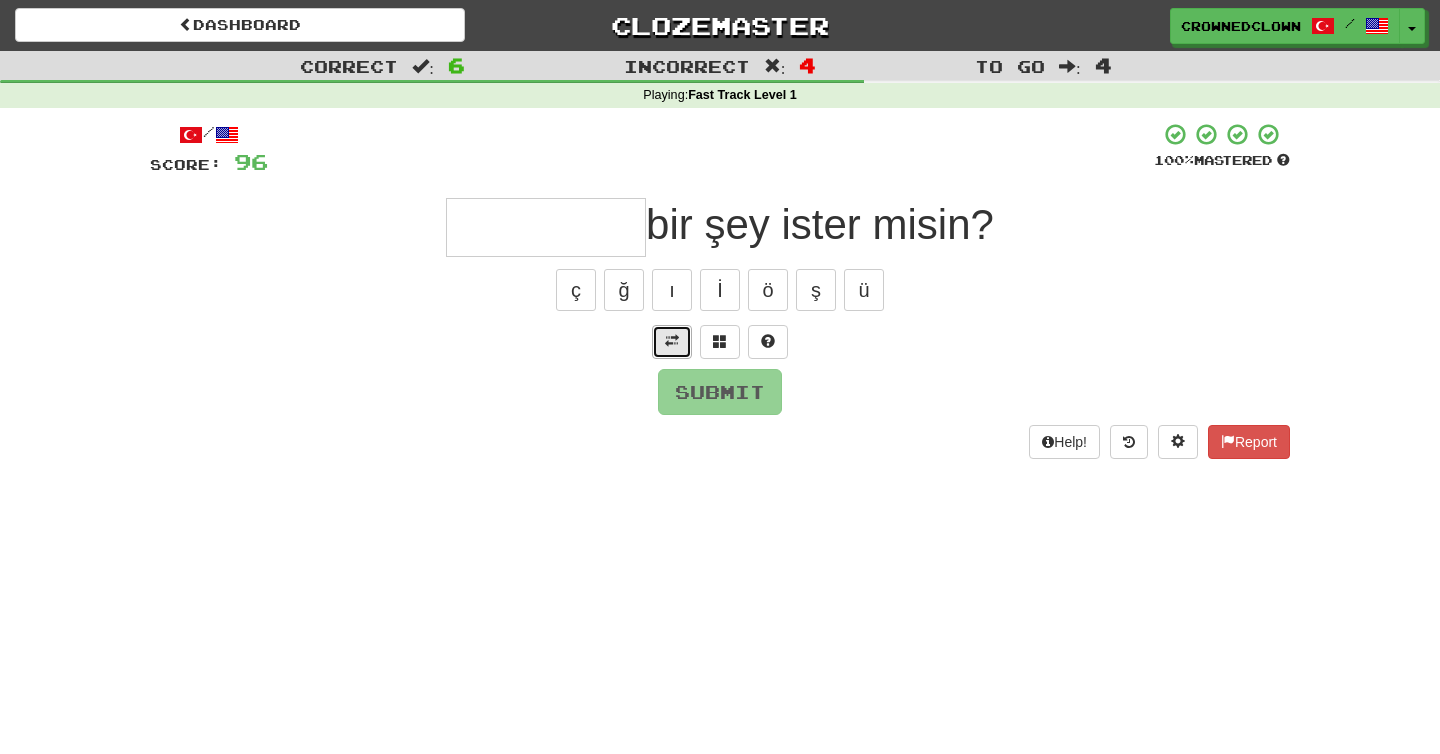 click at bounding box center (672, 342) 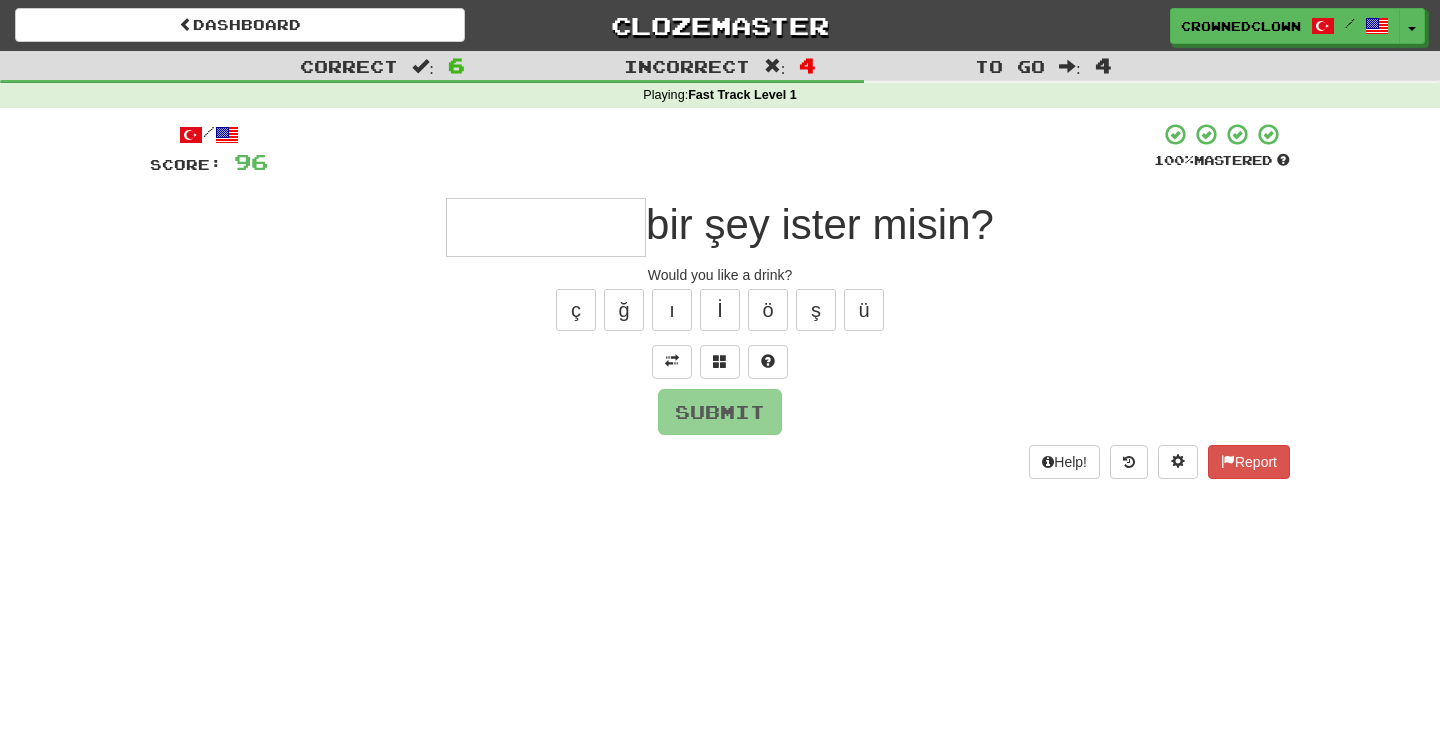 click at bounding box center [546, 227] 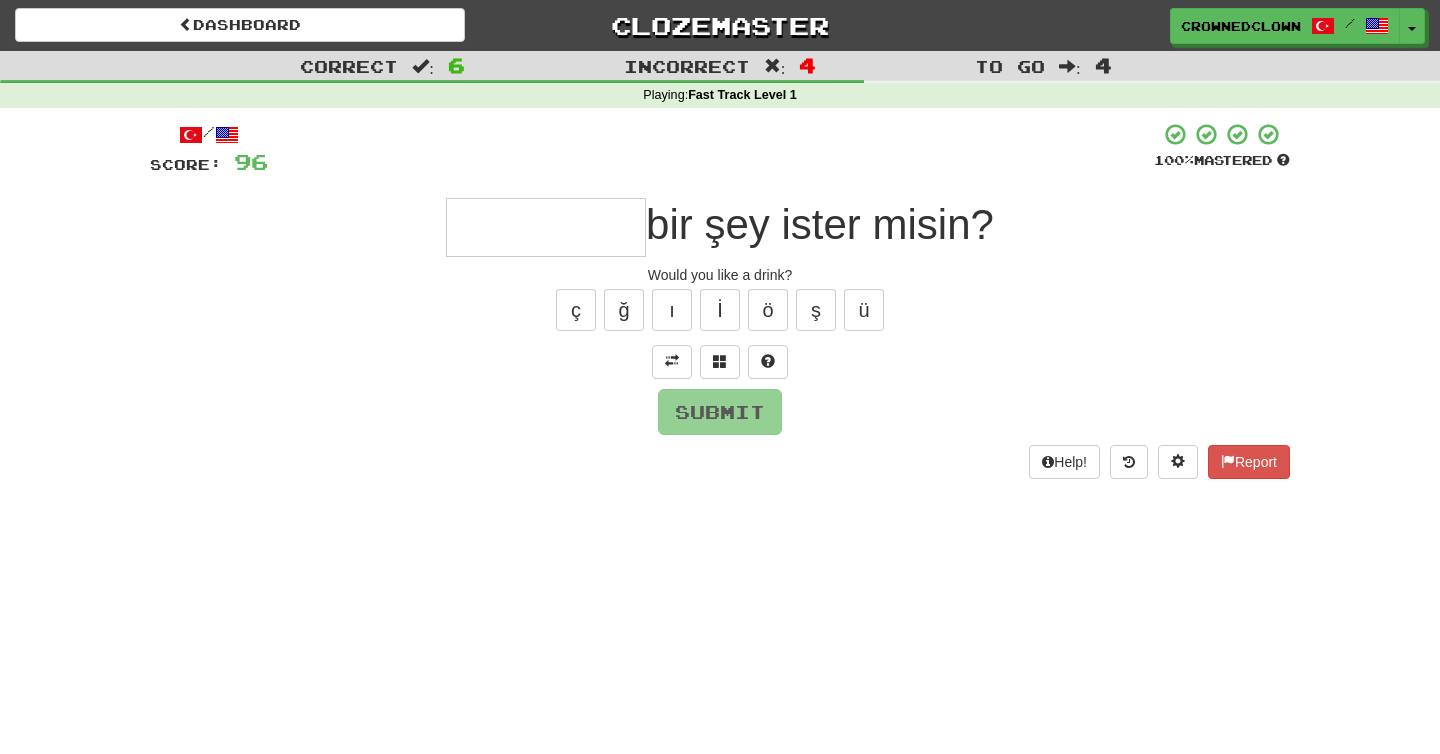 click on "ç ğ ı İ ö ş ü" at bounding box center [720, 310] 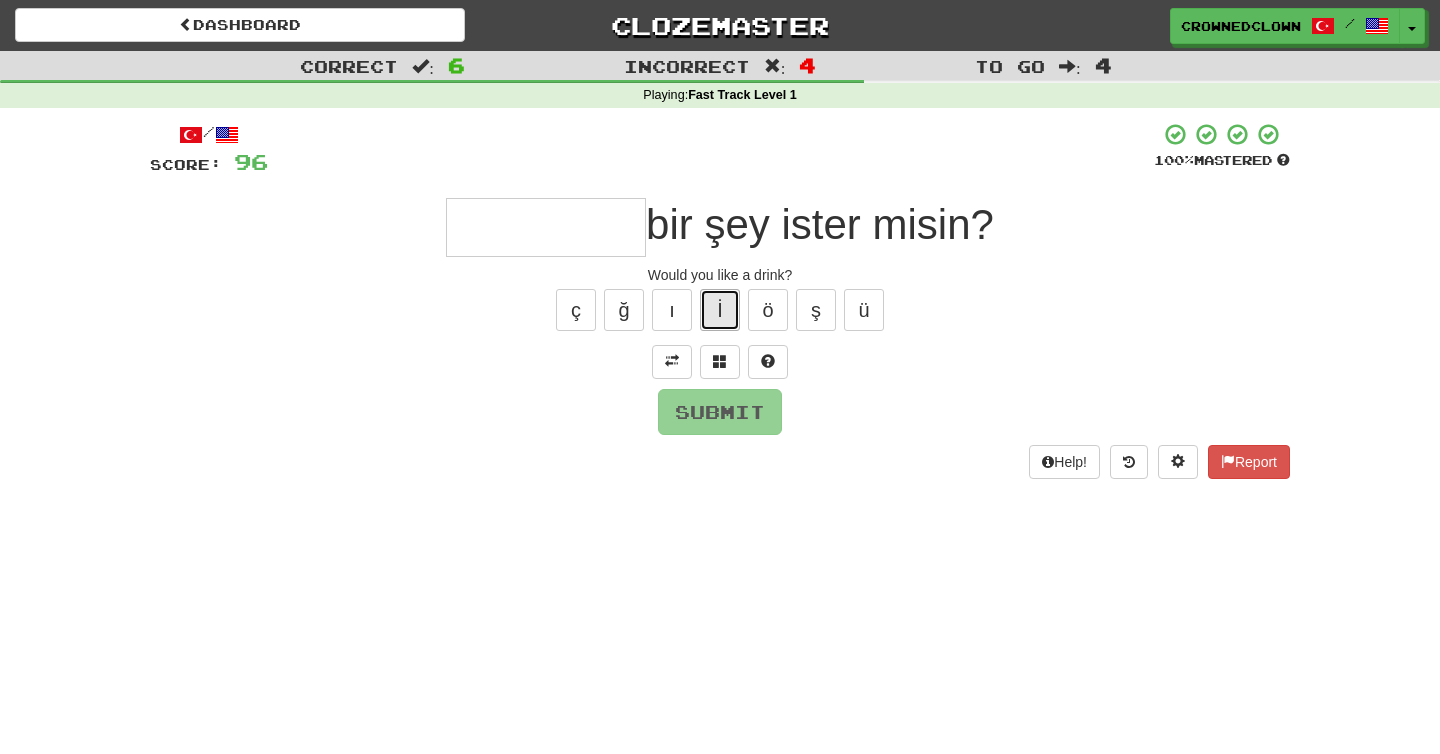 click on "İ" at bounding box center (720, 310) 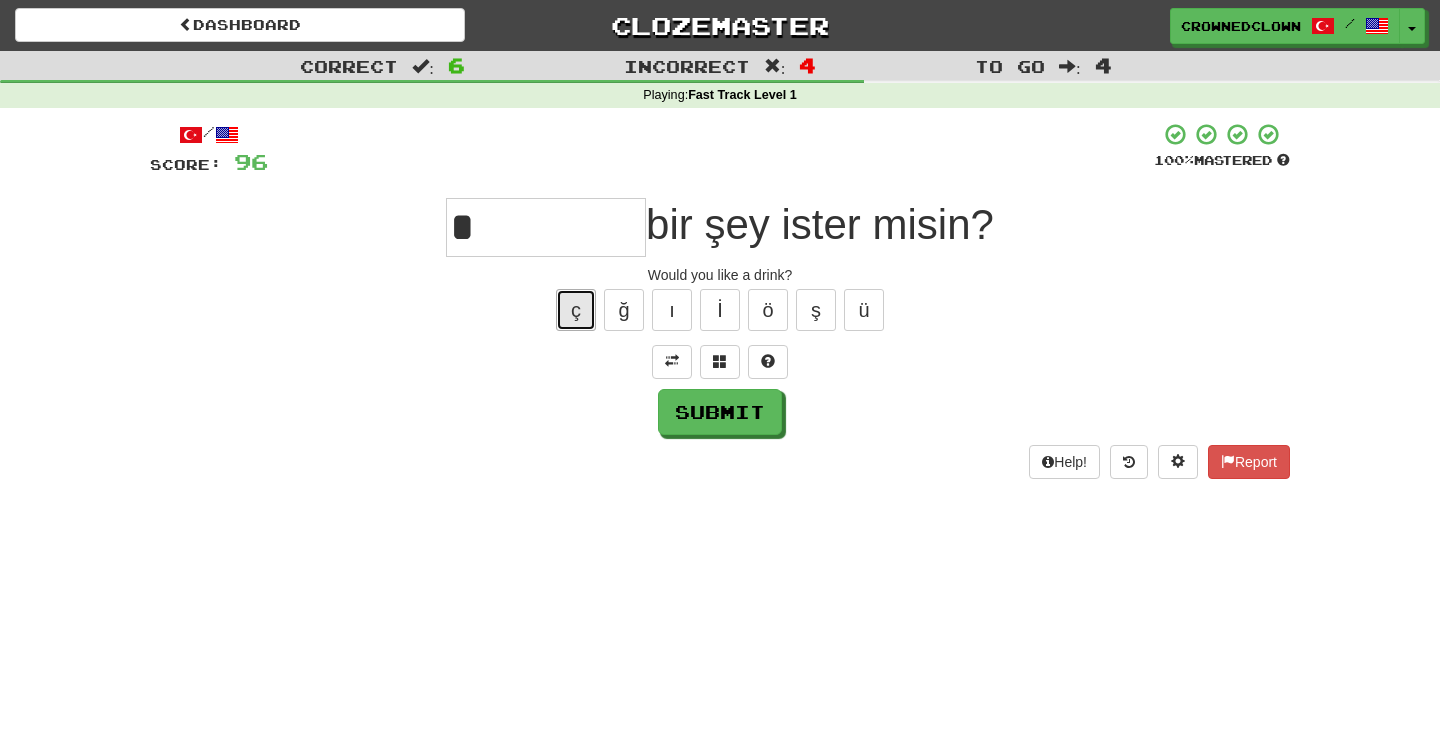 click on "ç" at bounding box center [576, 310] 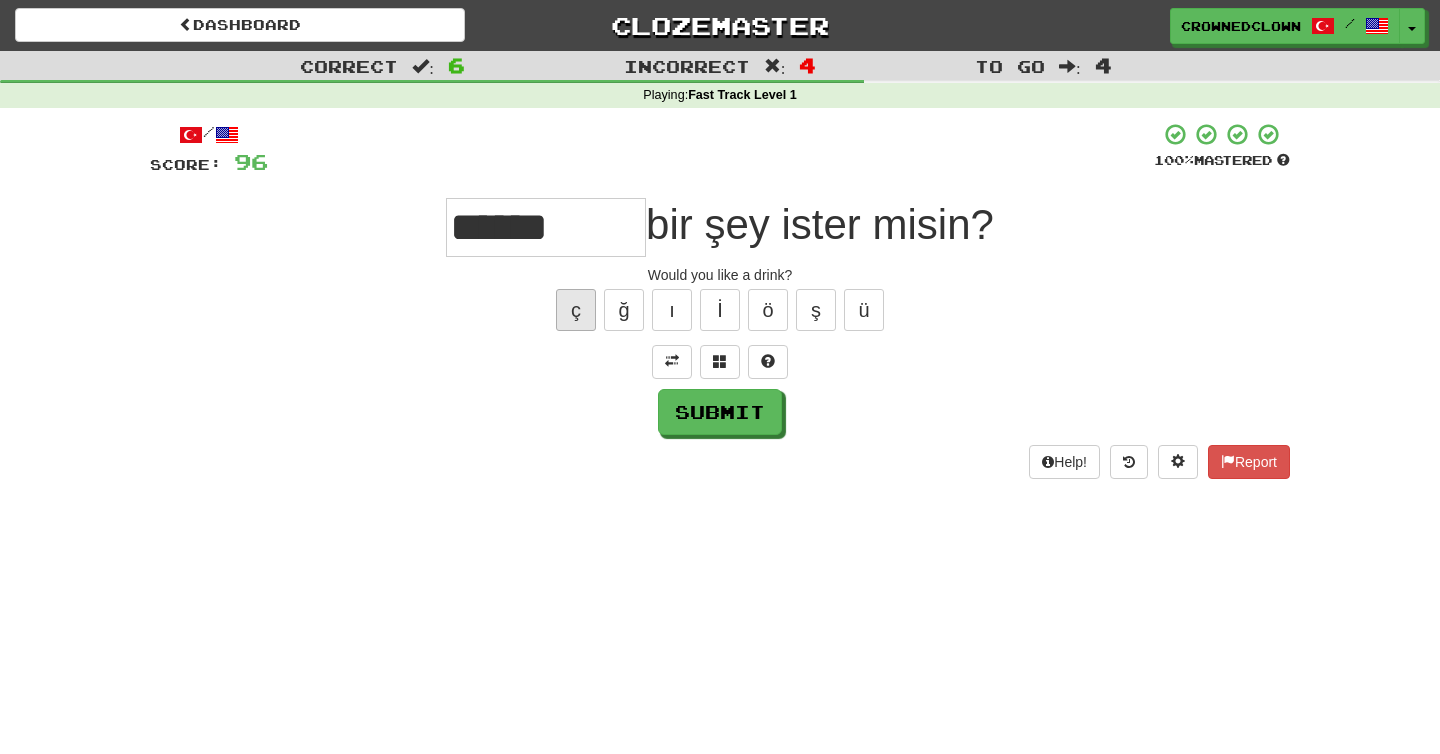 type on "******" 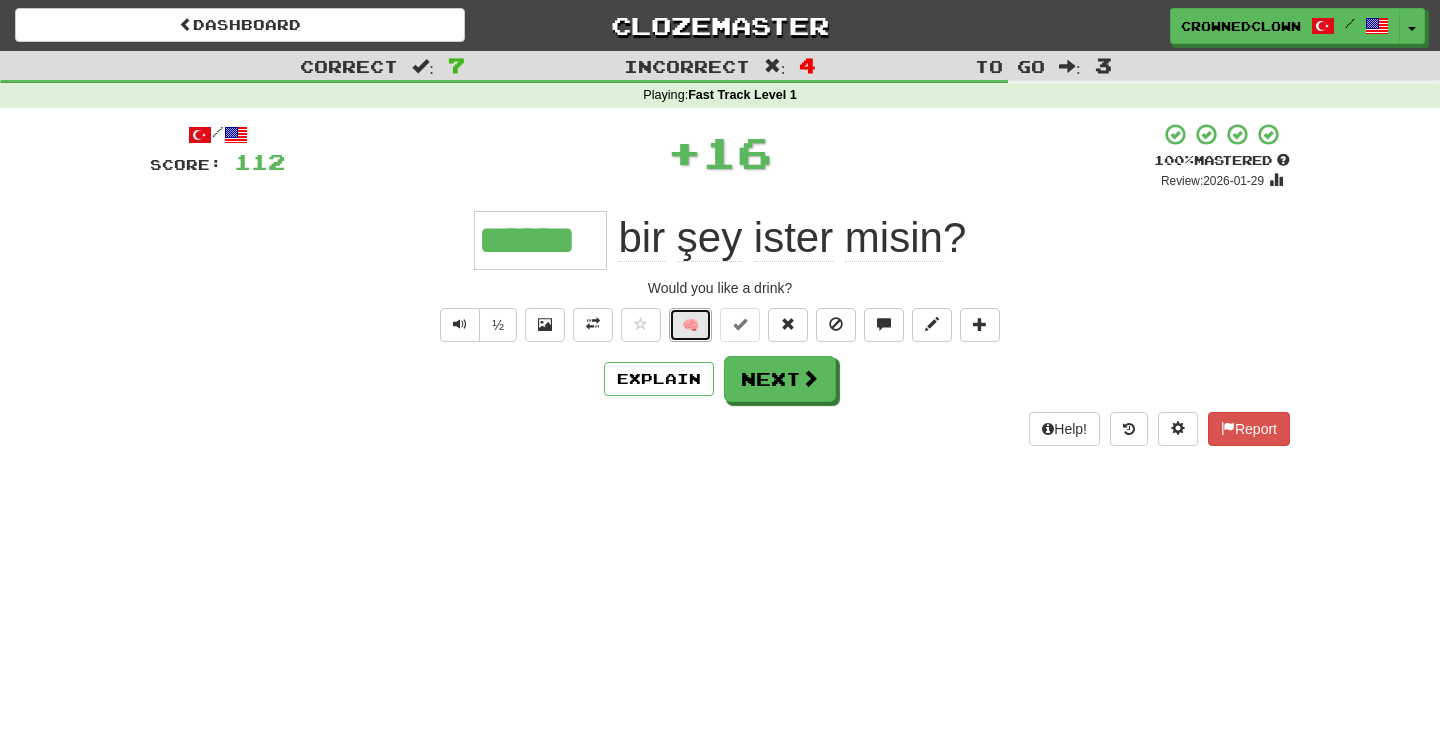 click on "🧠" at bounding box center (690, 325) 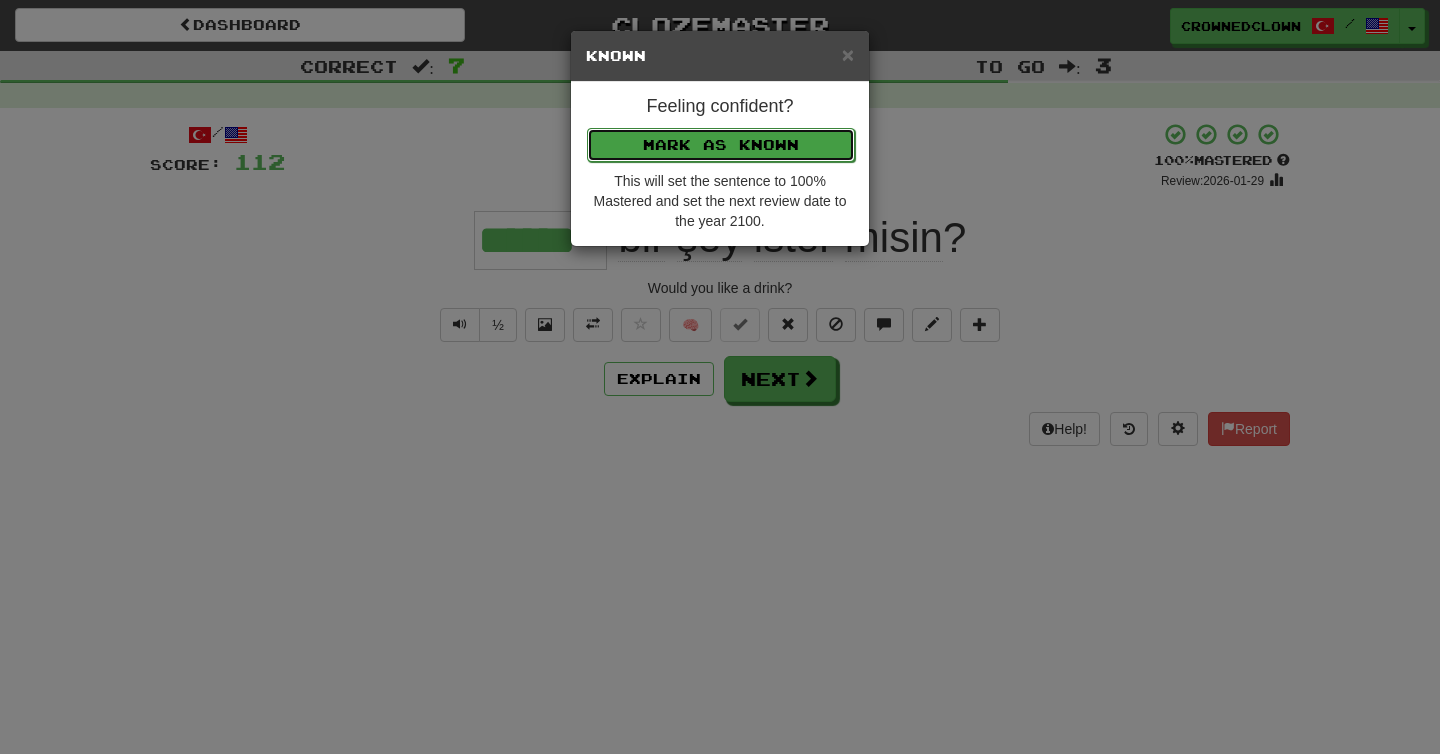 click on "Mark as Known" at bounding box center (721, 145) 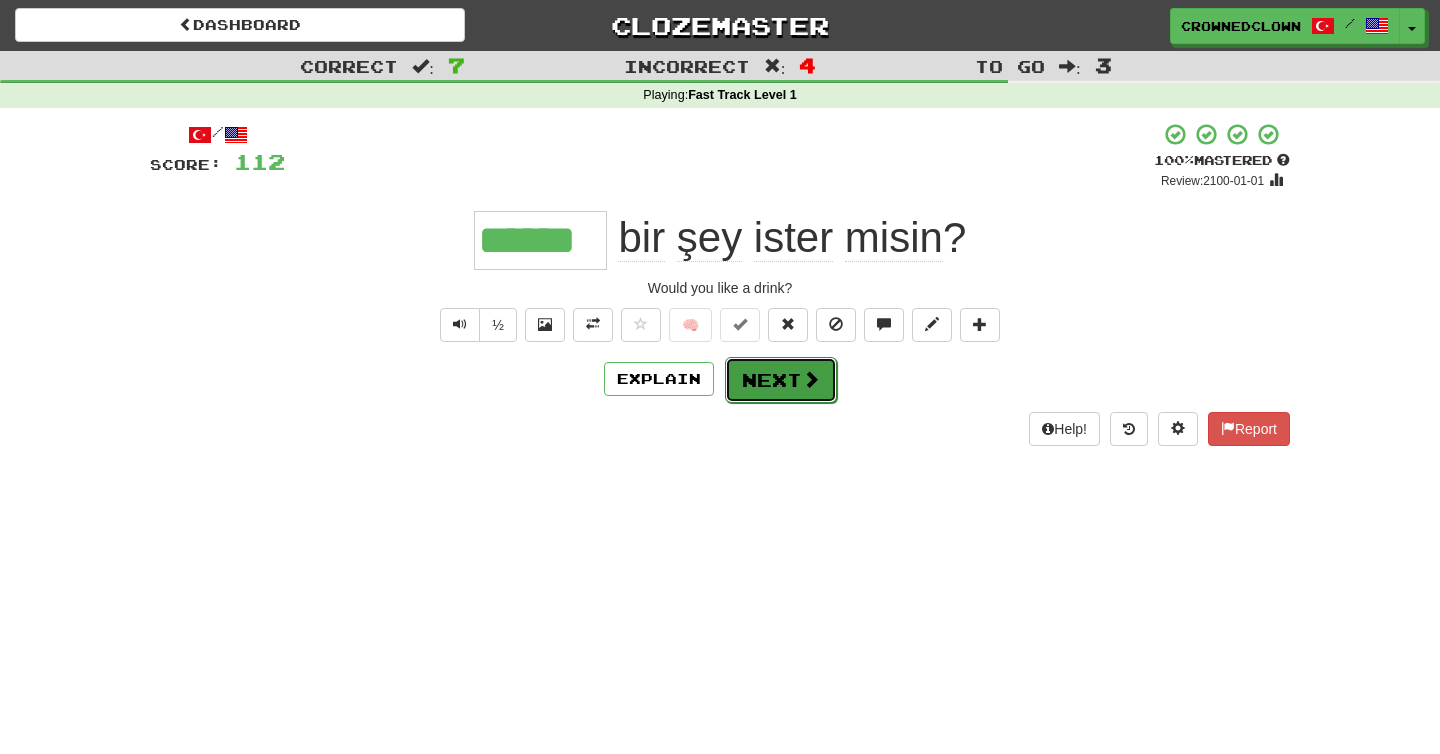 click on "Next" at bounding box center [781, 380] 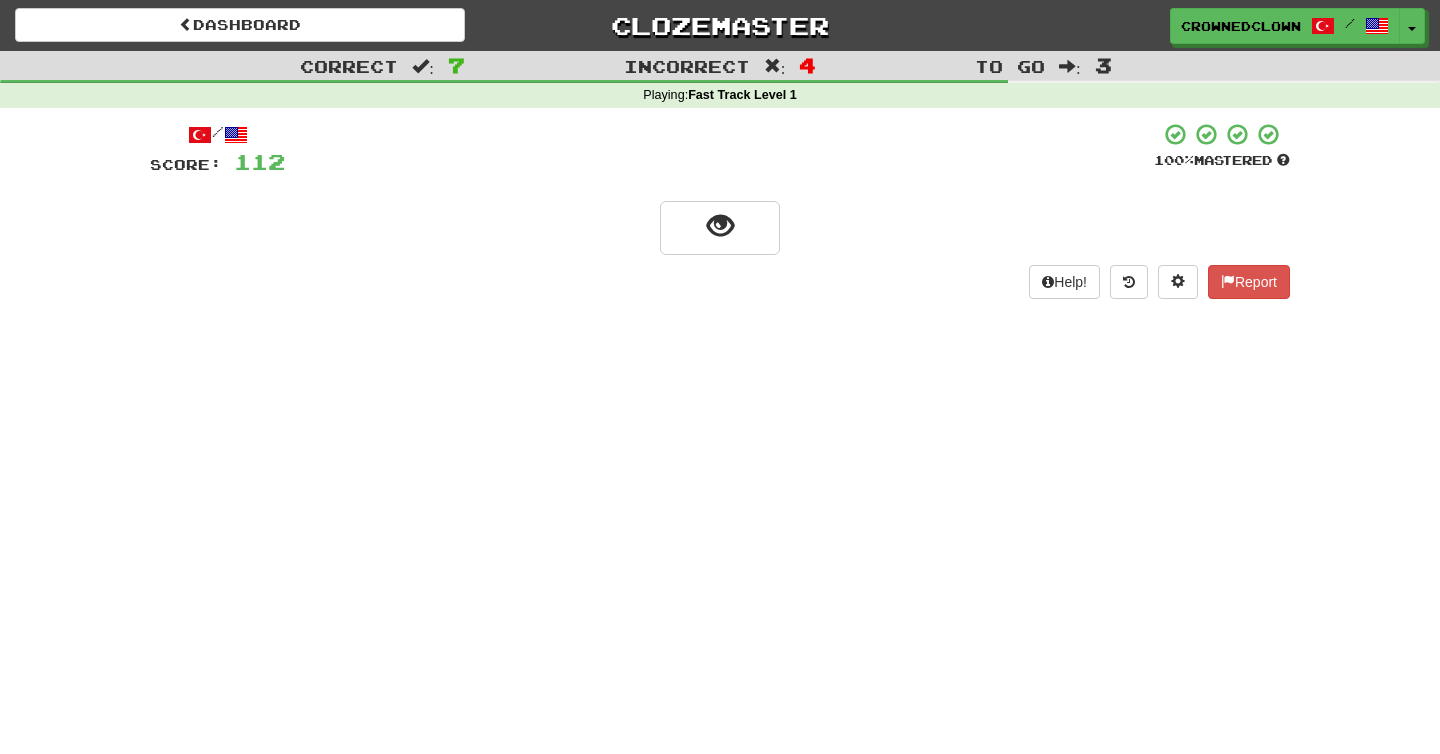 click on "/  Score:   112 100 %  Mastered  Help!  Report" at bounding box center [720, 210] 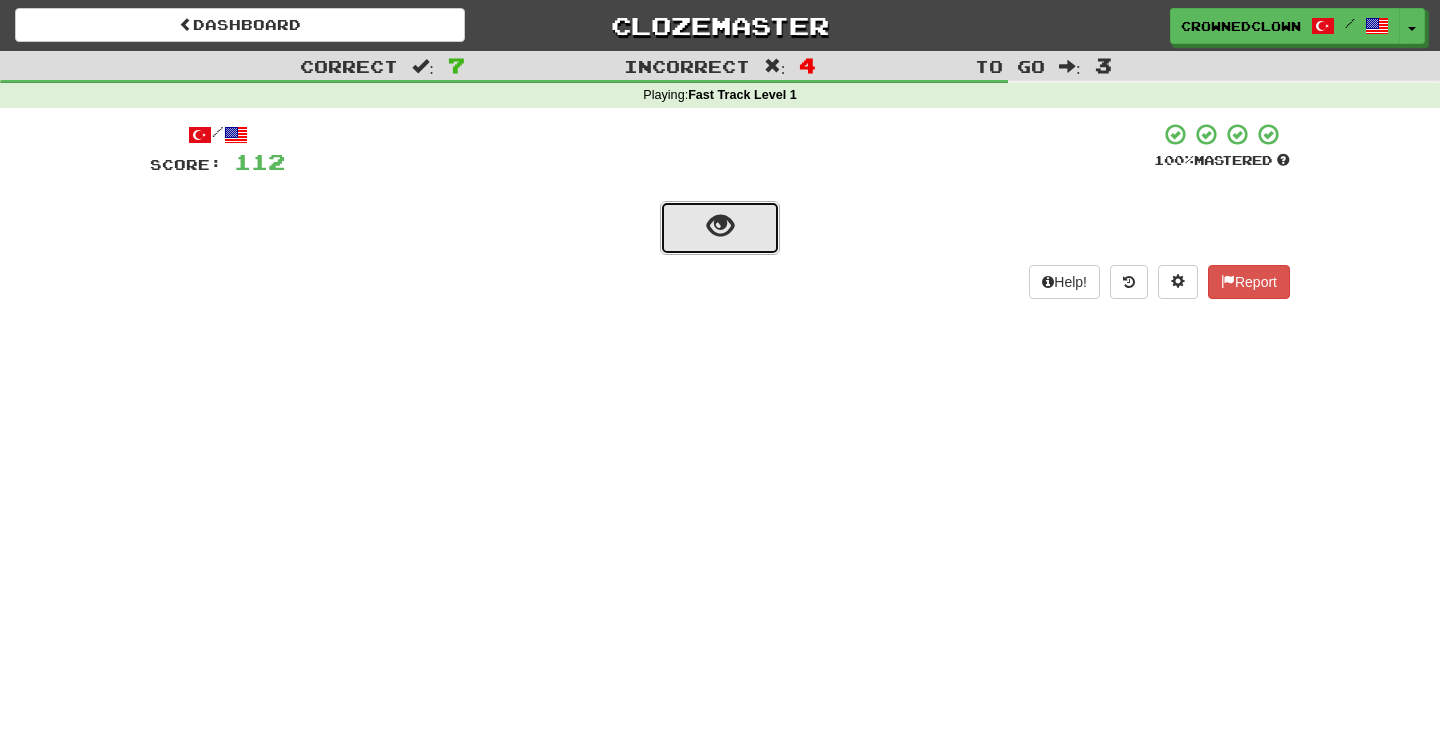 click at bounding box center (720, 228) 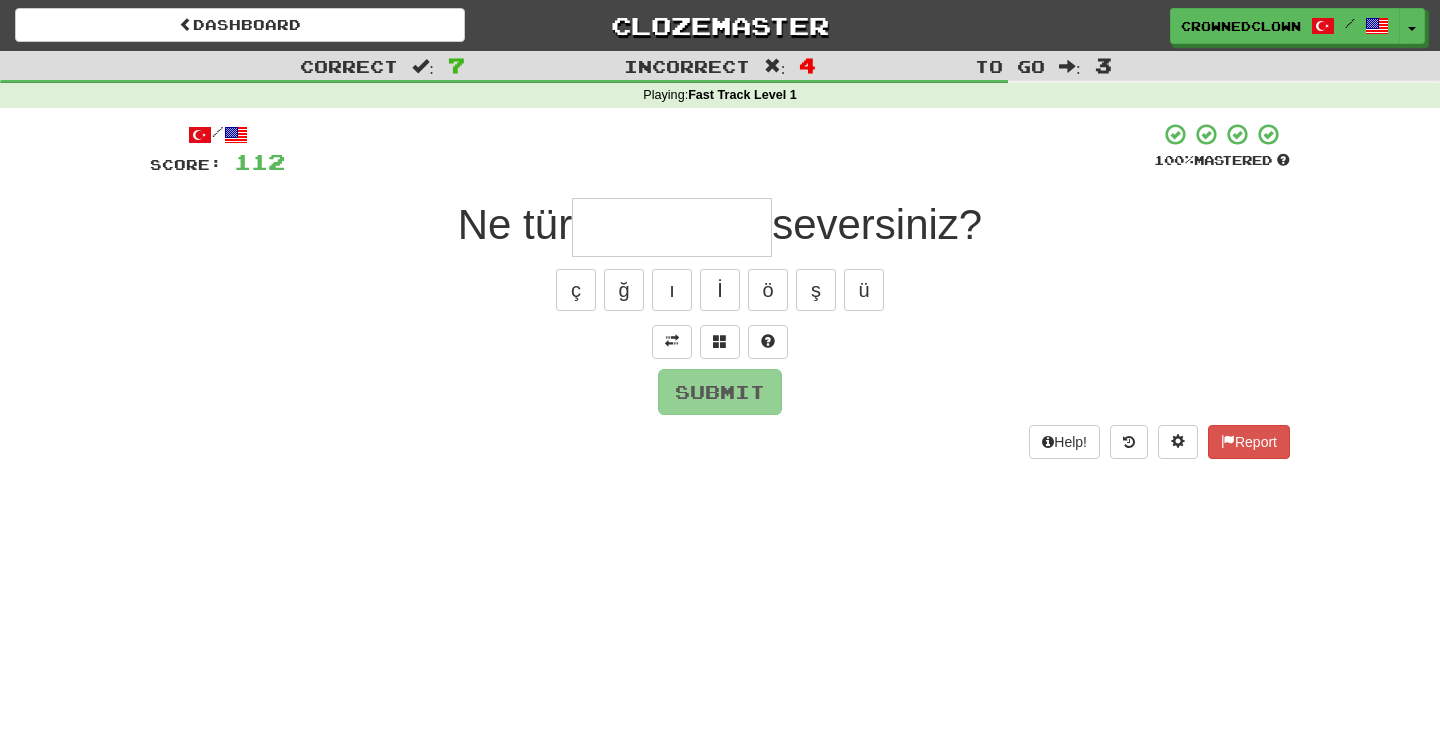 click at bounding box center [672, 227] 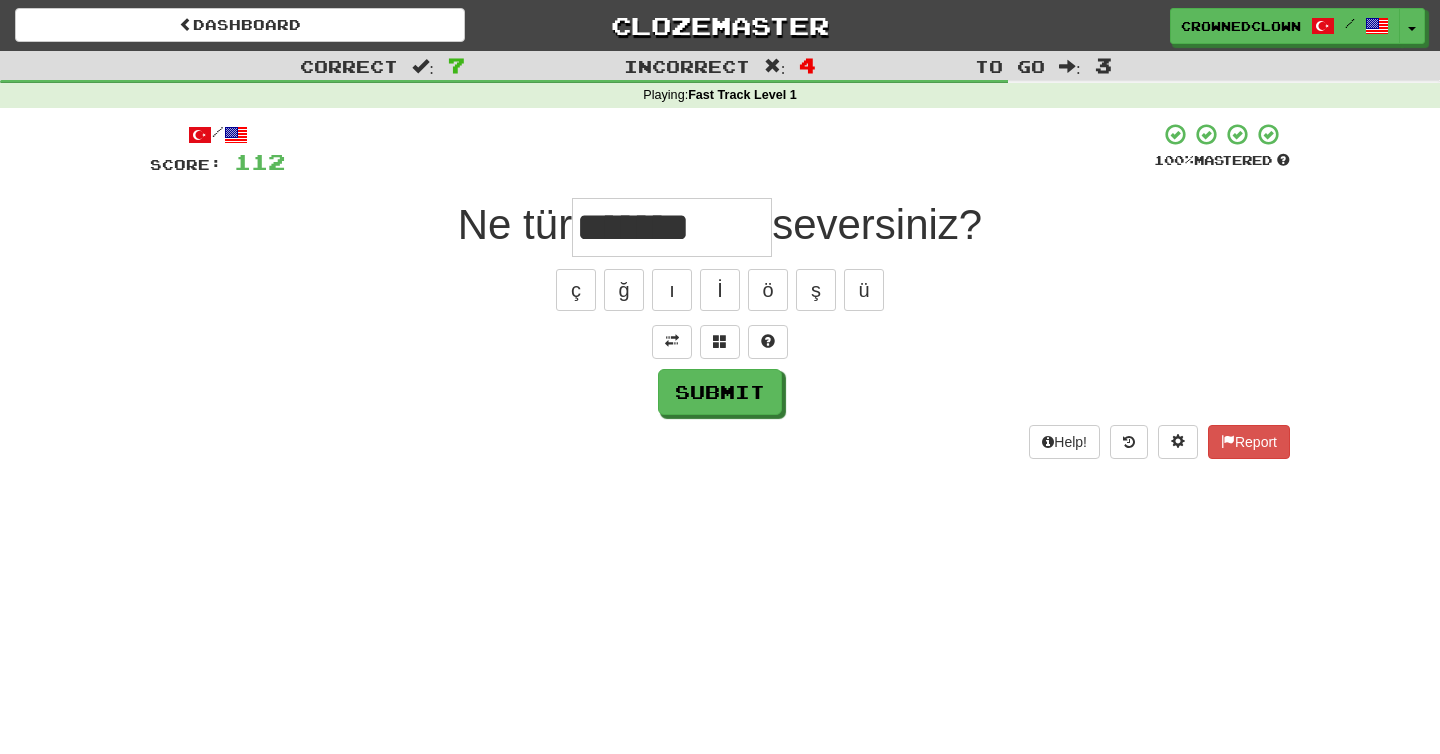 type on "*******" 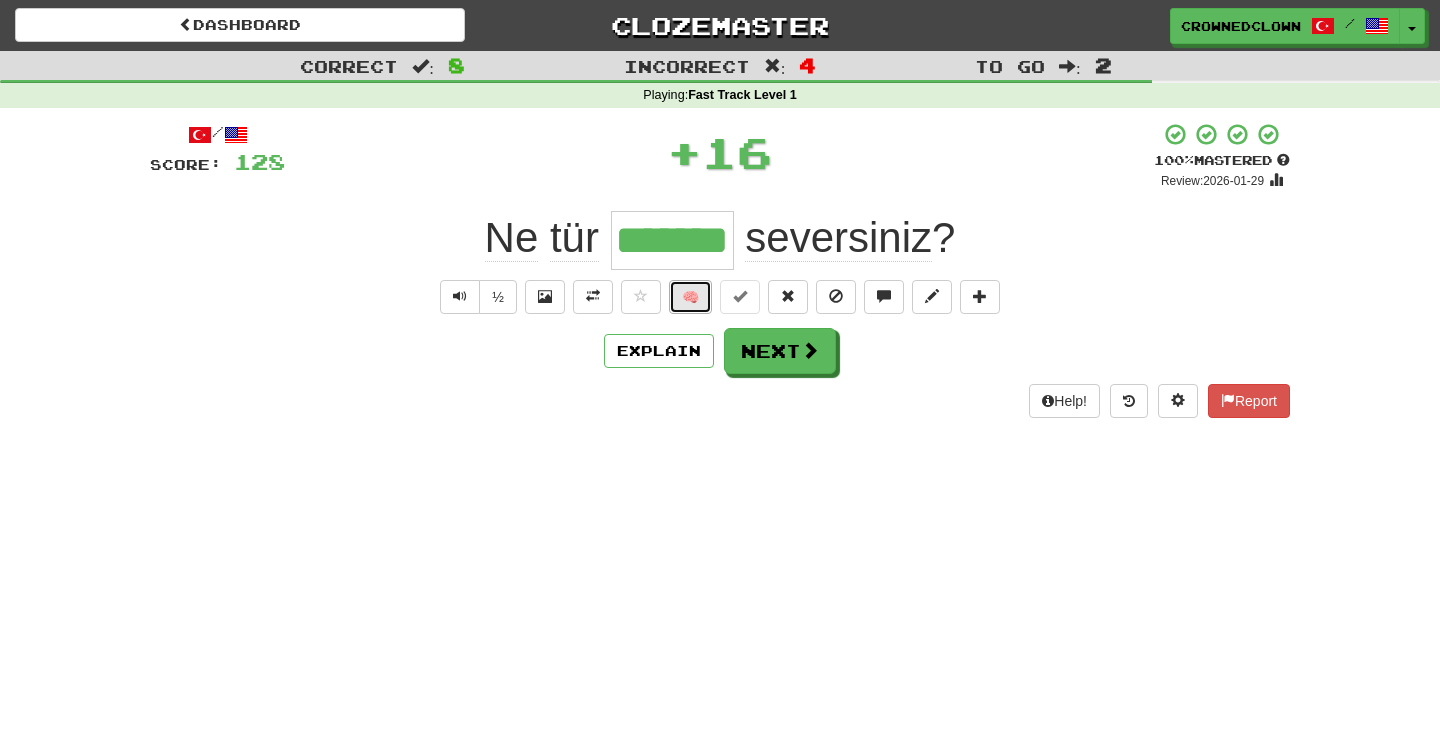 click on "🧠" at bounding box center (690, 297) 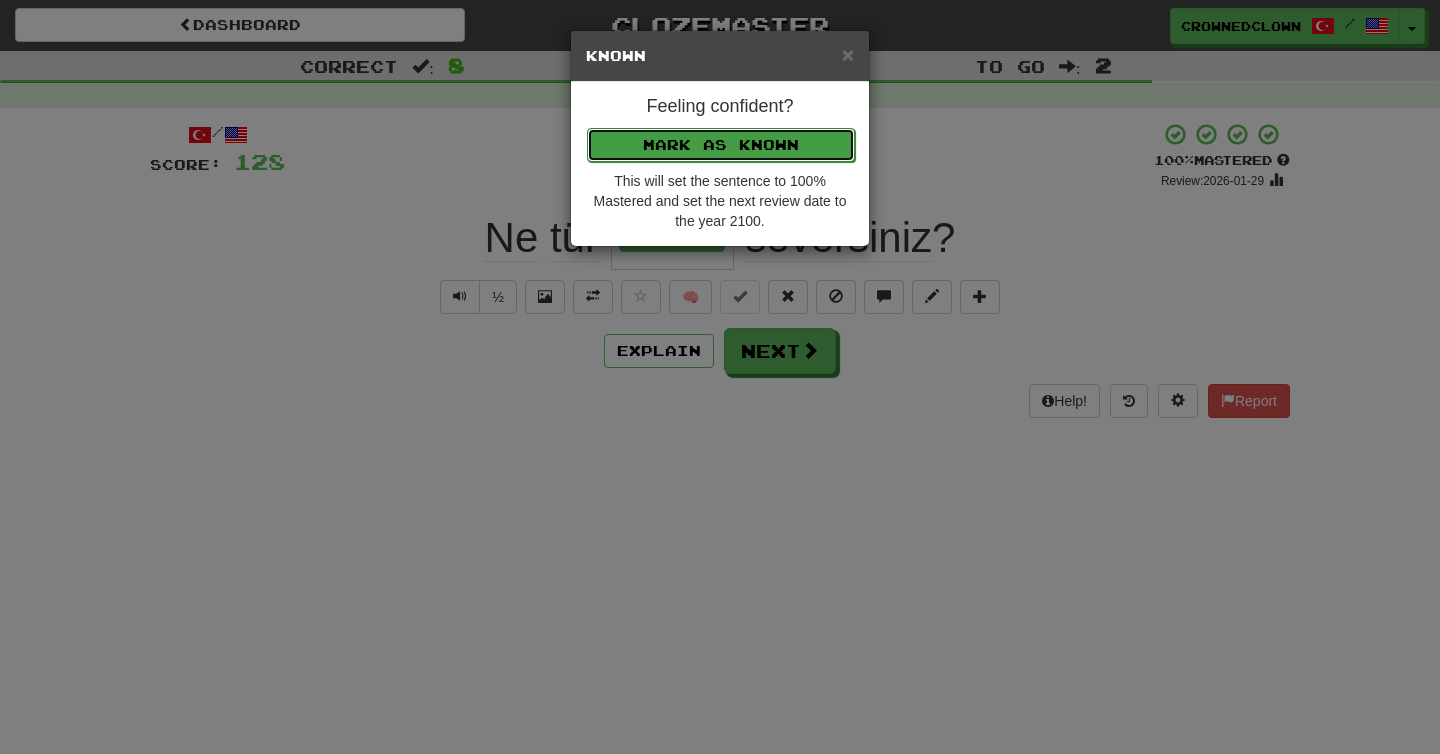 click on "Mark as Known" at bounding box center [721, 145] 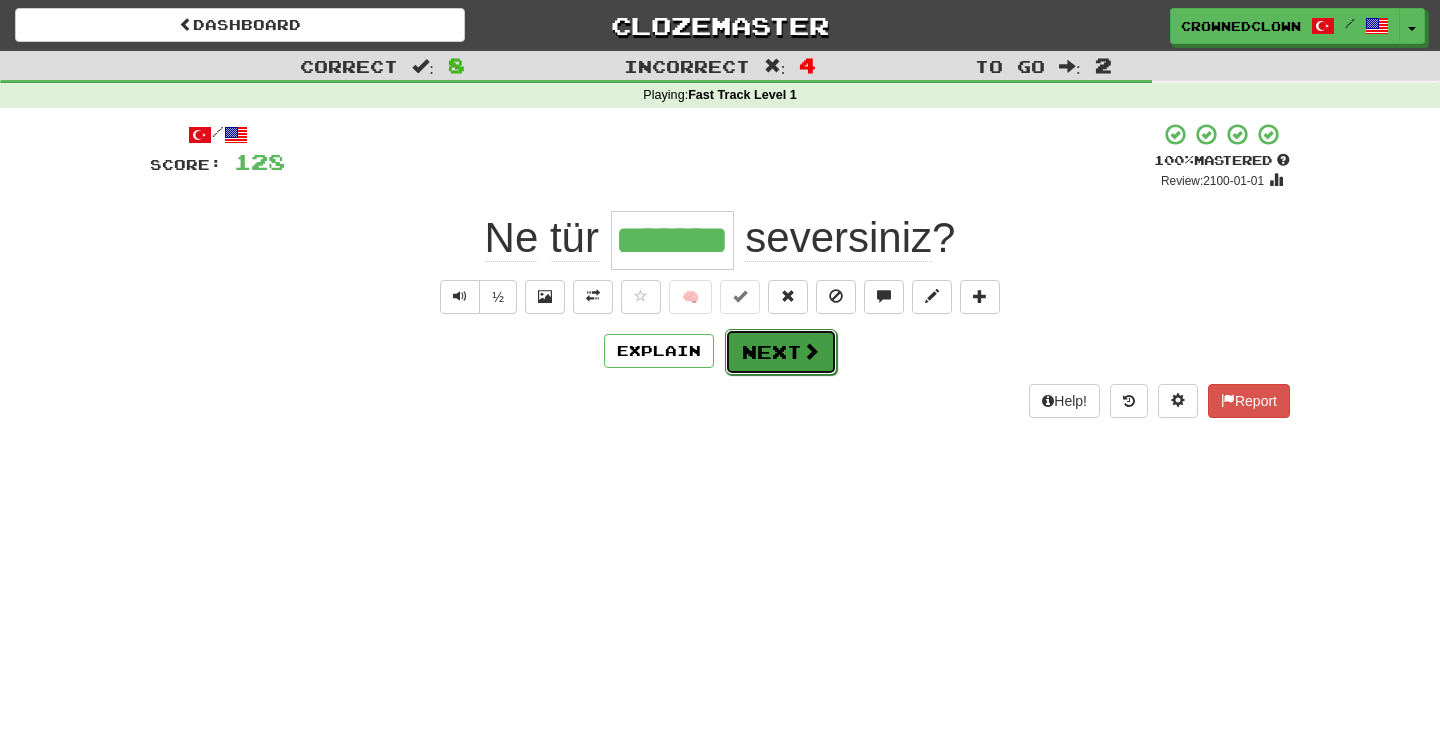 click on "Next" at bounding box center (781, 352) 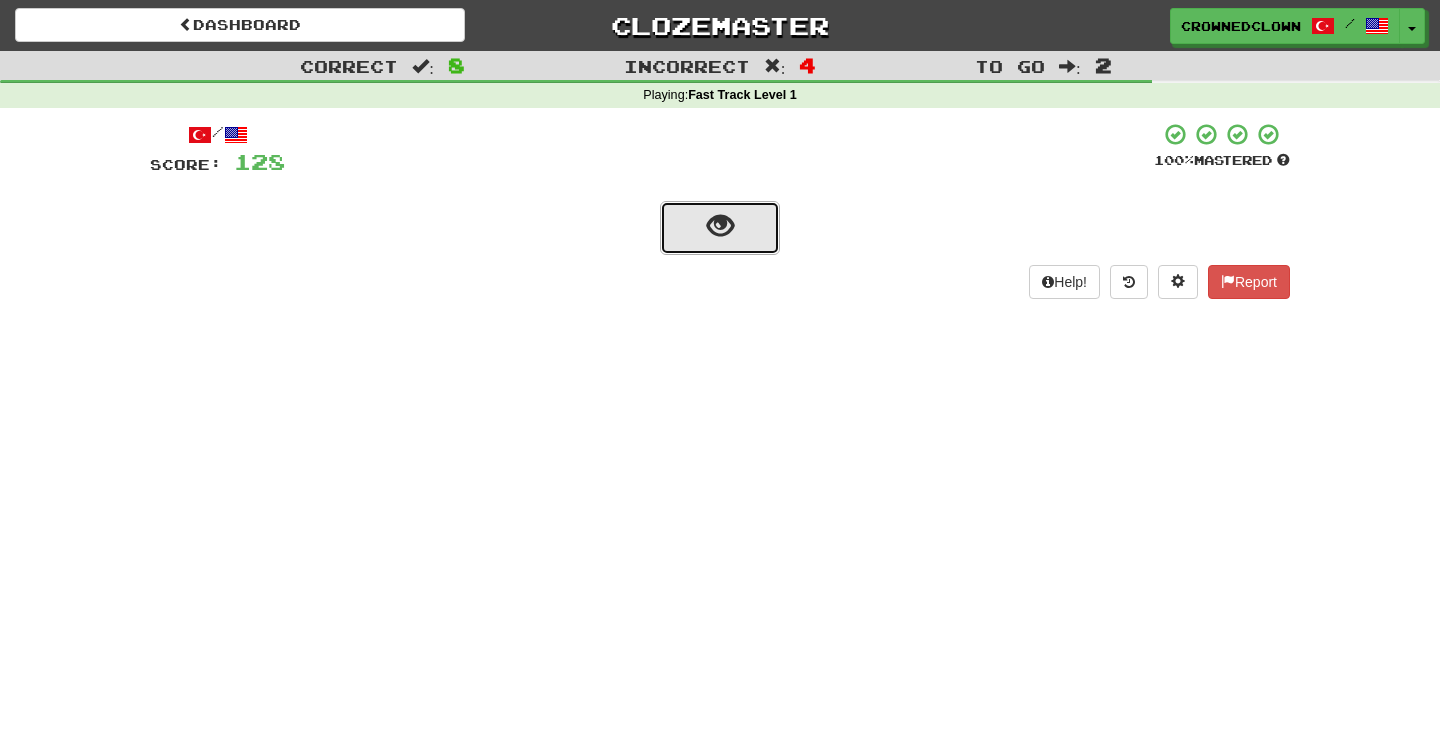 click at bounding box center [720, 228] 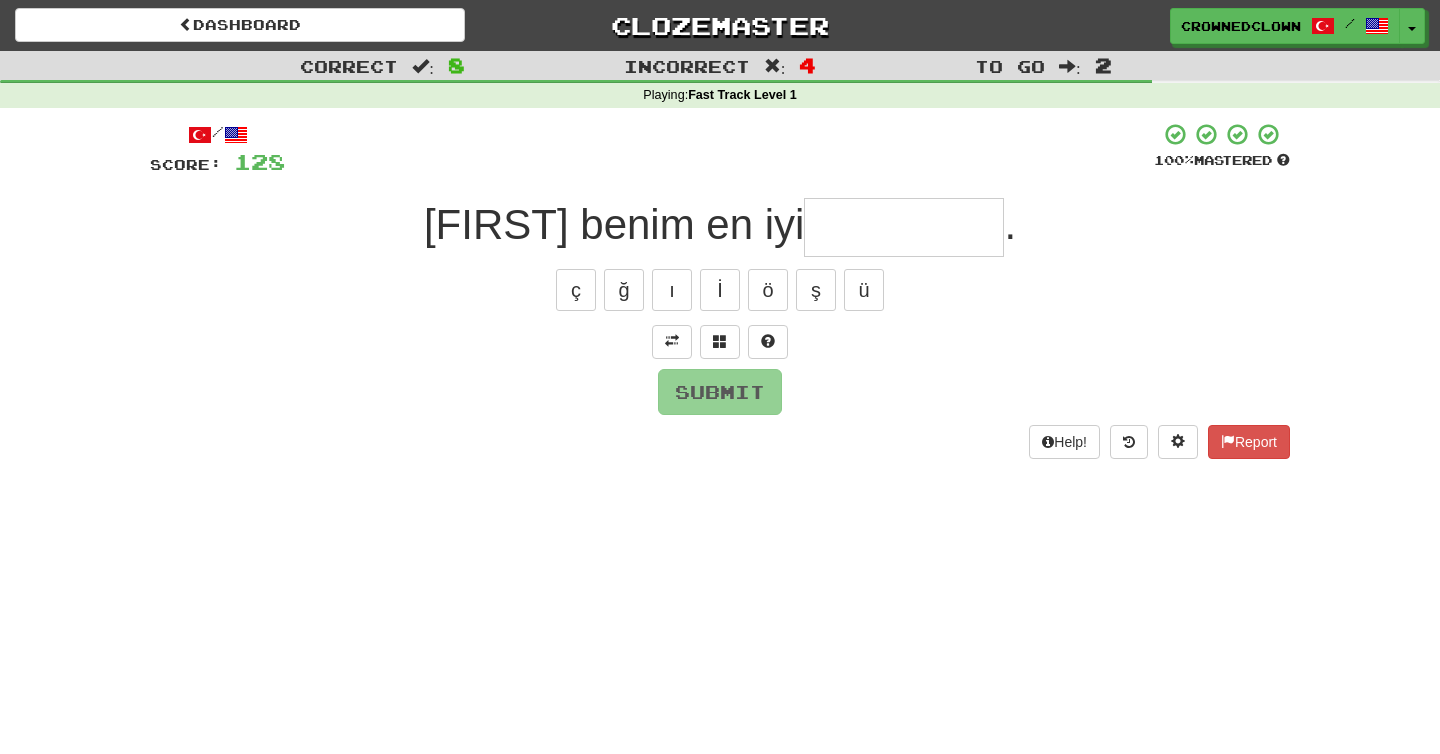 click at bounding box center (904, 227) 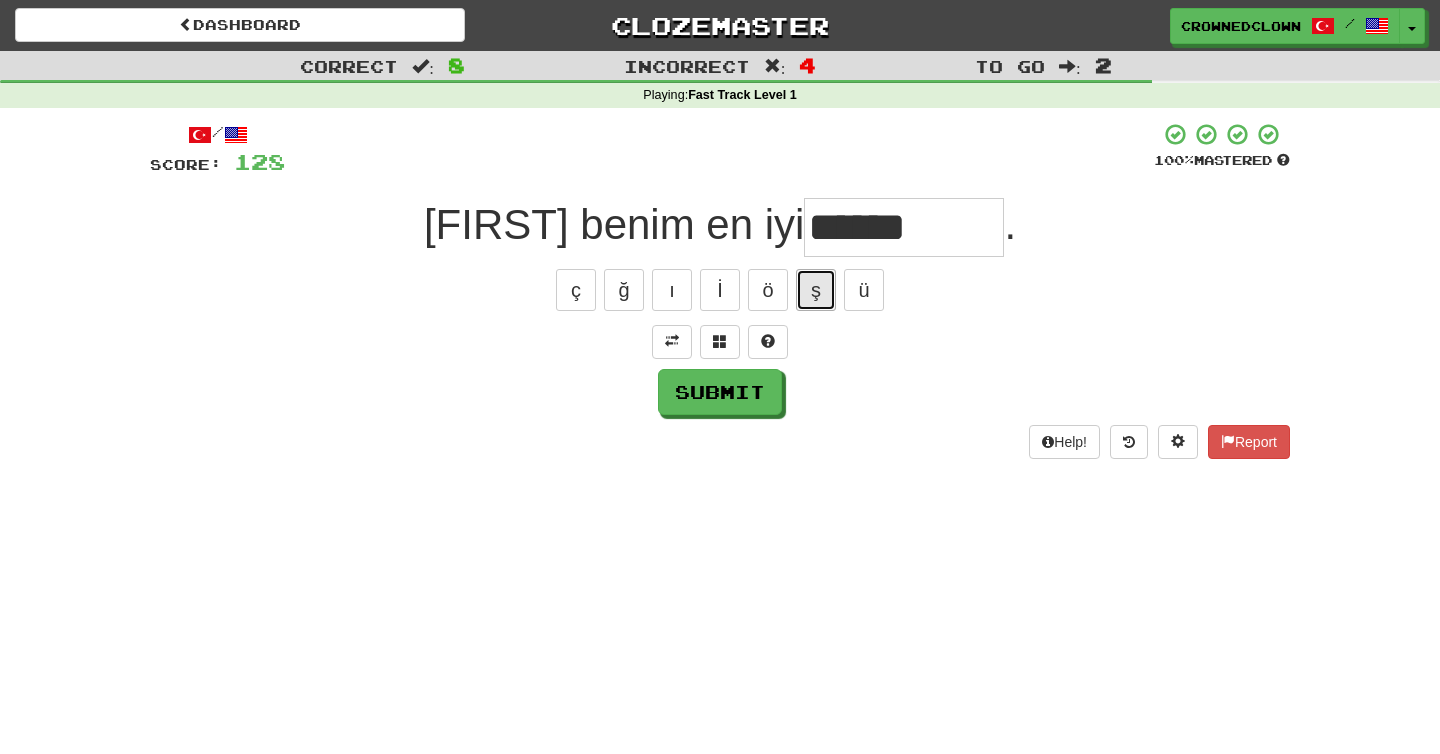 click on "ş" at bounding box center (816, 290) 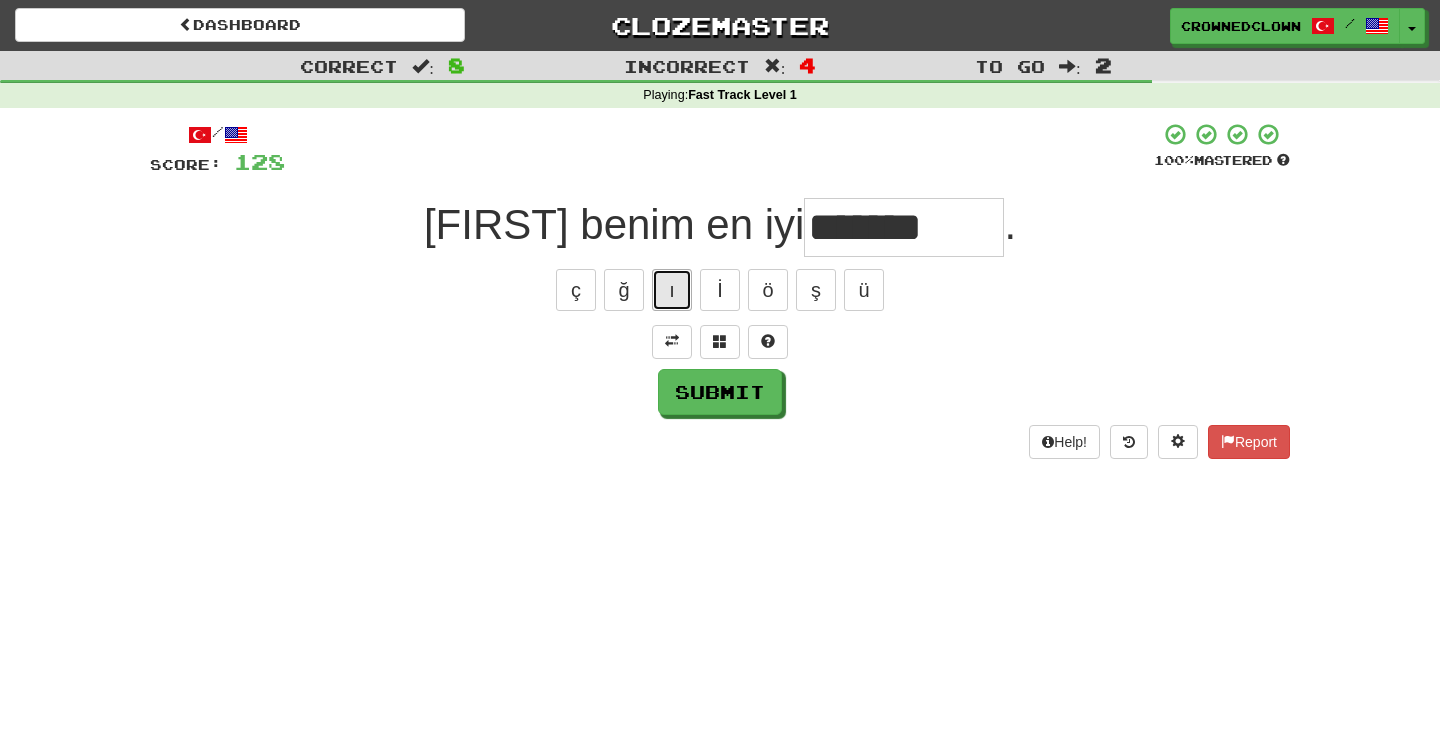 click on "ı" at bounding box center [672, 290] 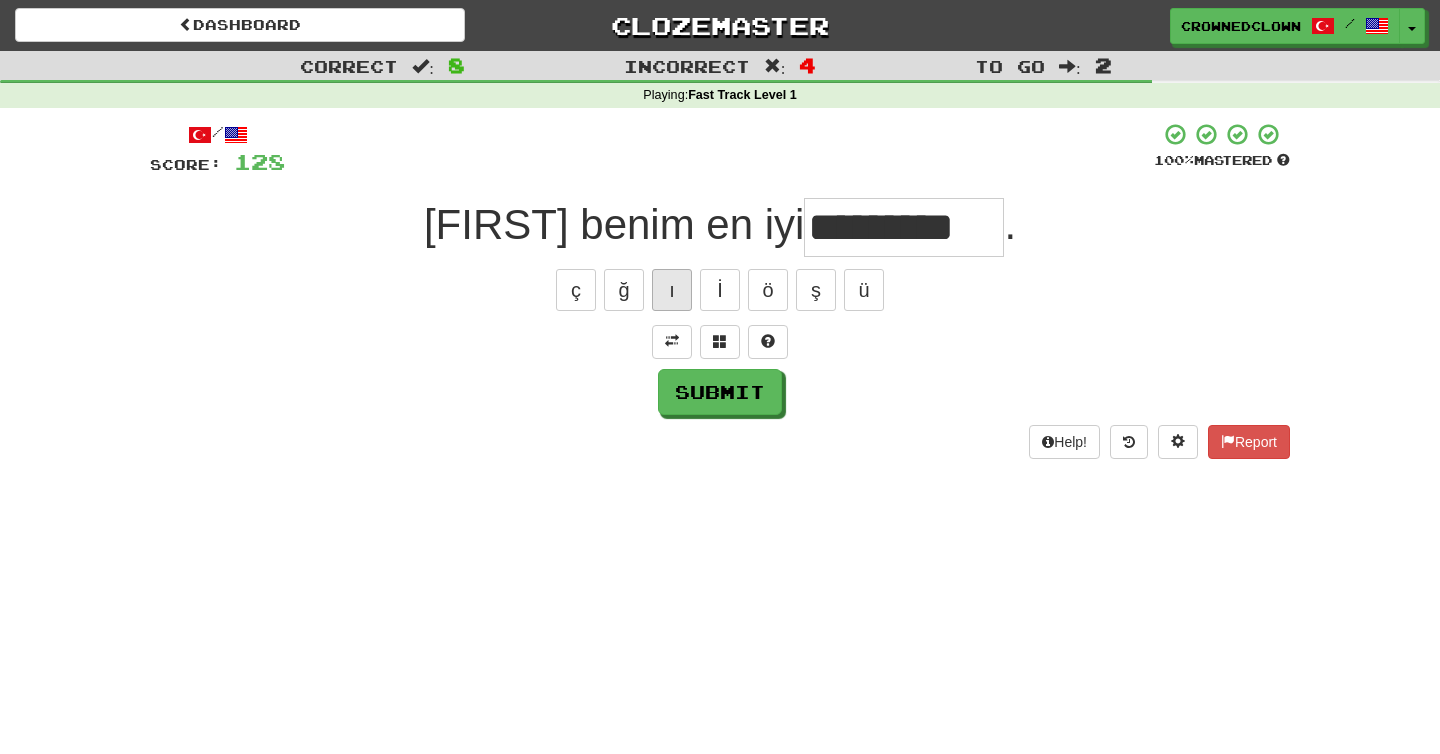 scroll, scrollTop: 0, scrollLeft: 2, axis: horizontal 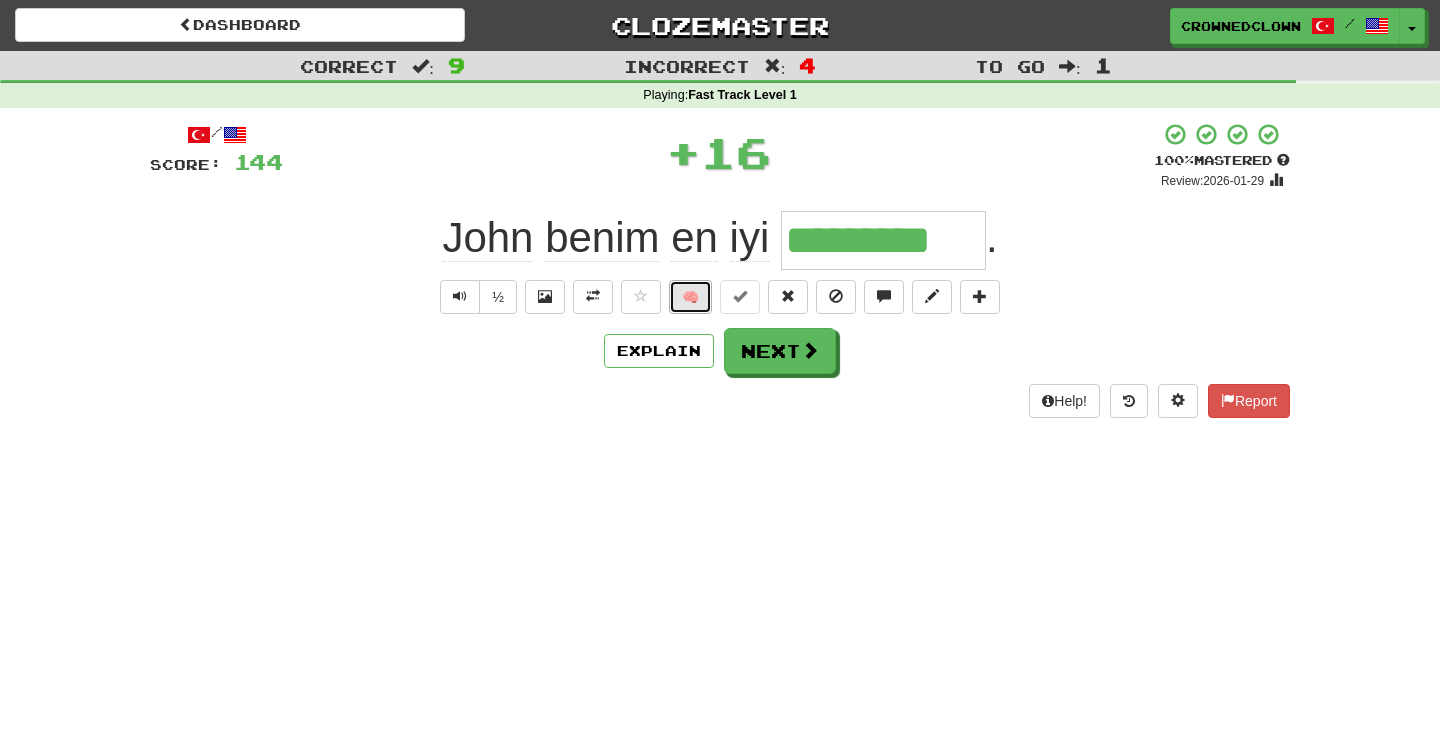 click on "🧠" at bounding box center (690, 297) 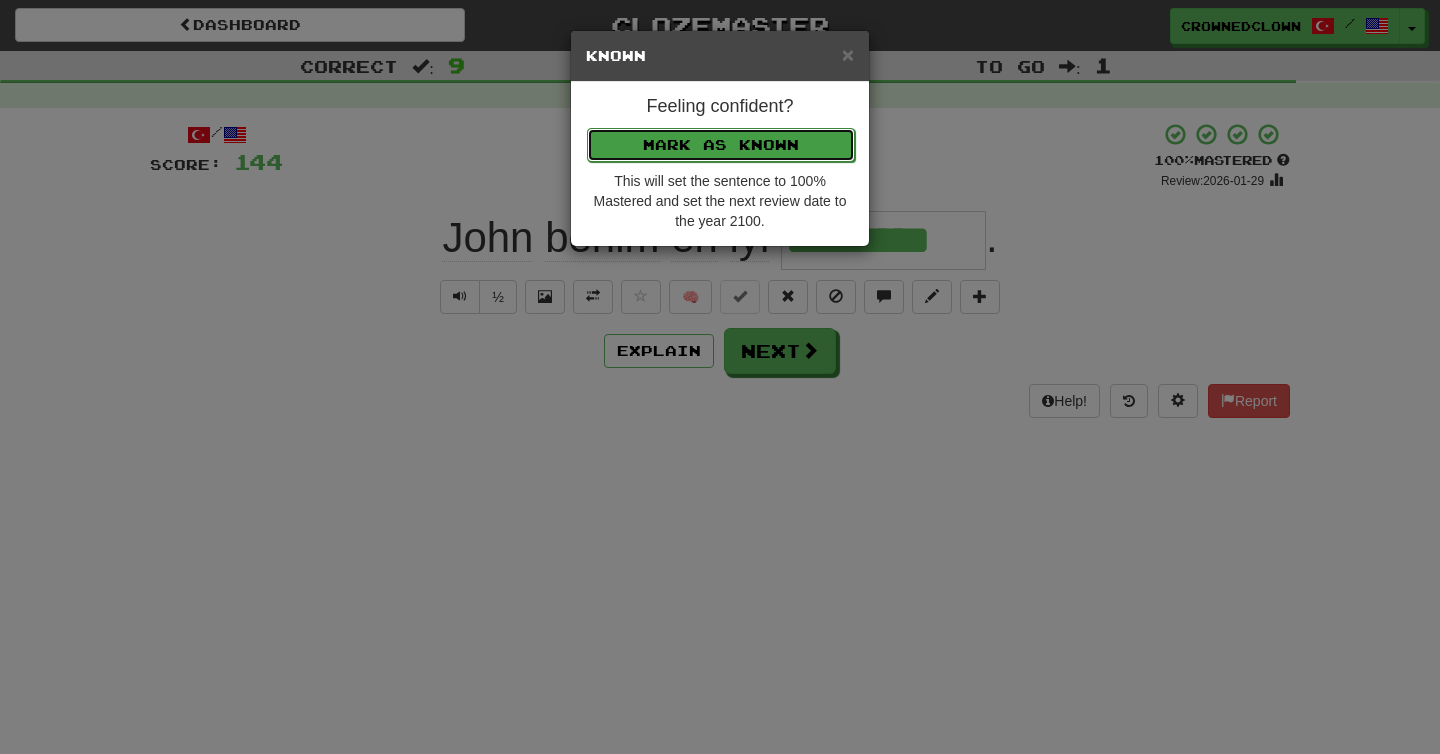 click on "Mark as Known" at bounding box center [721, 145] 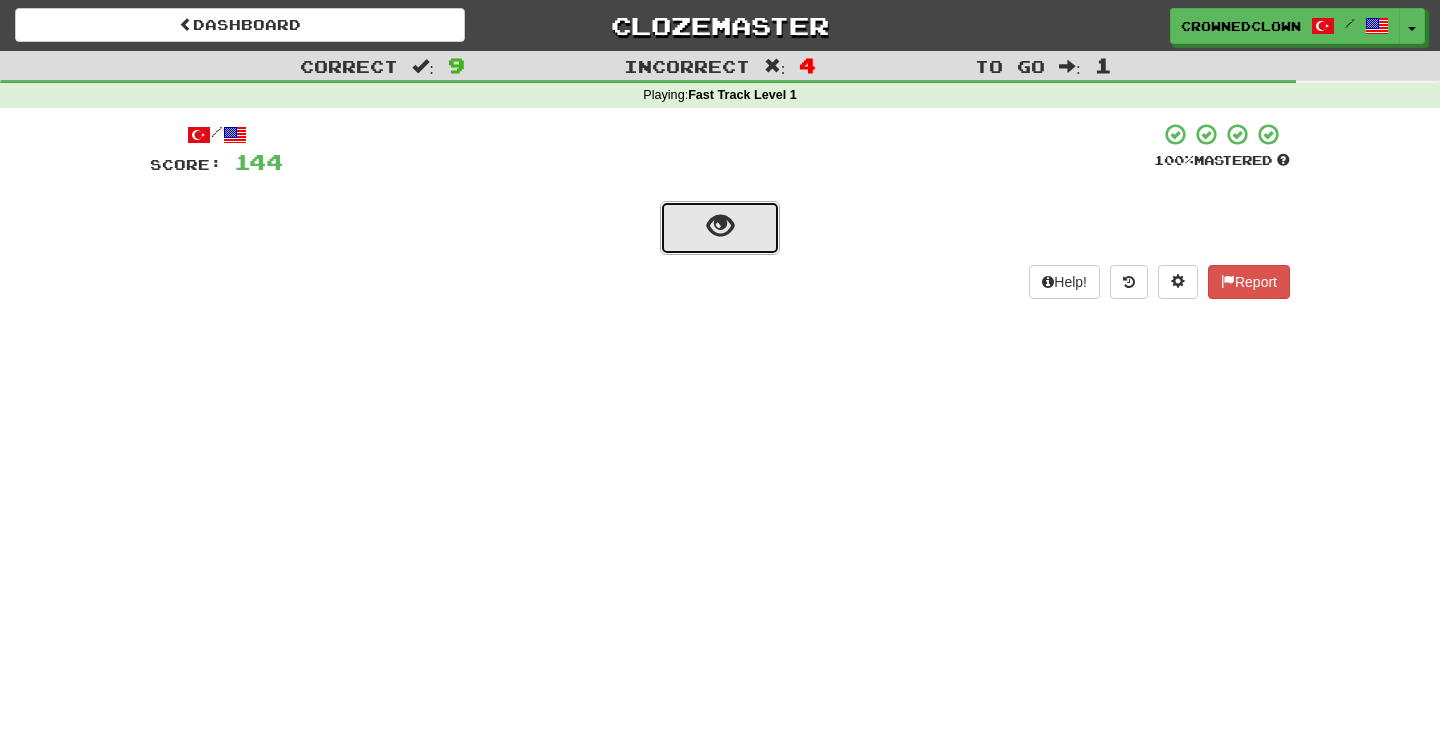 click at bounding box center [720, 228] 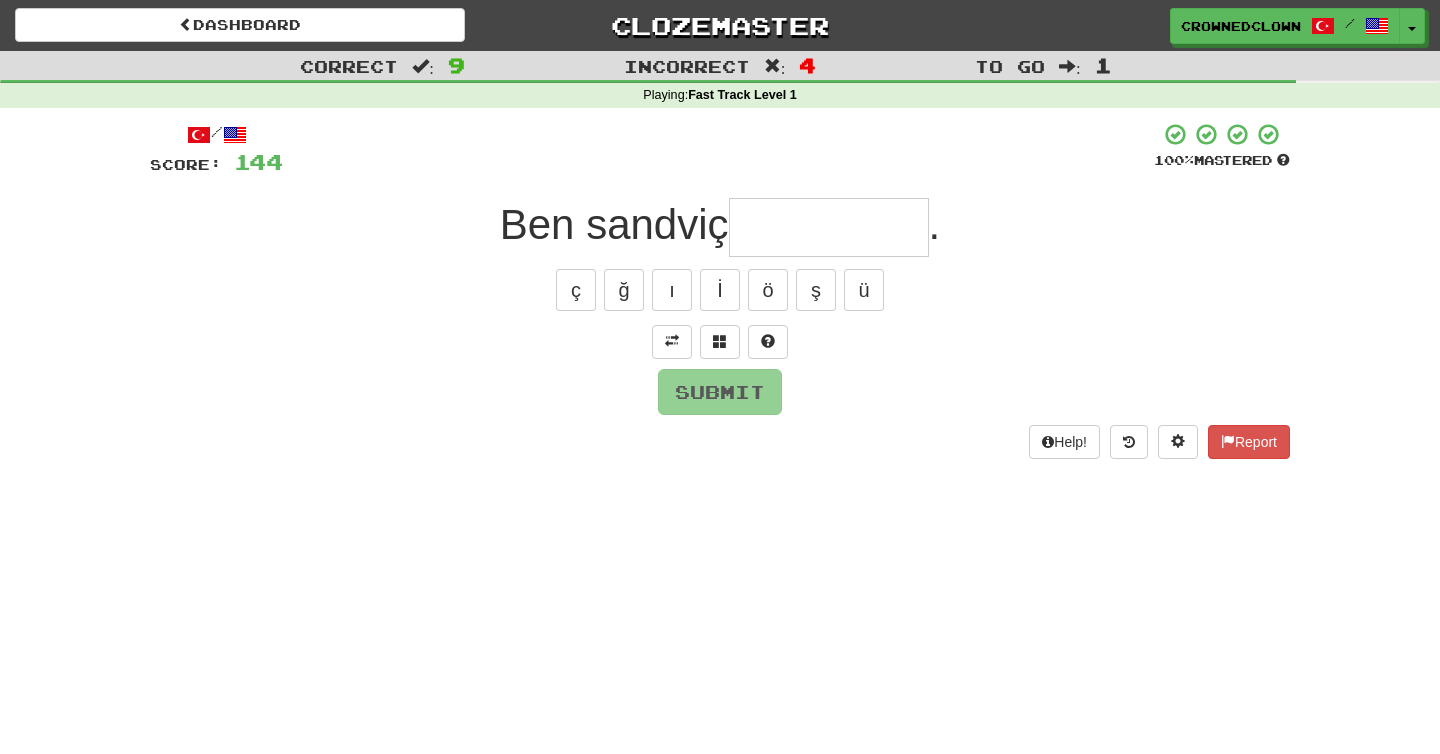 click at bounding box center [829, 227] 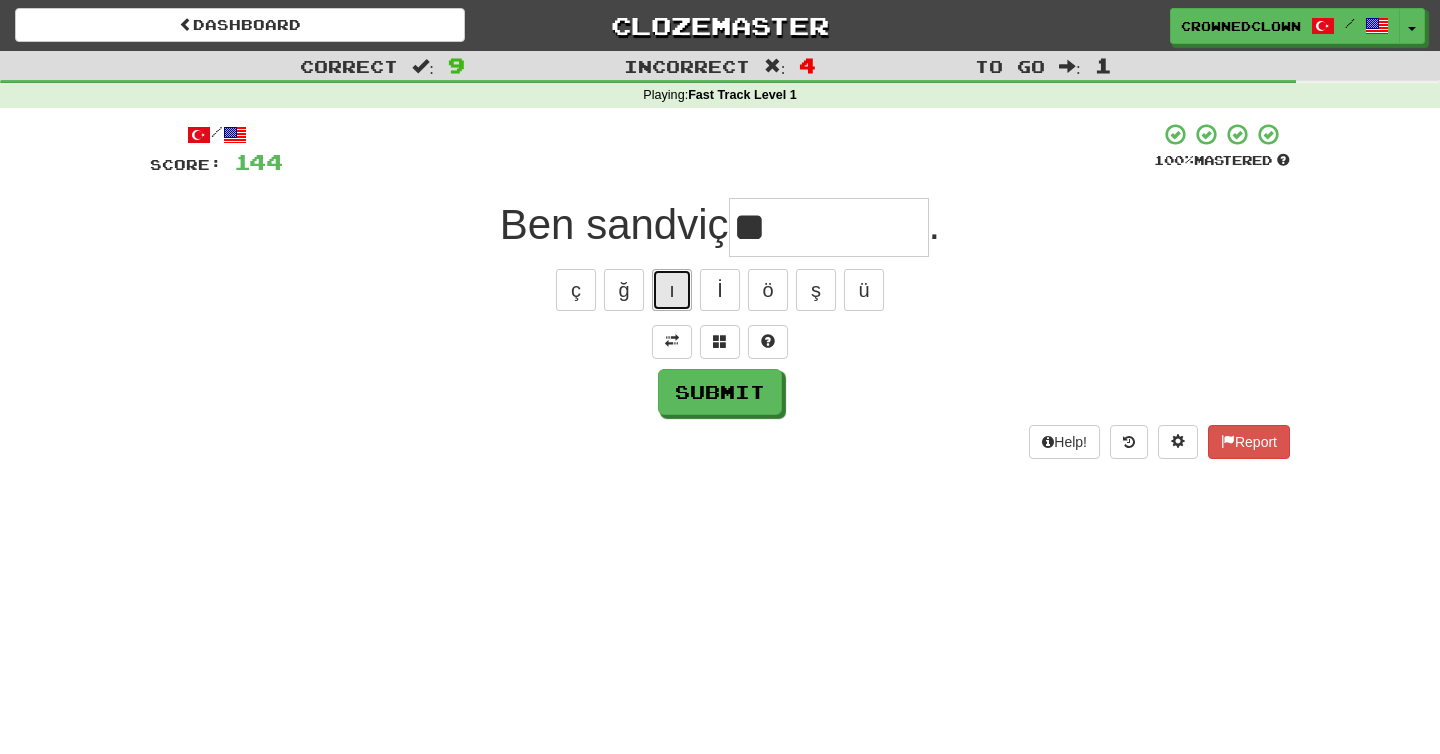 click on "ı" at bounding box center (672, 290) 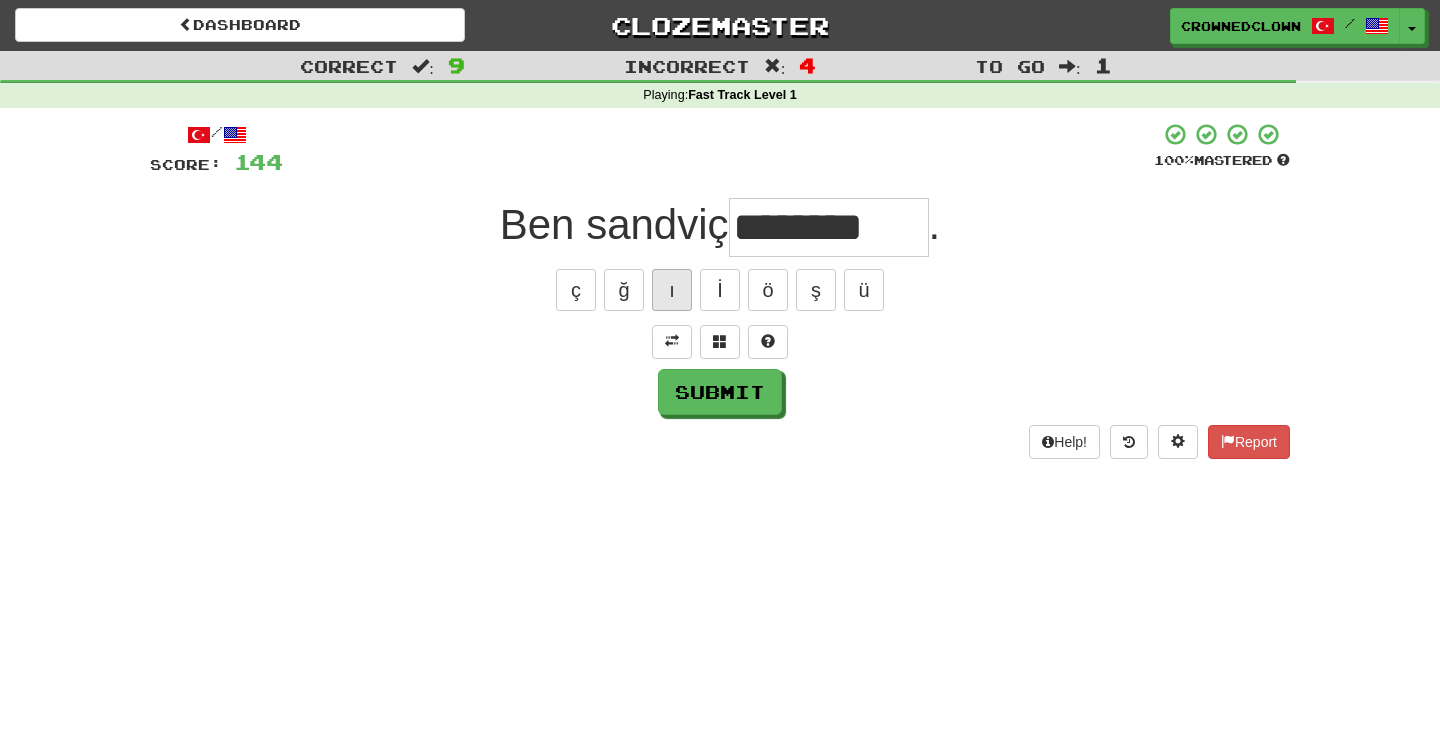 type on "********" 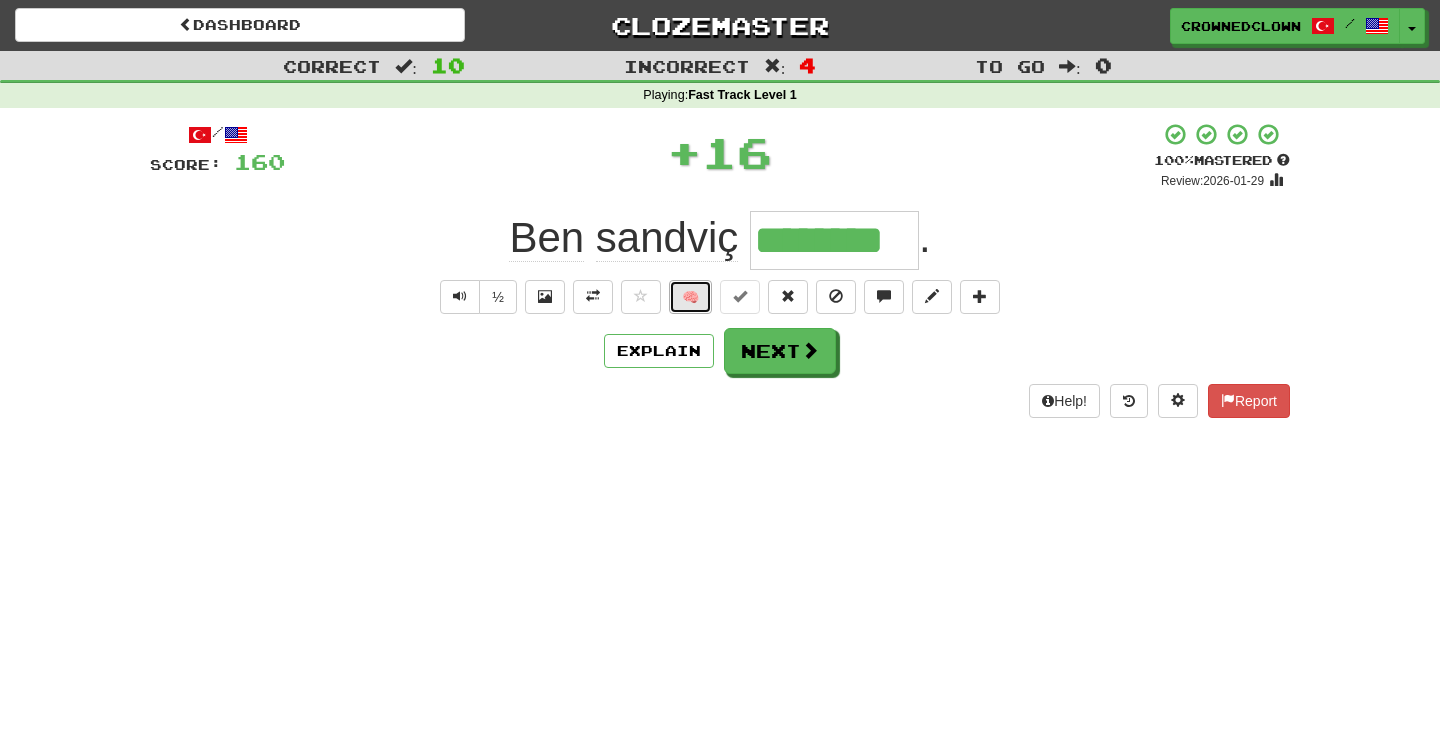 click on "🧠" at bounding box center [690, 297] 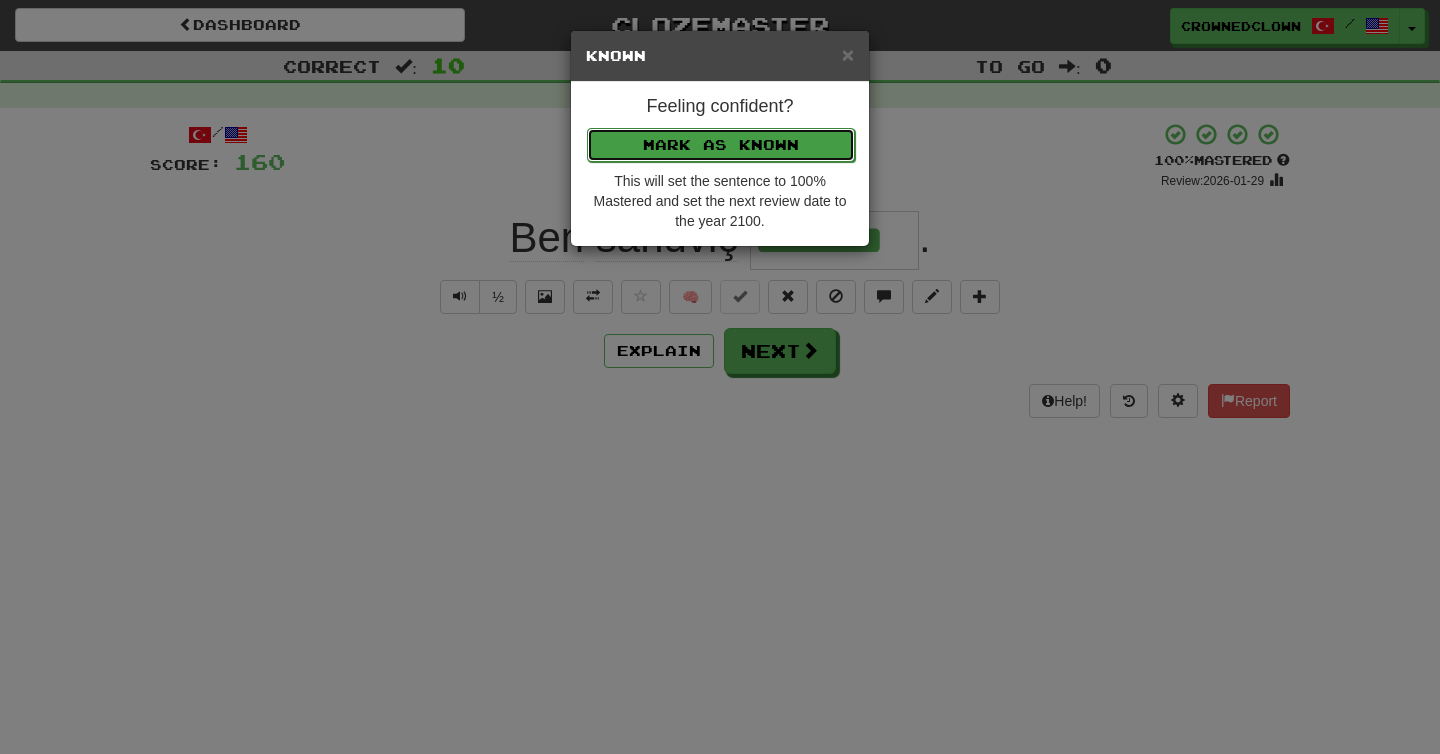 click on "Mark as Known" at bounding box center [721, 145] 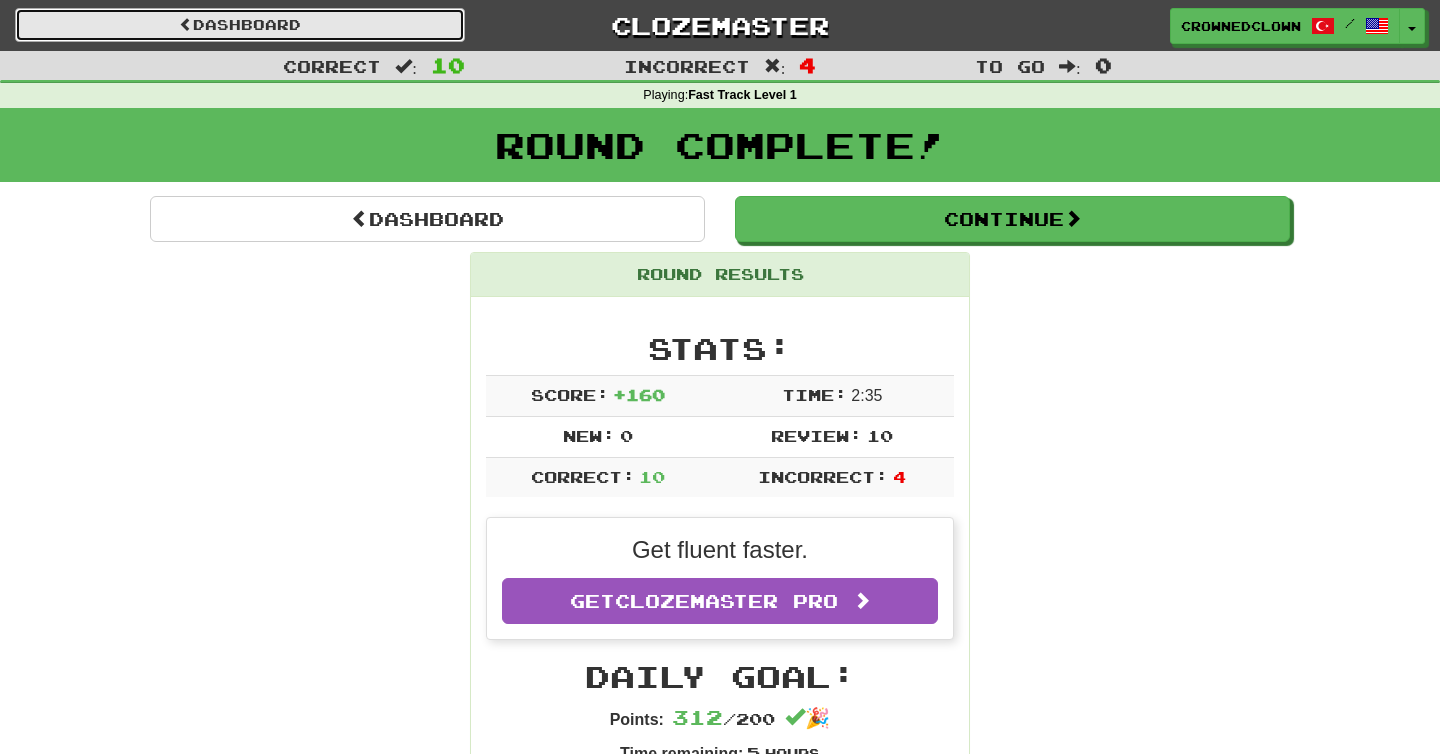 click on "Dashboard" at bounding box center [240, 25] 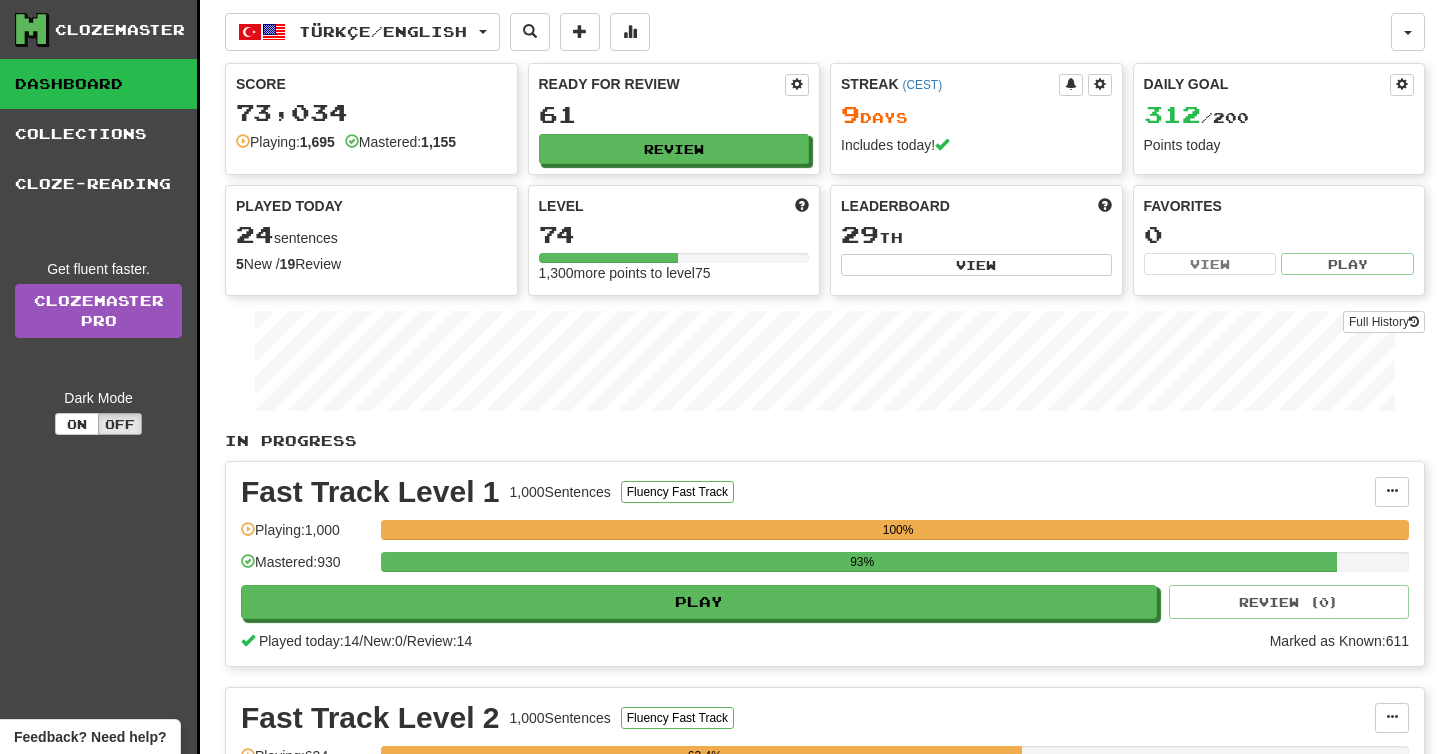 scroll, scrollTop: 0, scrollLeft: 0, axis: both 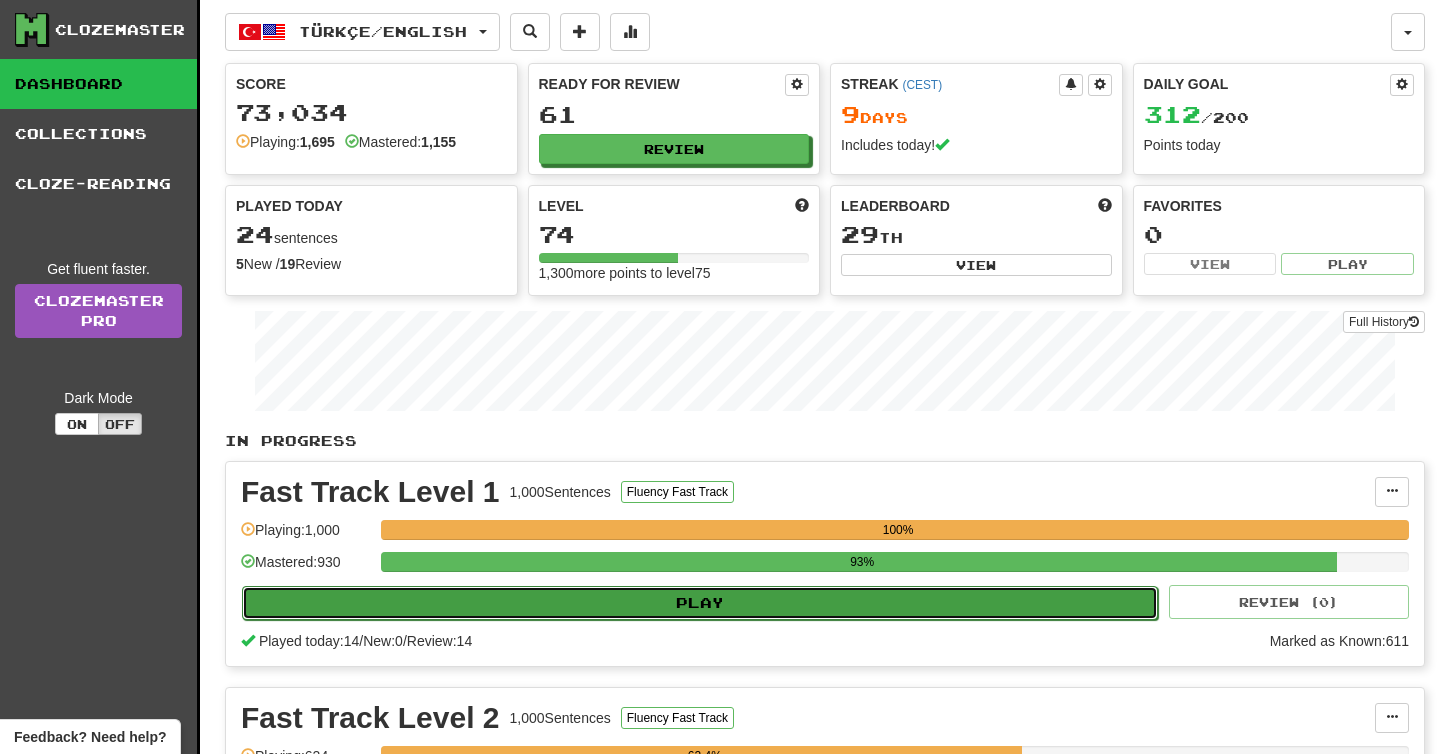 click on "Play" at bounding box center [700, 603] 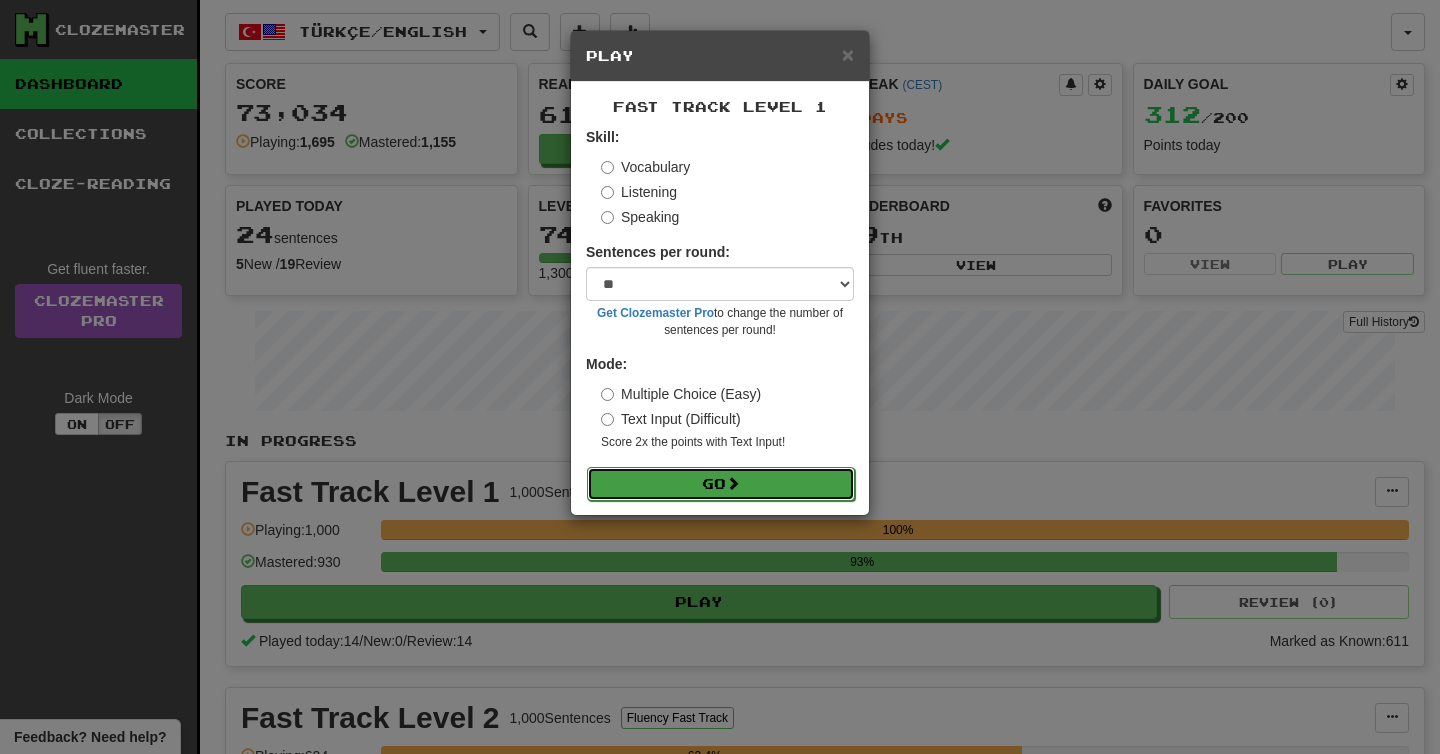click on "Go" at bounding box center (721, 484) 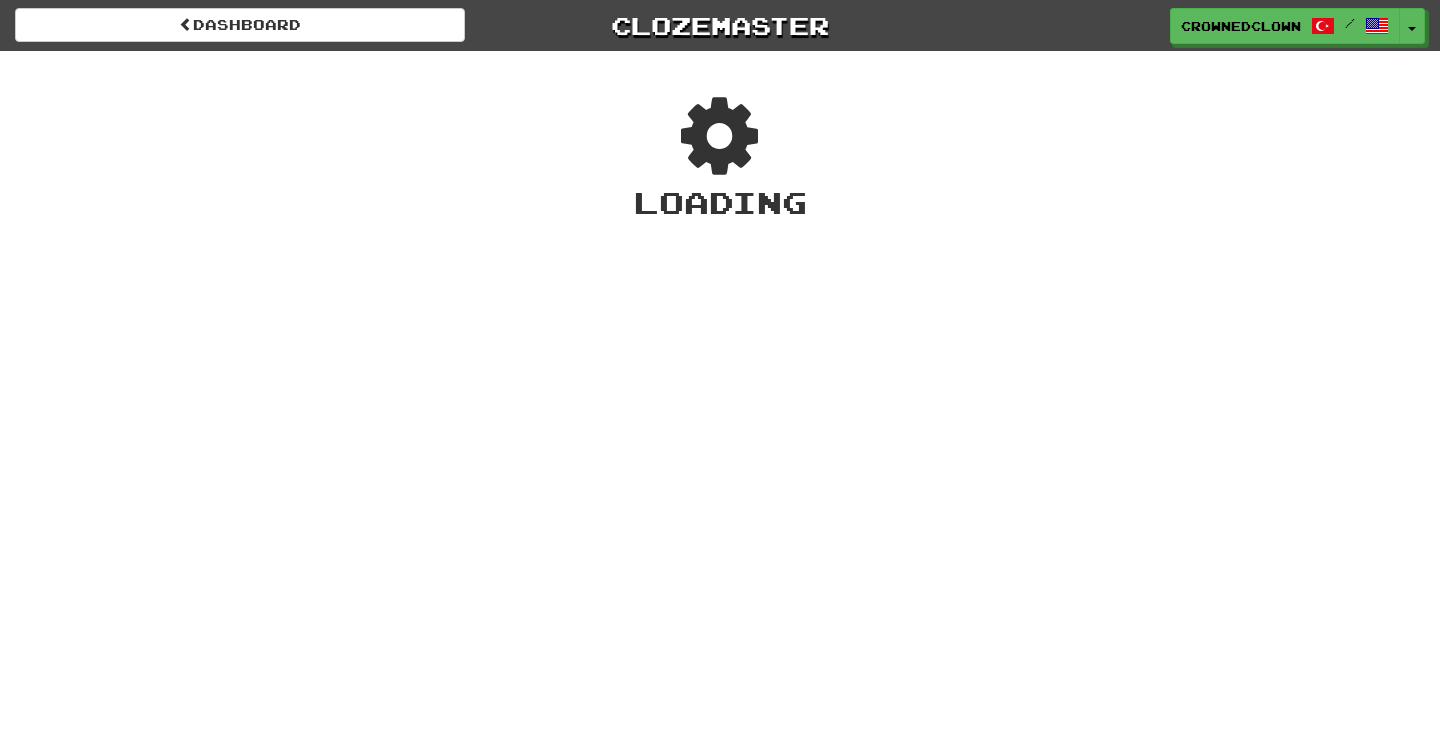 scroll, scrollTop: 0, scrollLeft: 0, axis: both 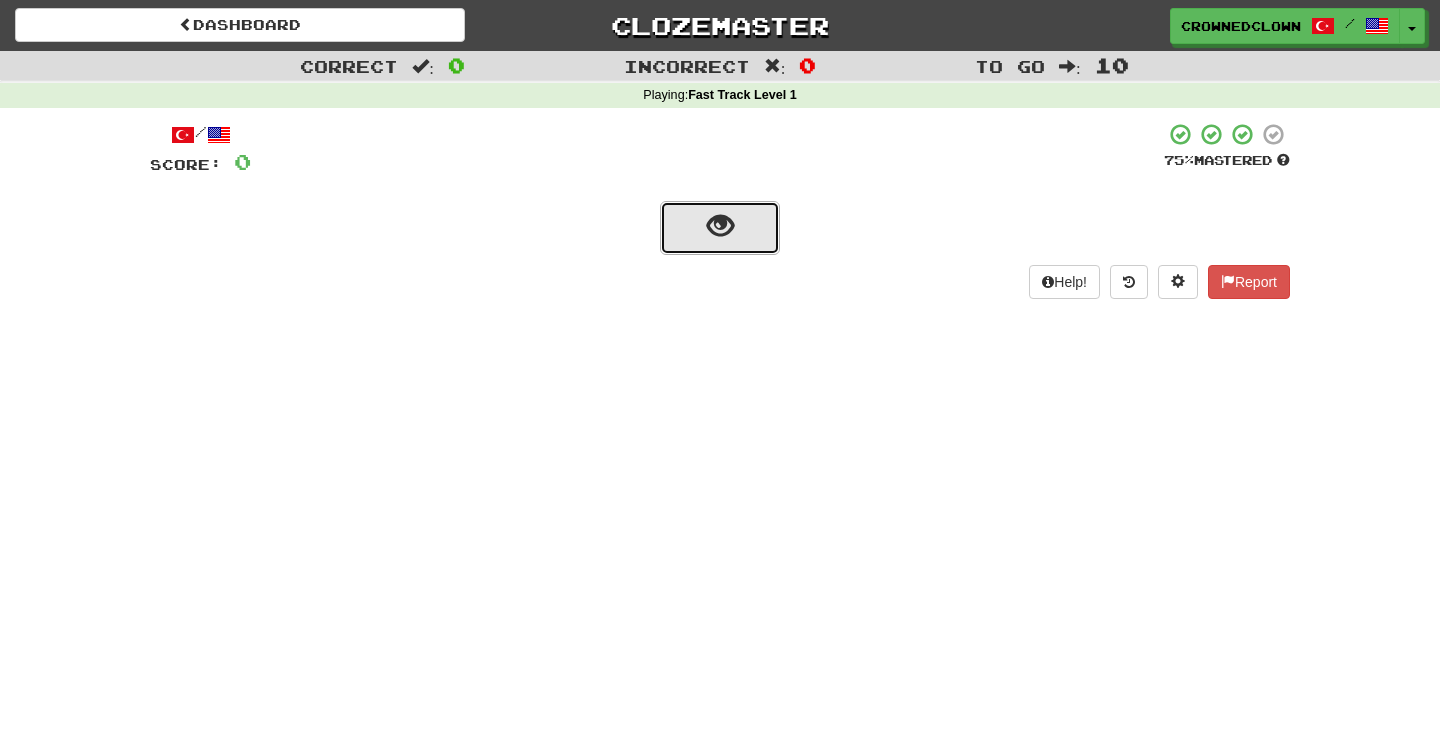 click at bounding box center (720, 226) 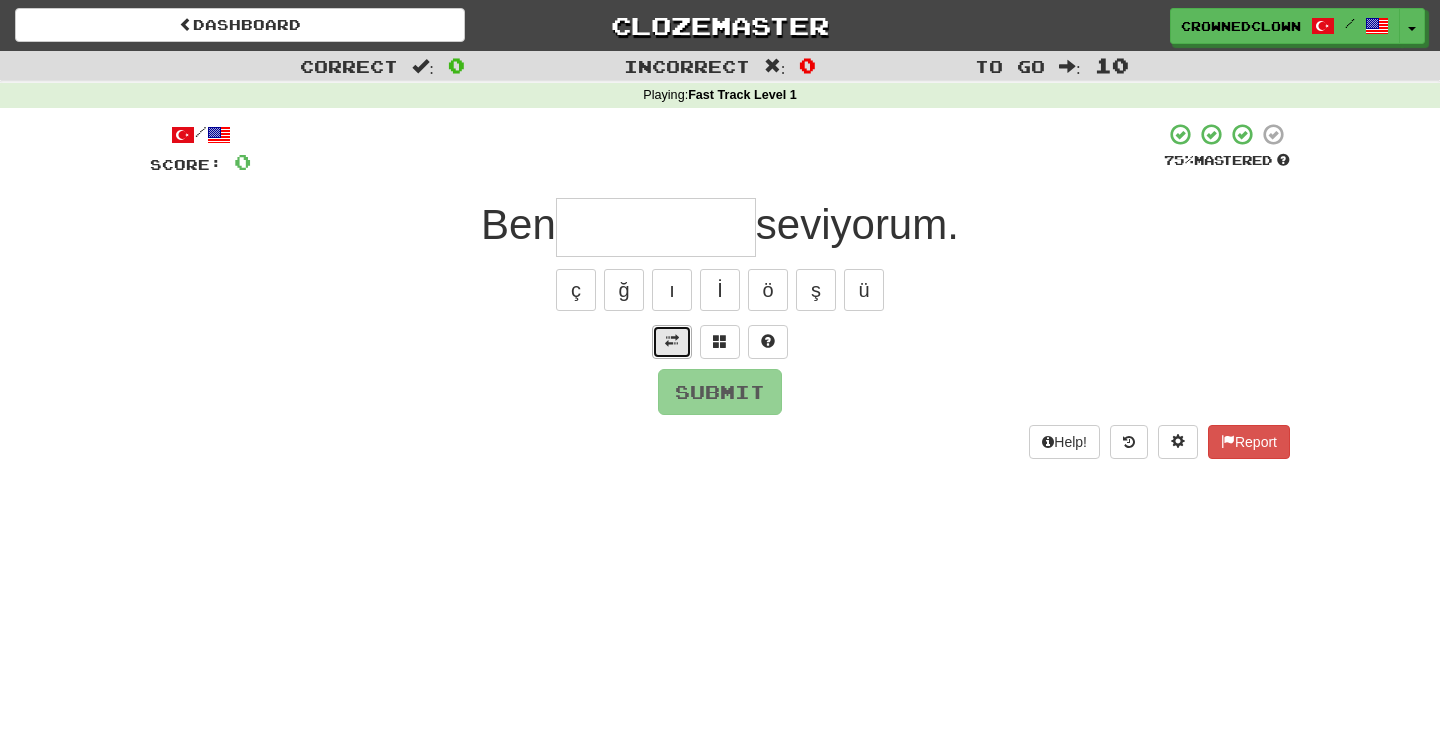 click at bounding box center (672, 342) 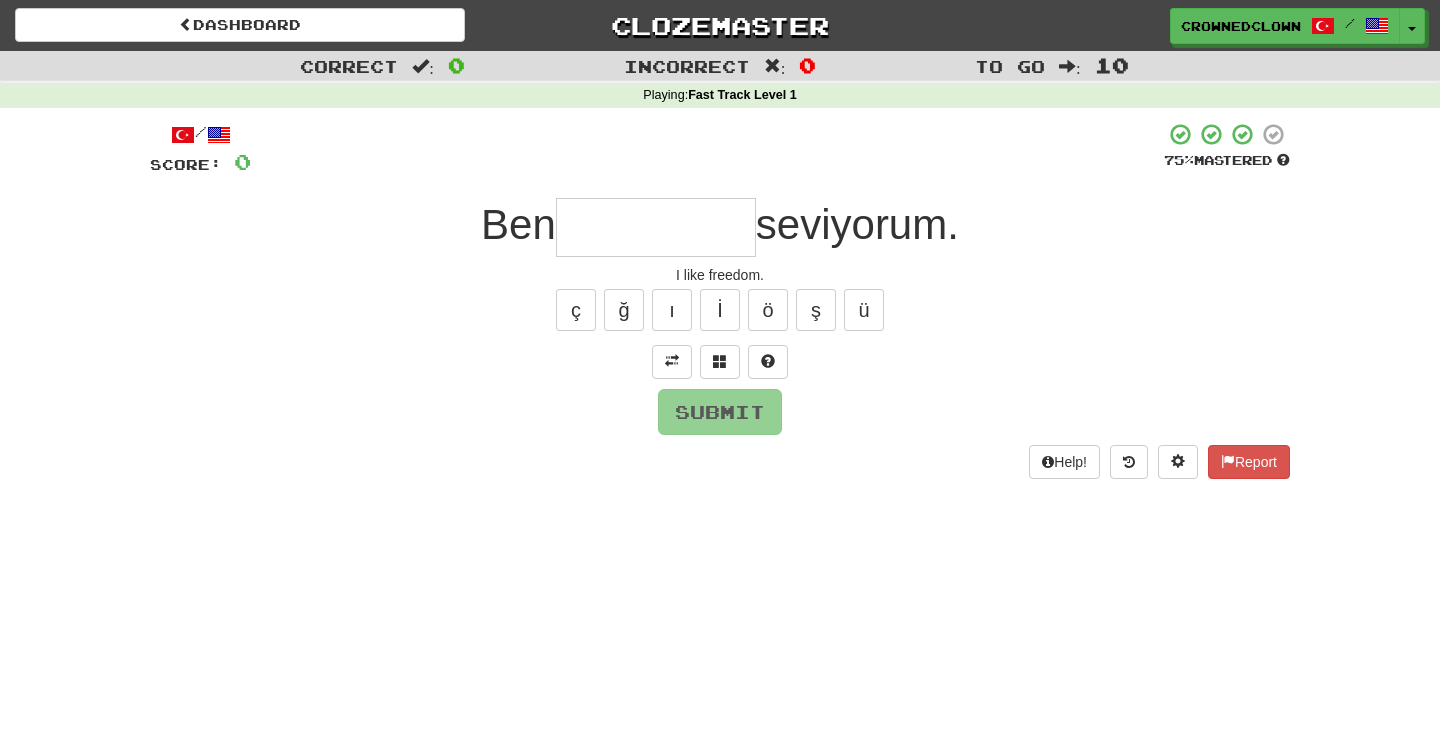 click at bounding box center [656, 227] 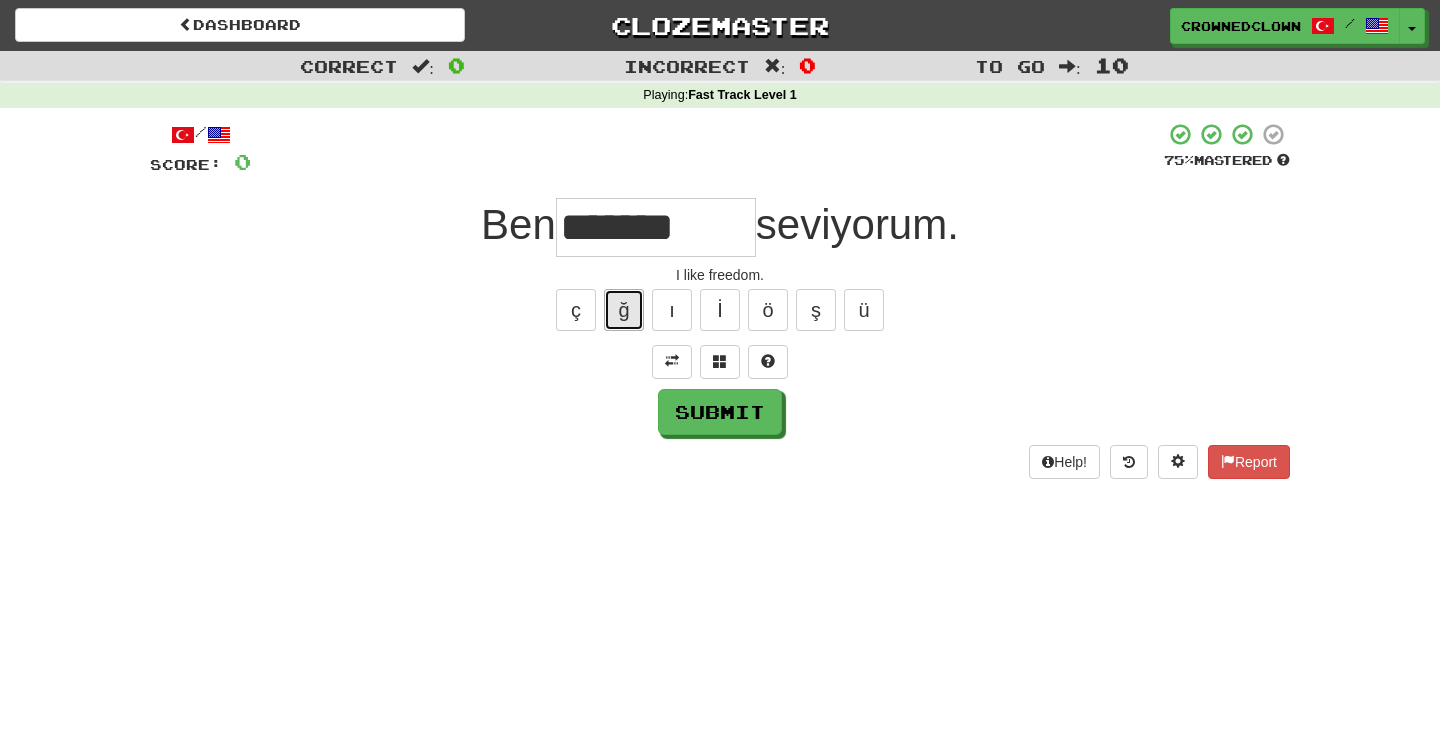 click on "ğ" at bounding box center (624, 310) 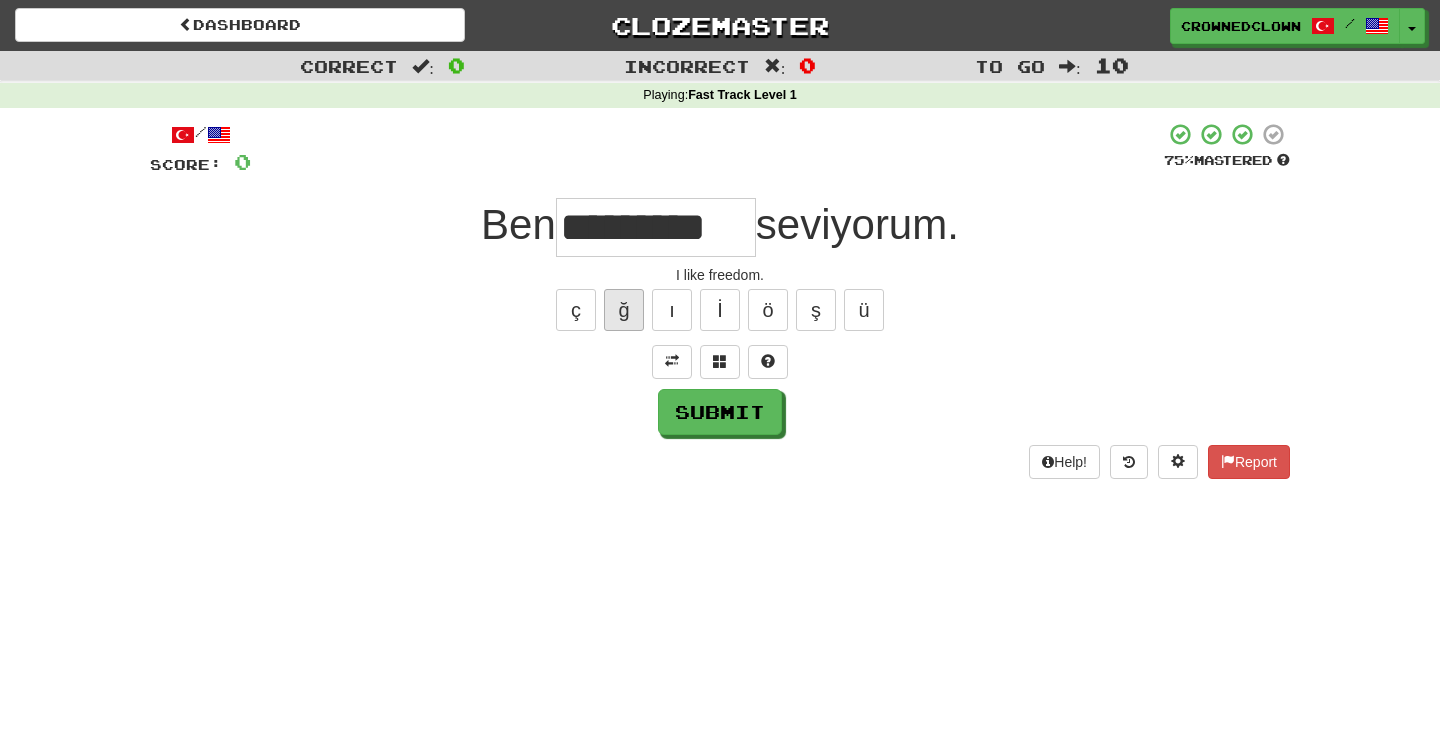 type on "*********" 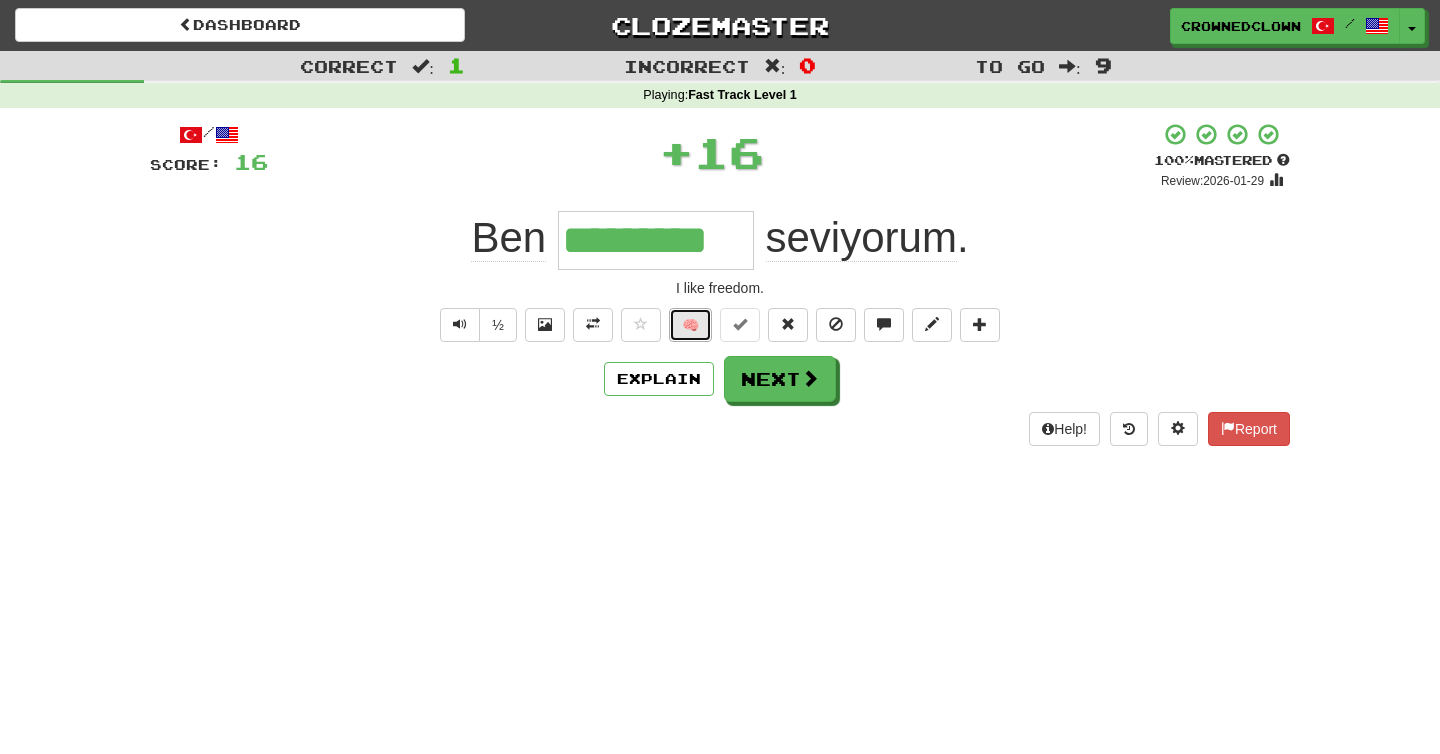 click on "🧠" at bounding box center [690, 325] 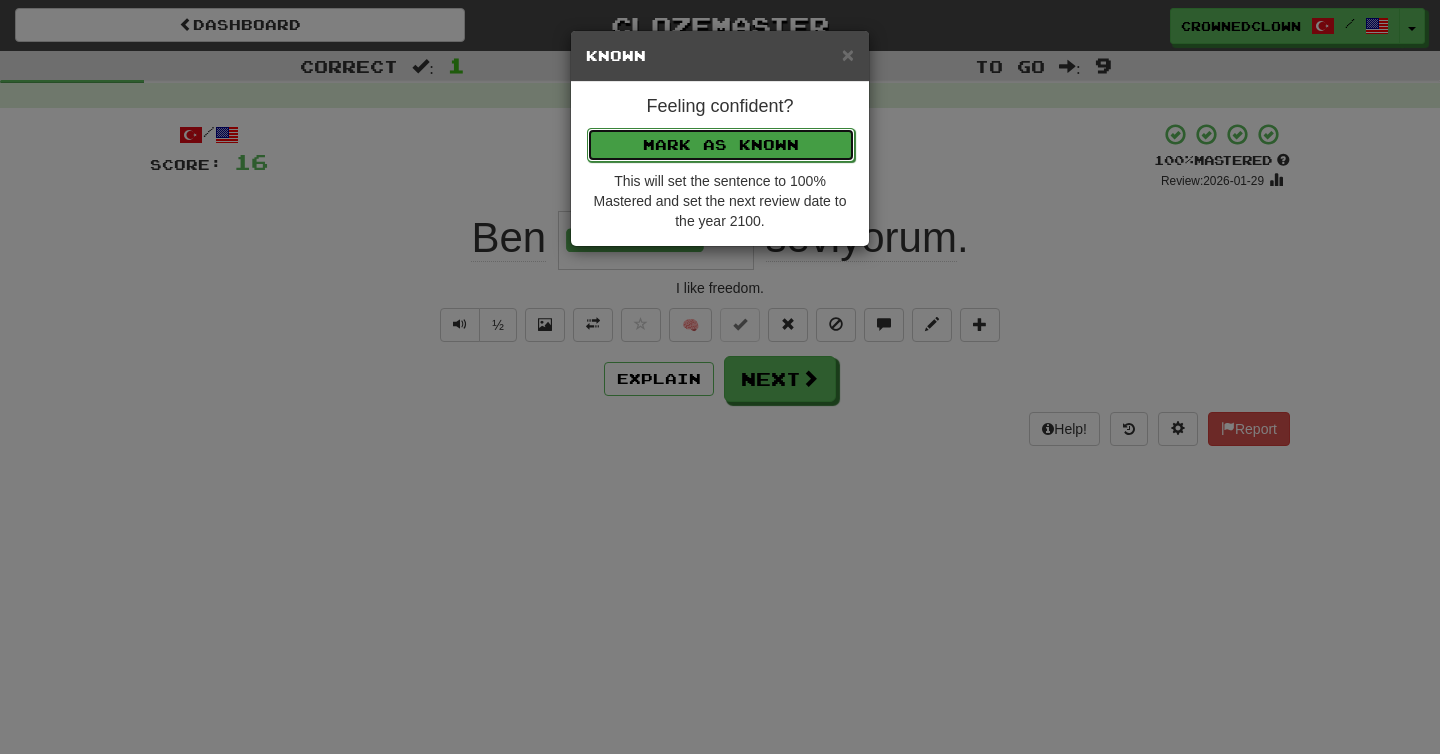 click on "Mark as Known" at bounding box center (721, 145) 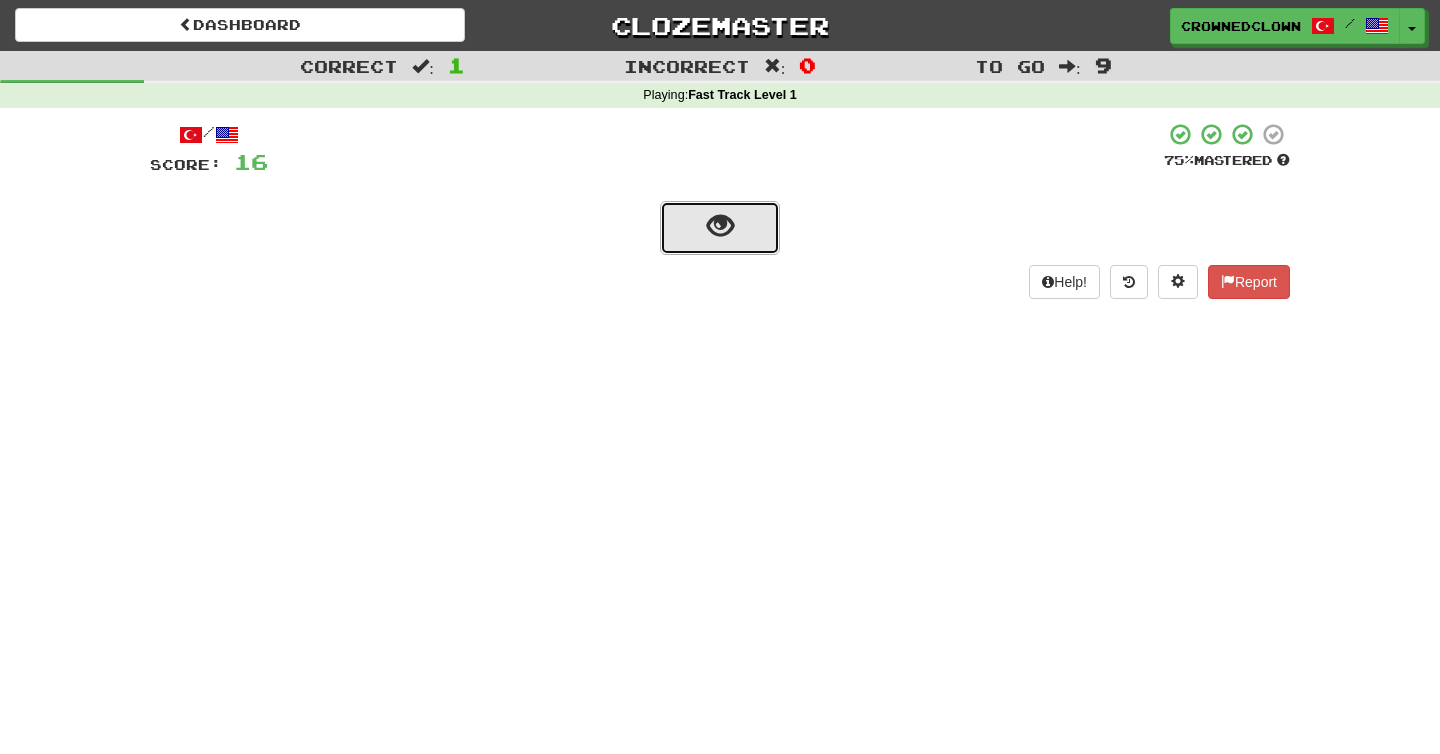 click at bounding box center (720, 228) 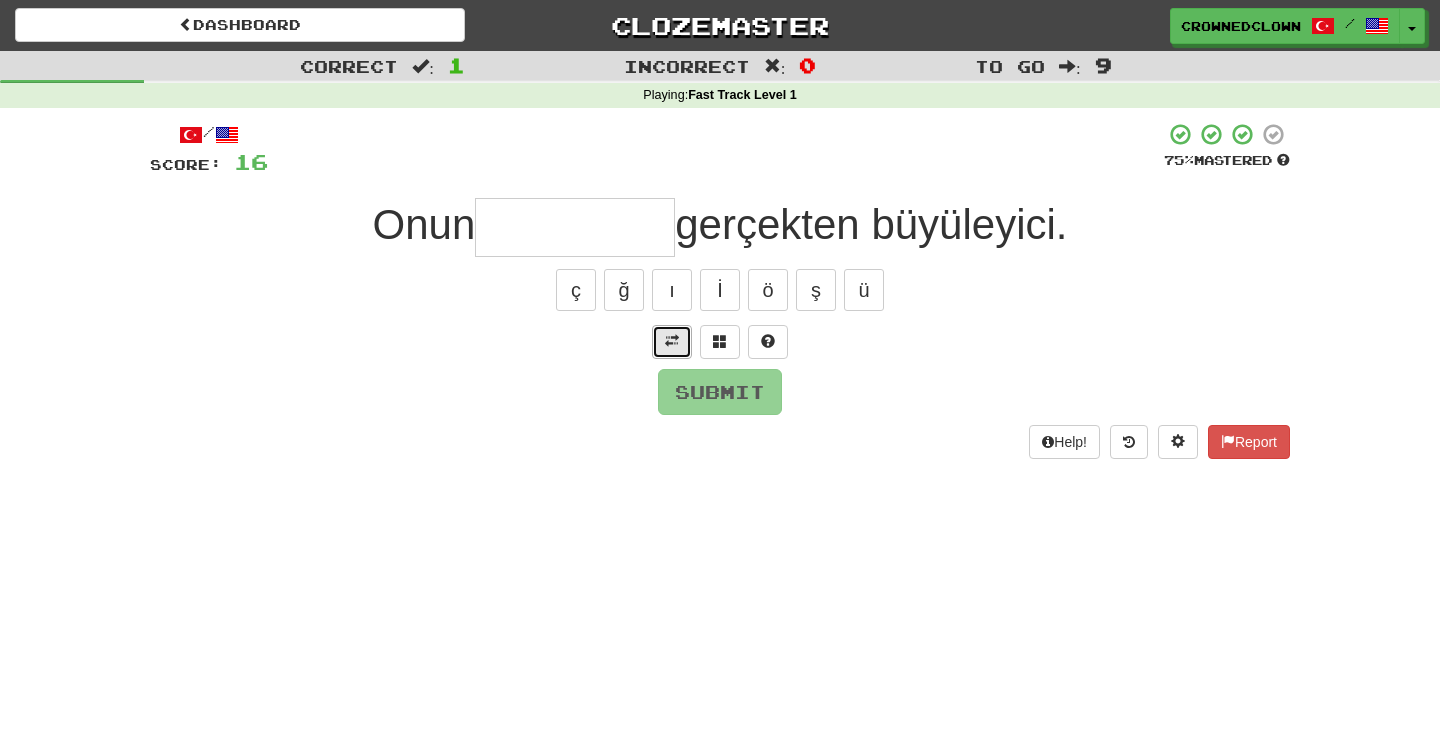 click at bounding box center (672, 342) 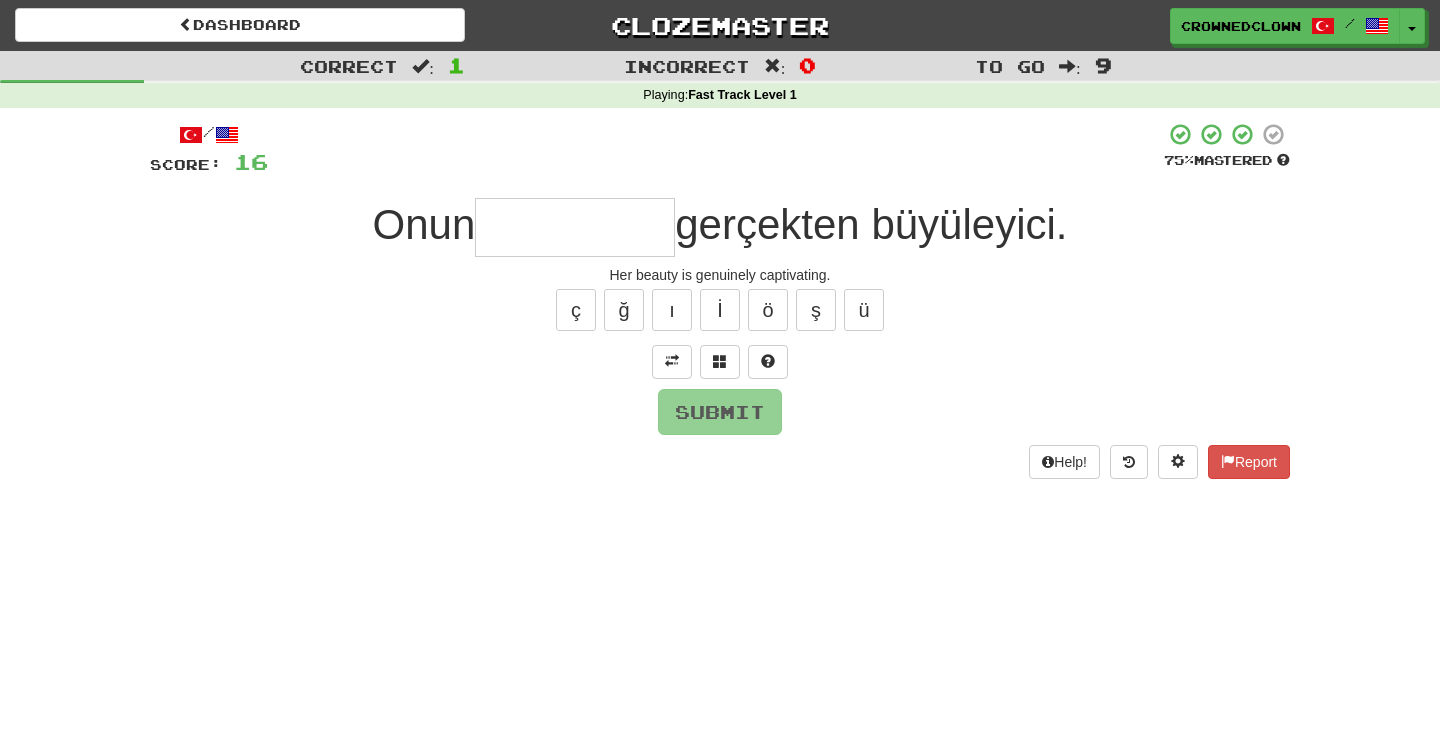 click at bounding box center [575, 227] 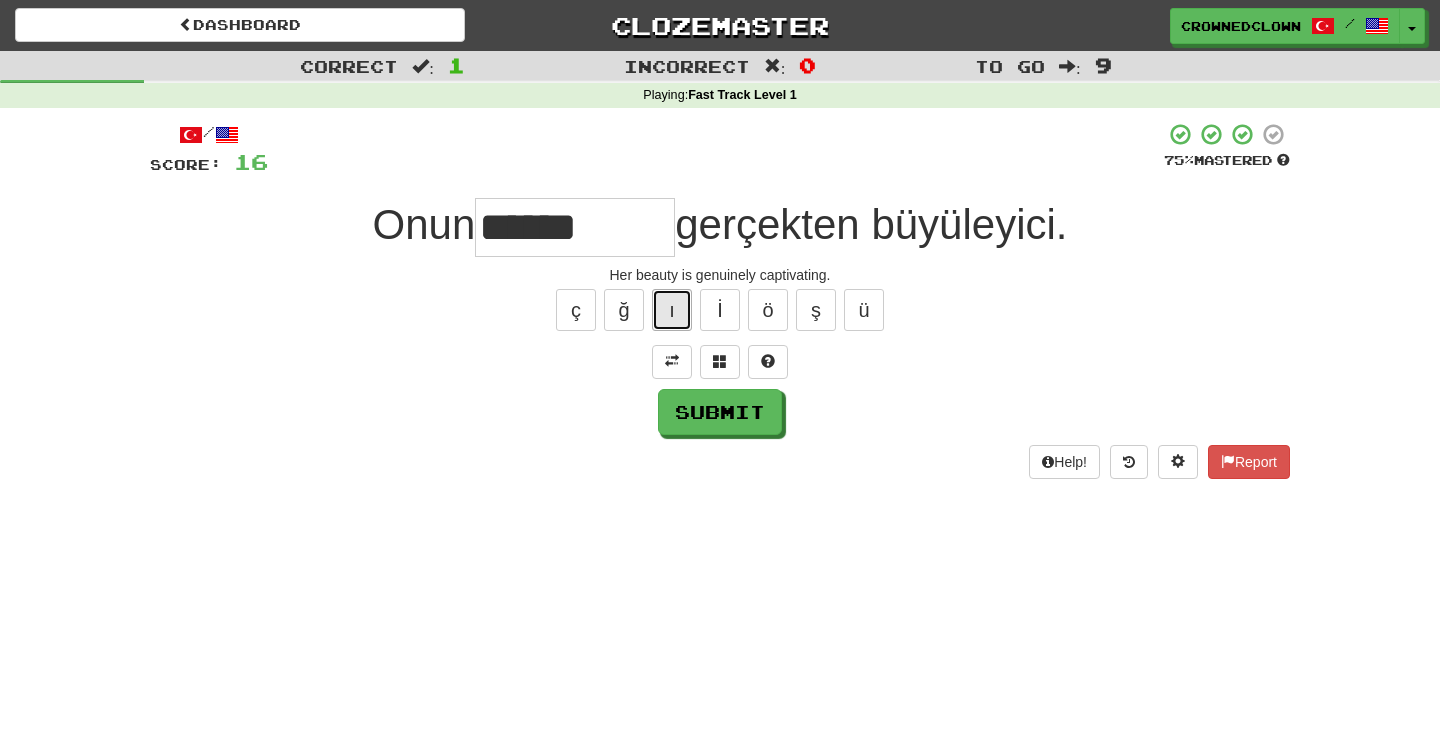 click on "ı" at bounding box center [672, 310] 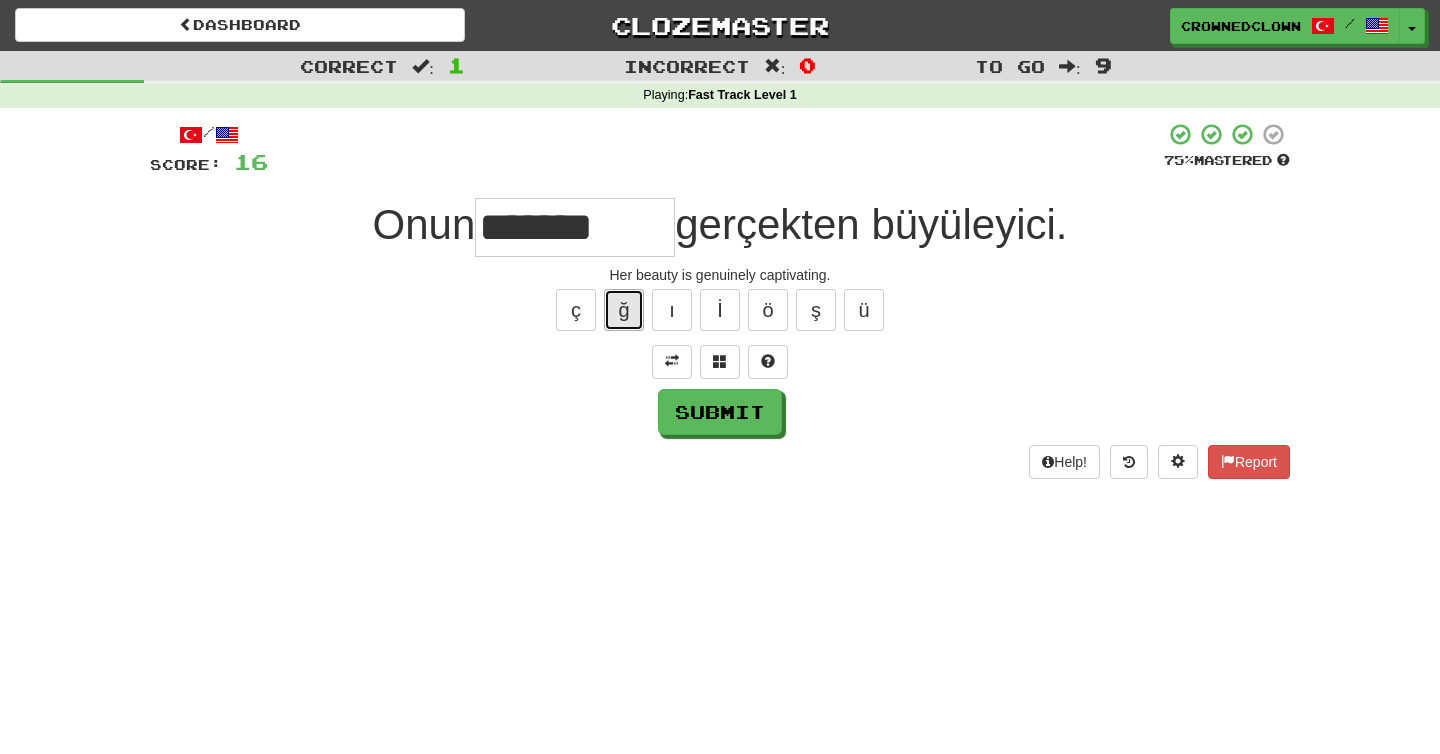 click on "ğ" at bounding box center (624, 310) 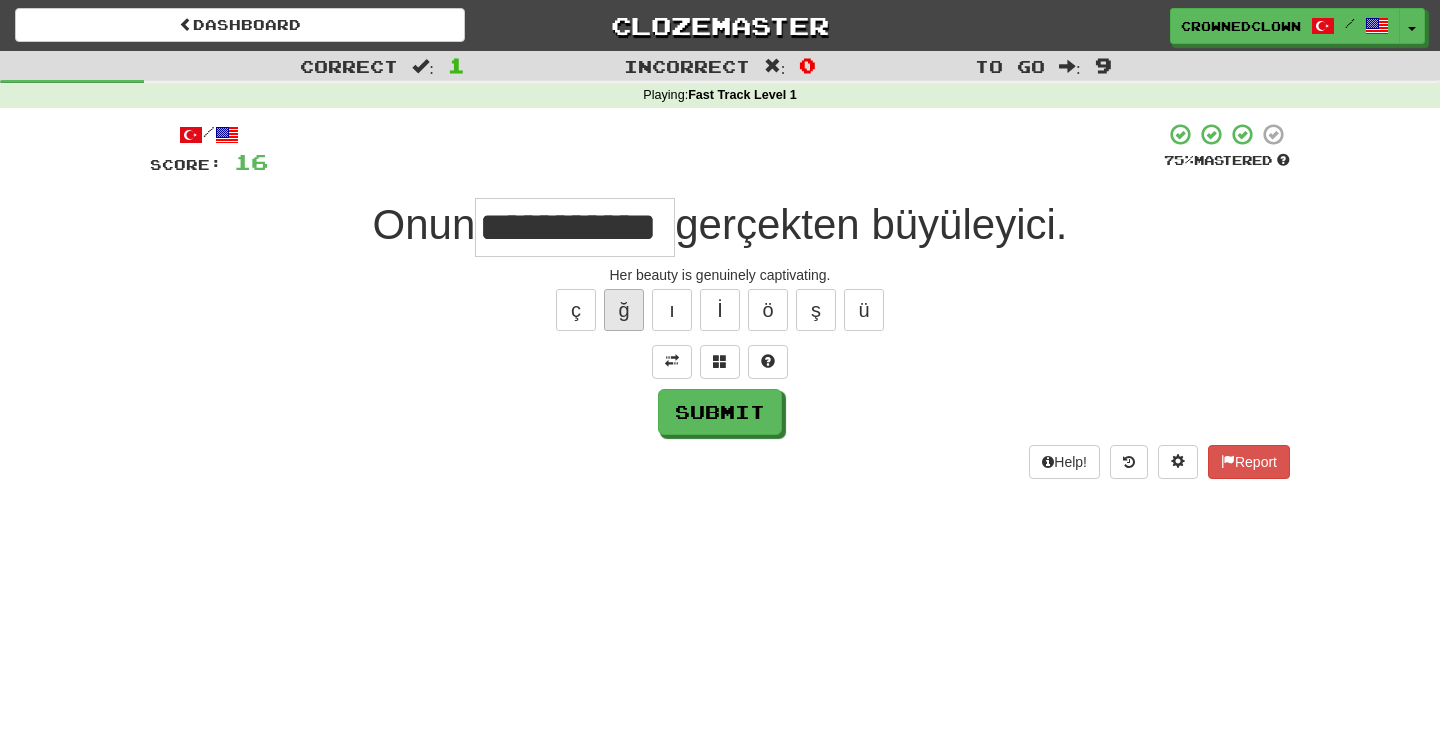 type on "*********" 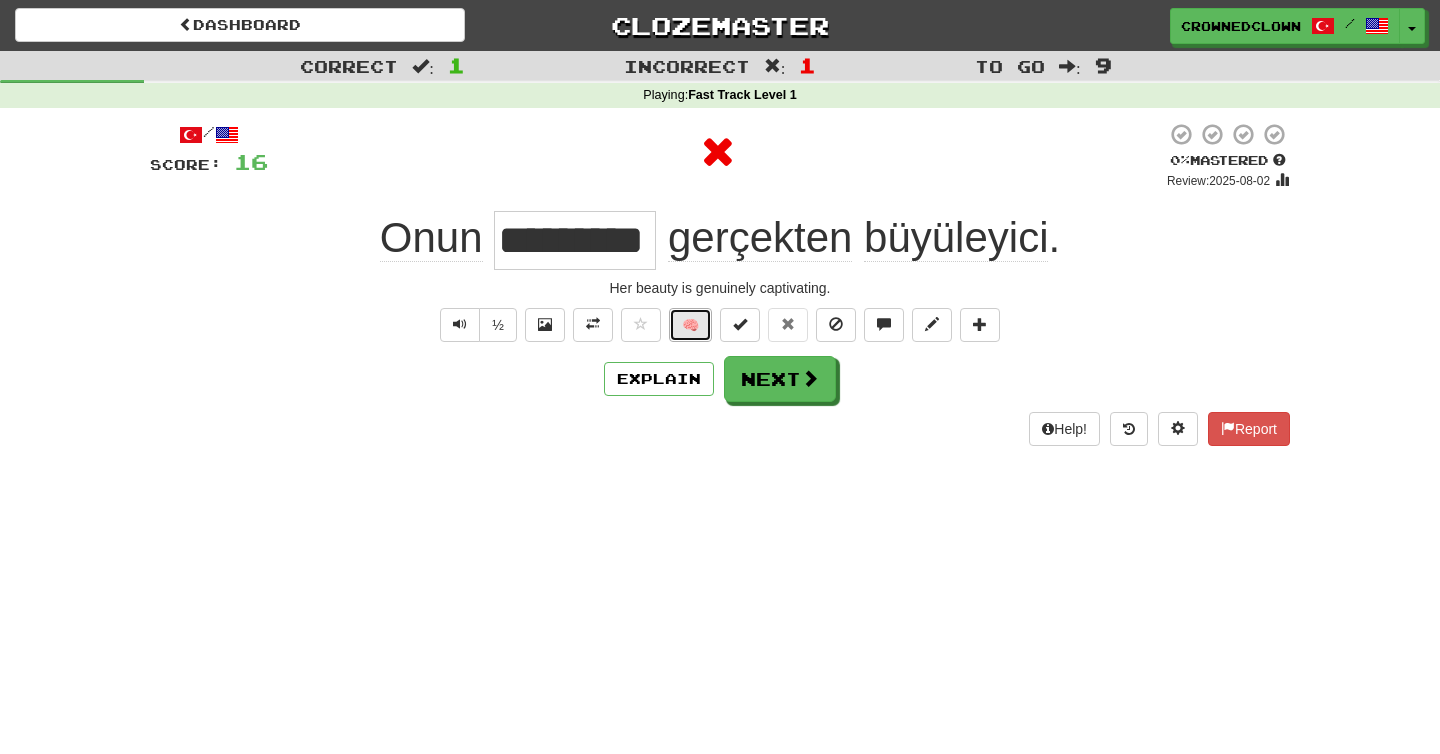 click on "🧠" at bounding box center [690, 325] 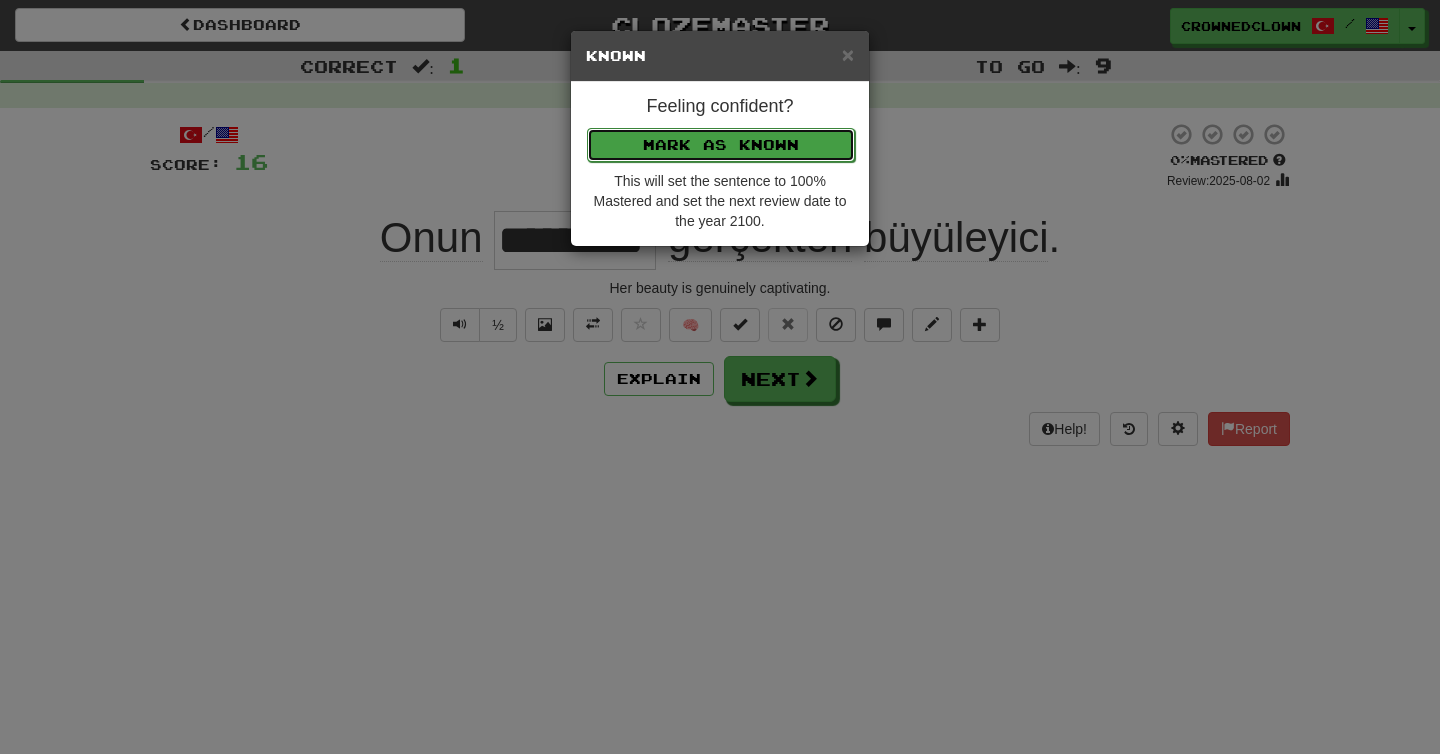 click on "Mark as Known" at bounding box center (721, 145) 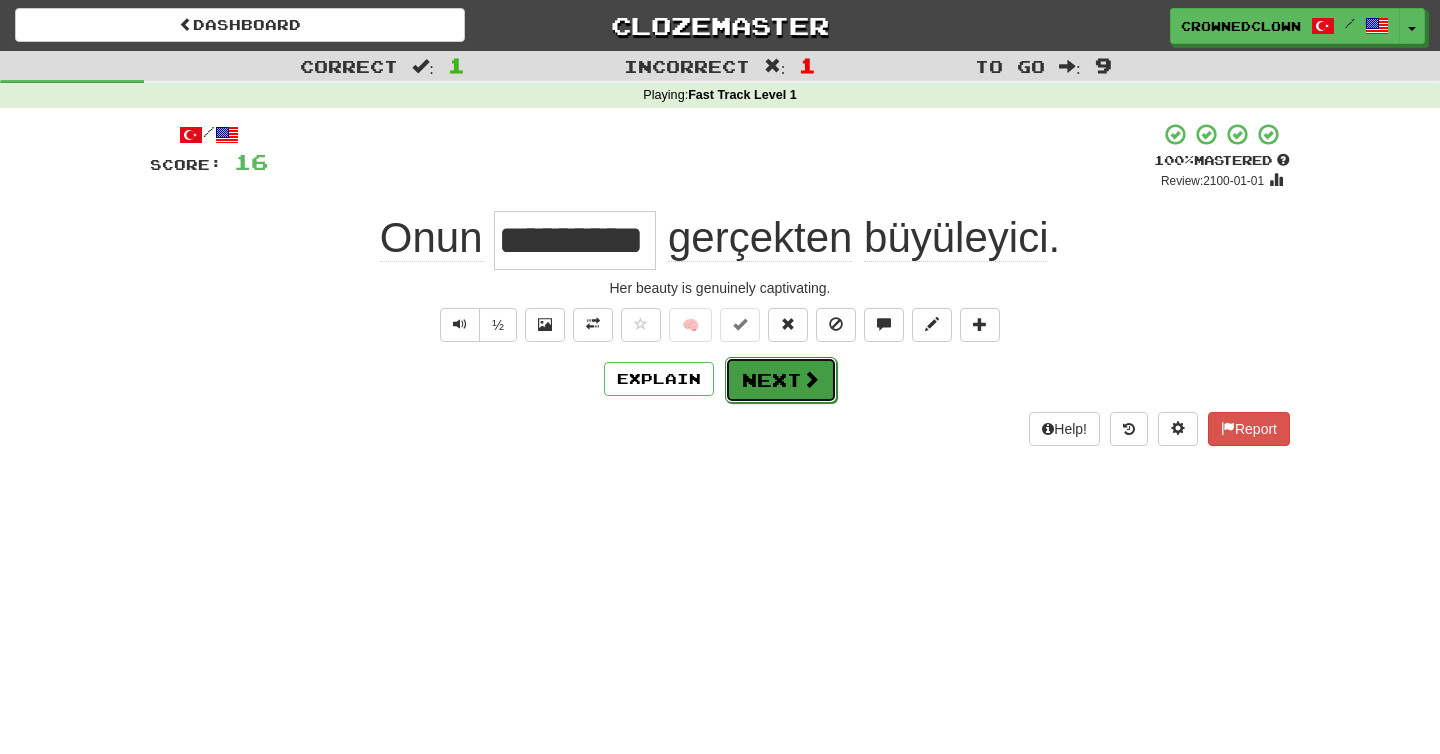 click on "Next" at bounding box center (781, 380) 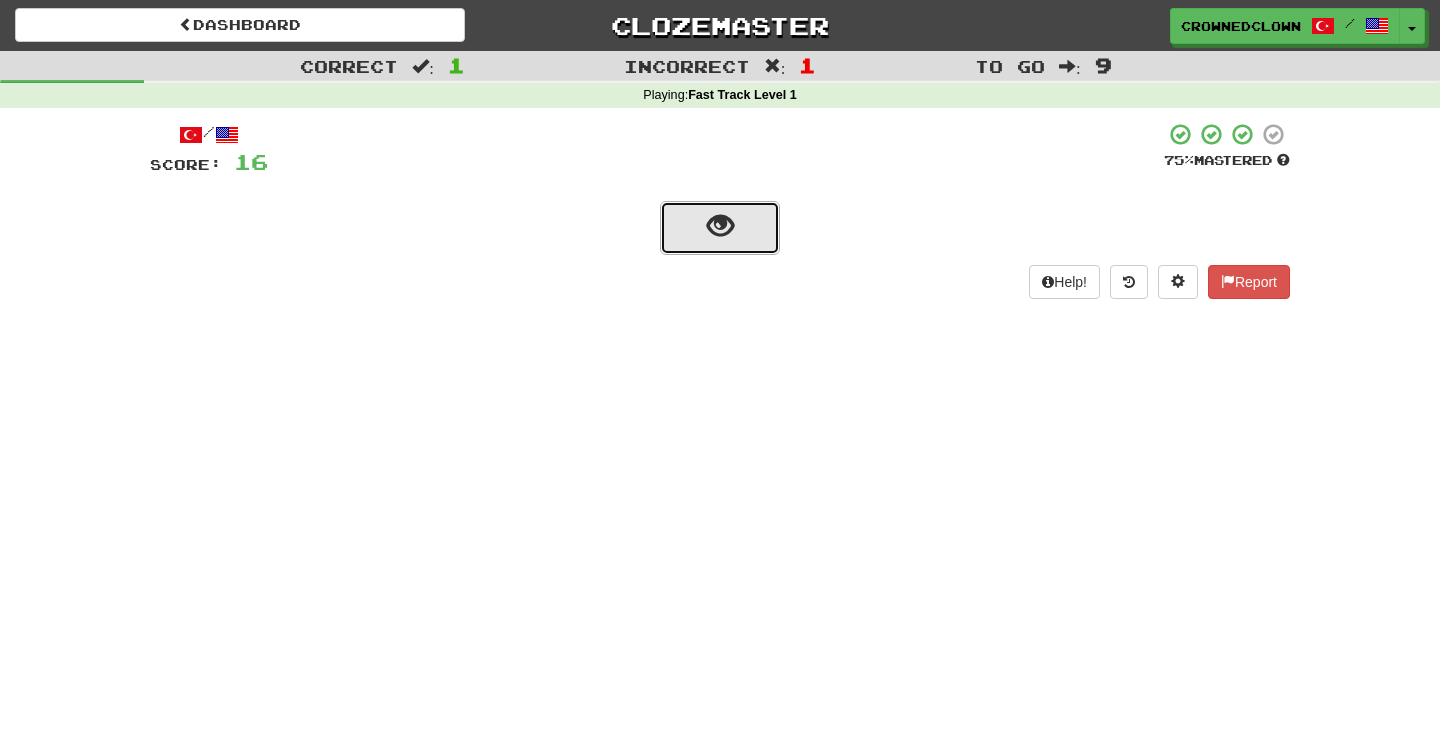 click at bounding box center [720, 226] 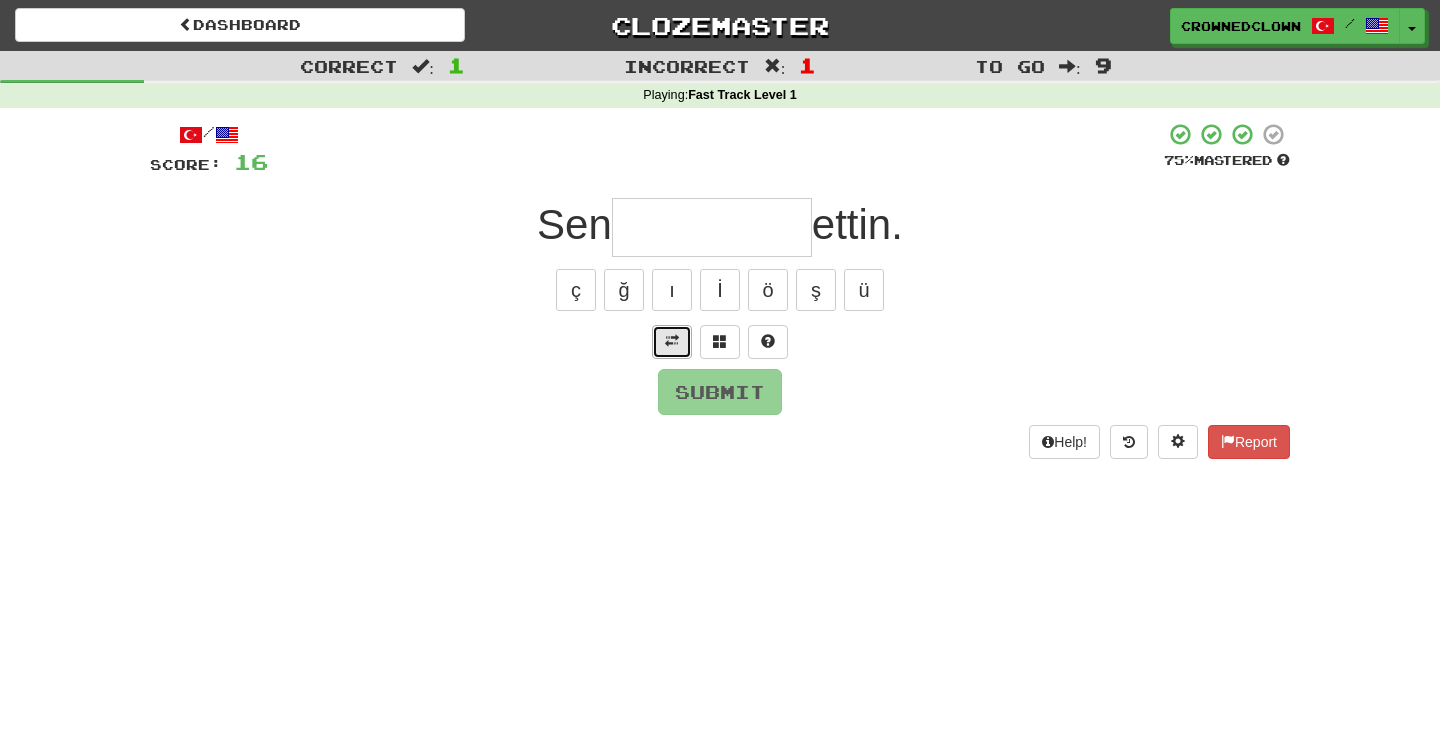click at bounding box center (672, 342) 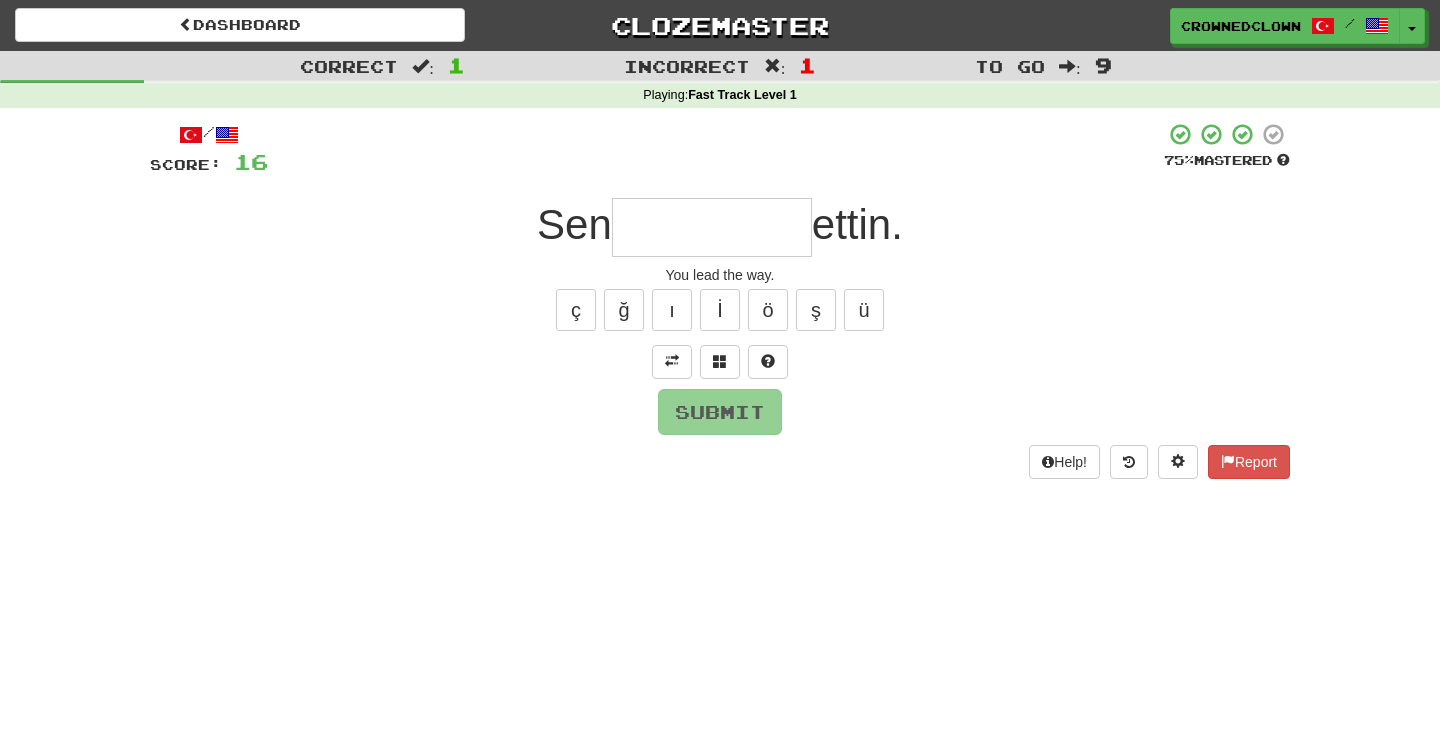 click at bounding box center [712, 227] 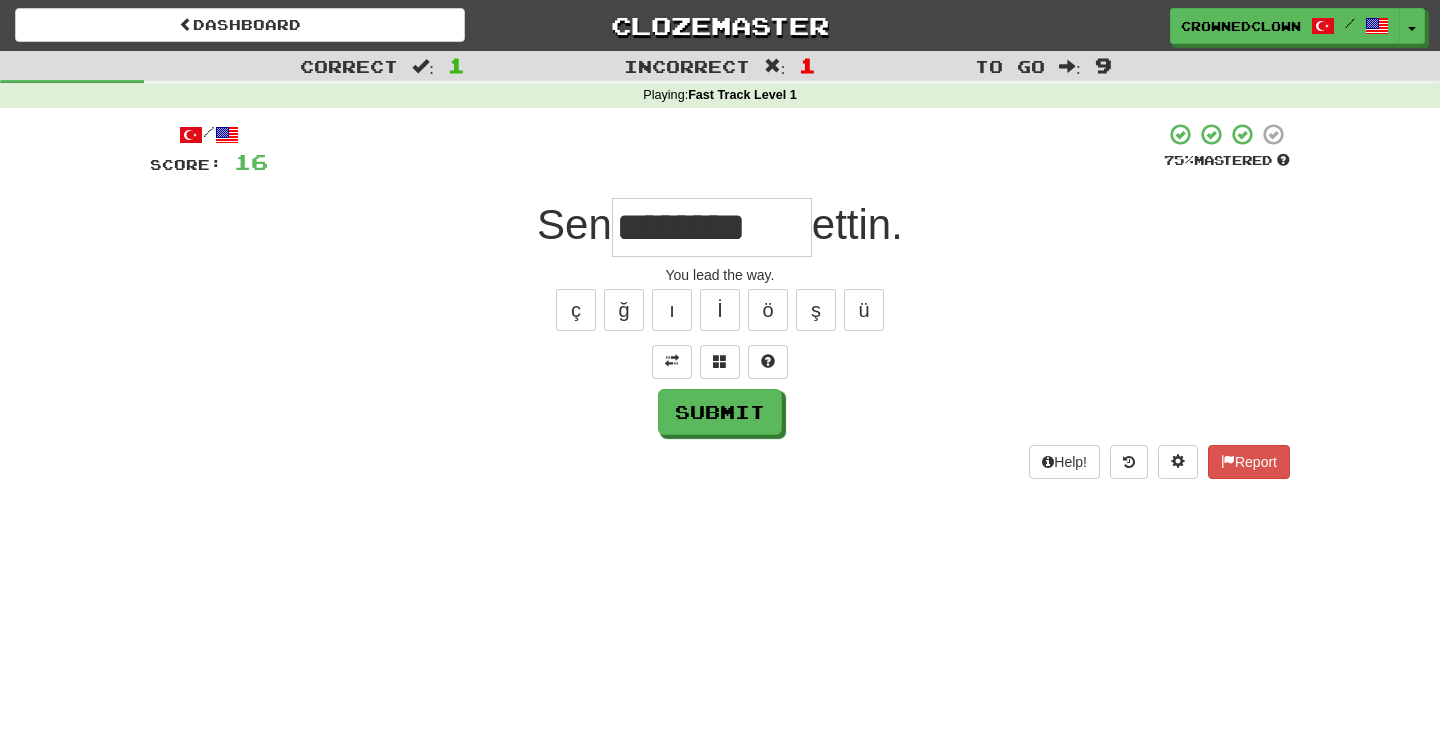 type on "********" 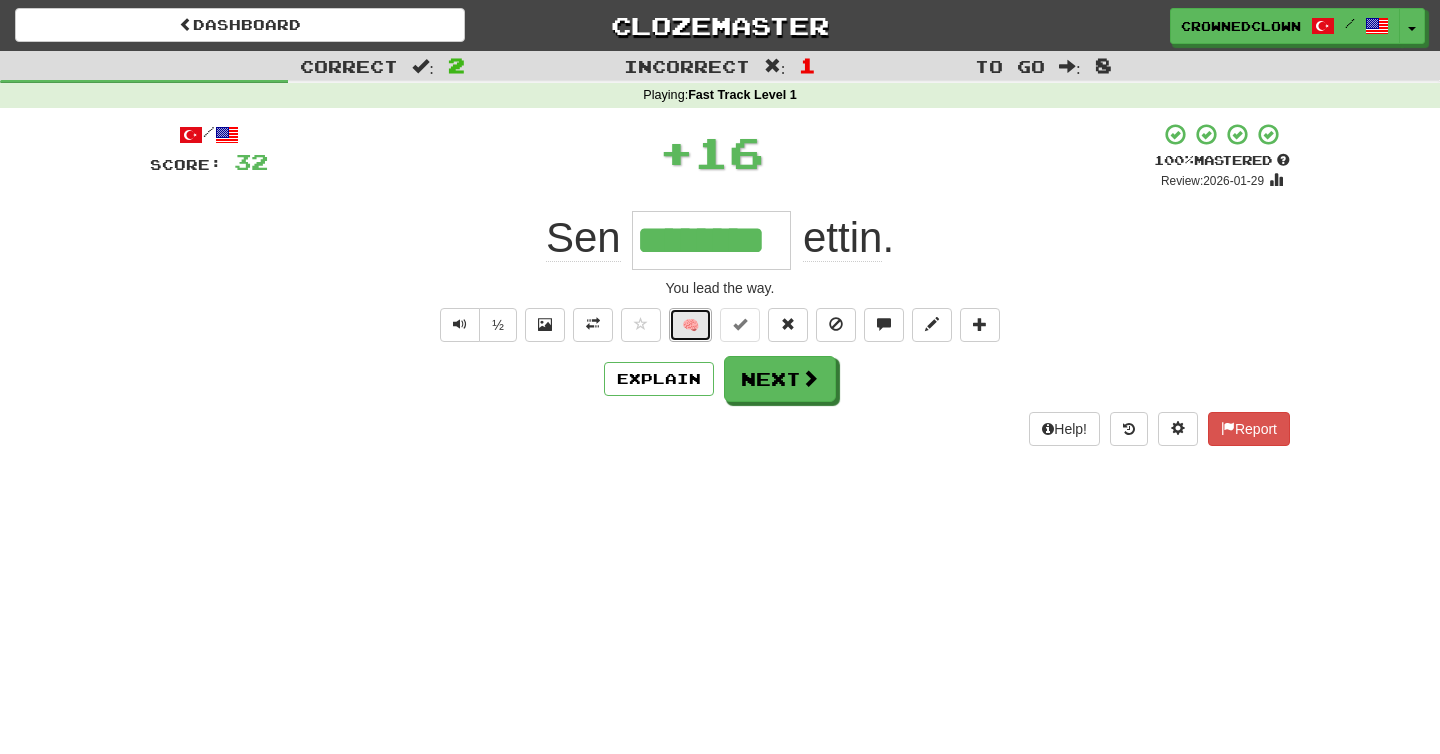 click on "🧠" at bounding box center [690, 325] 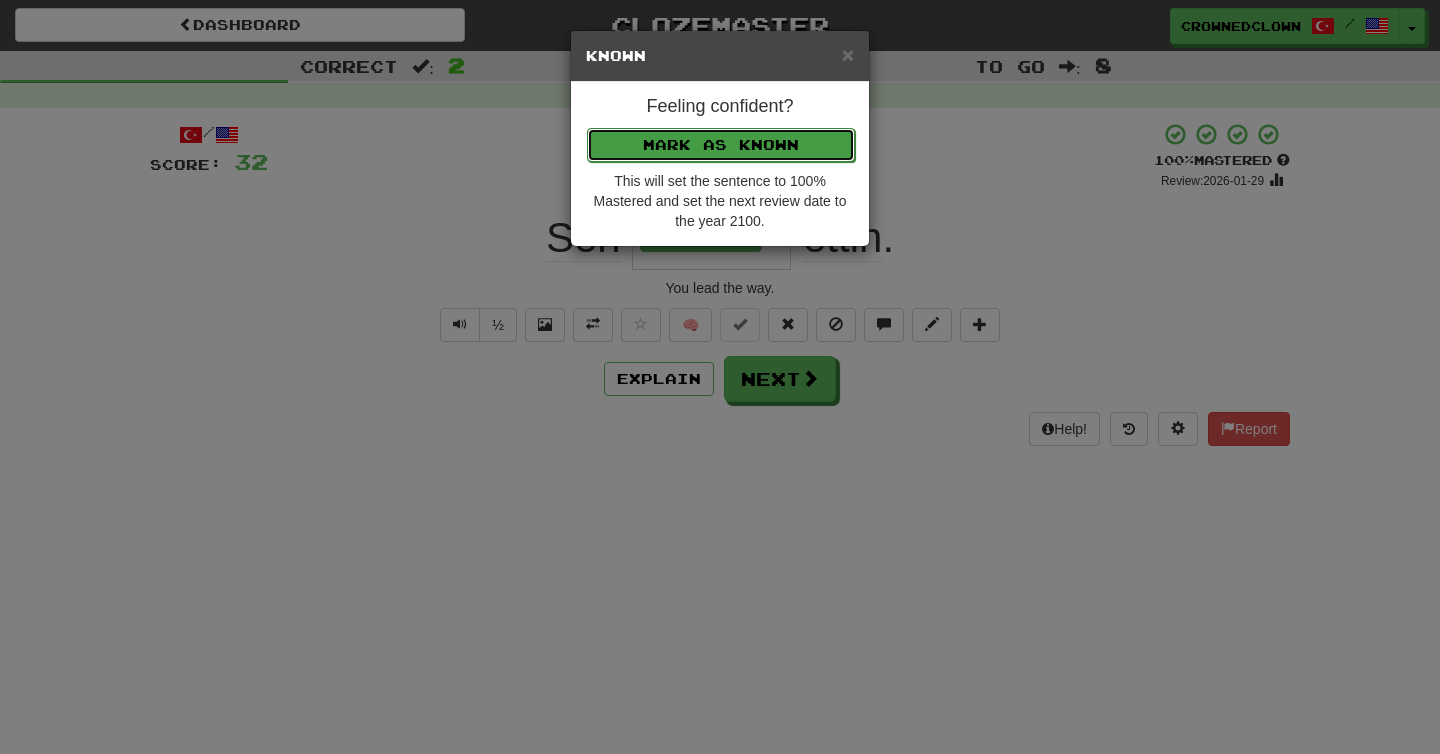 click on "Mark as Known" at bounding box center [721, 145] 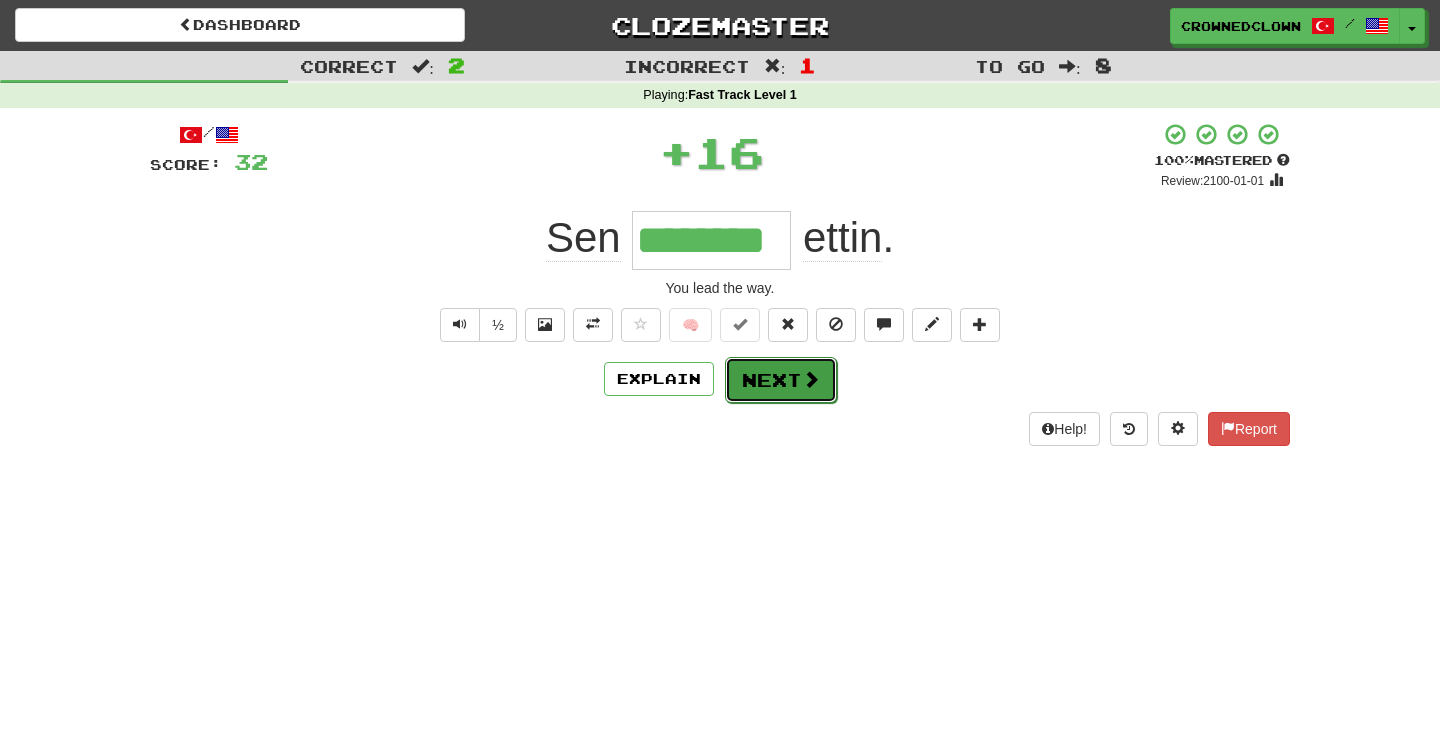 click on "Next" at bounding box center (781, 380) 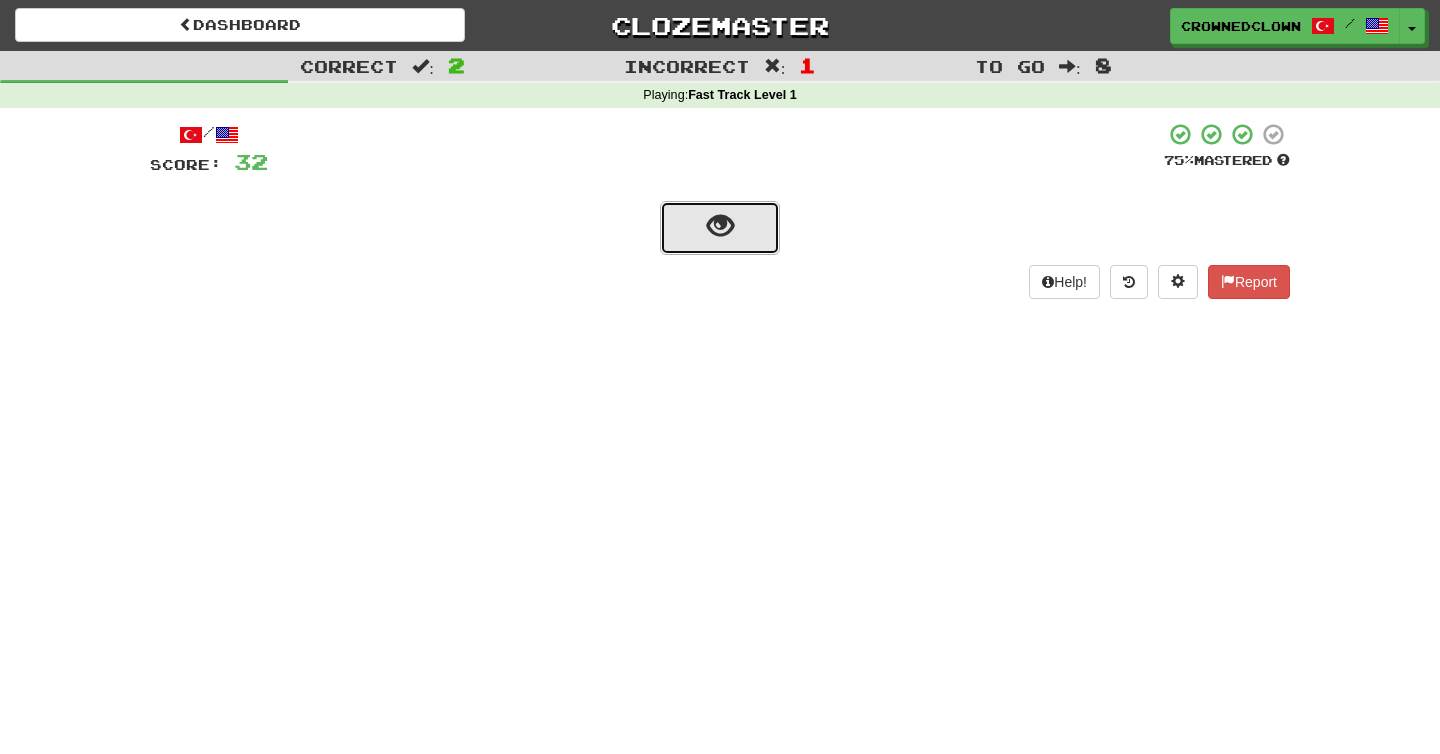 click at bounding box center (720, 226) 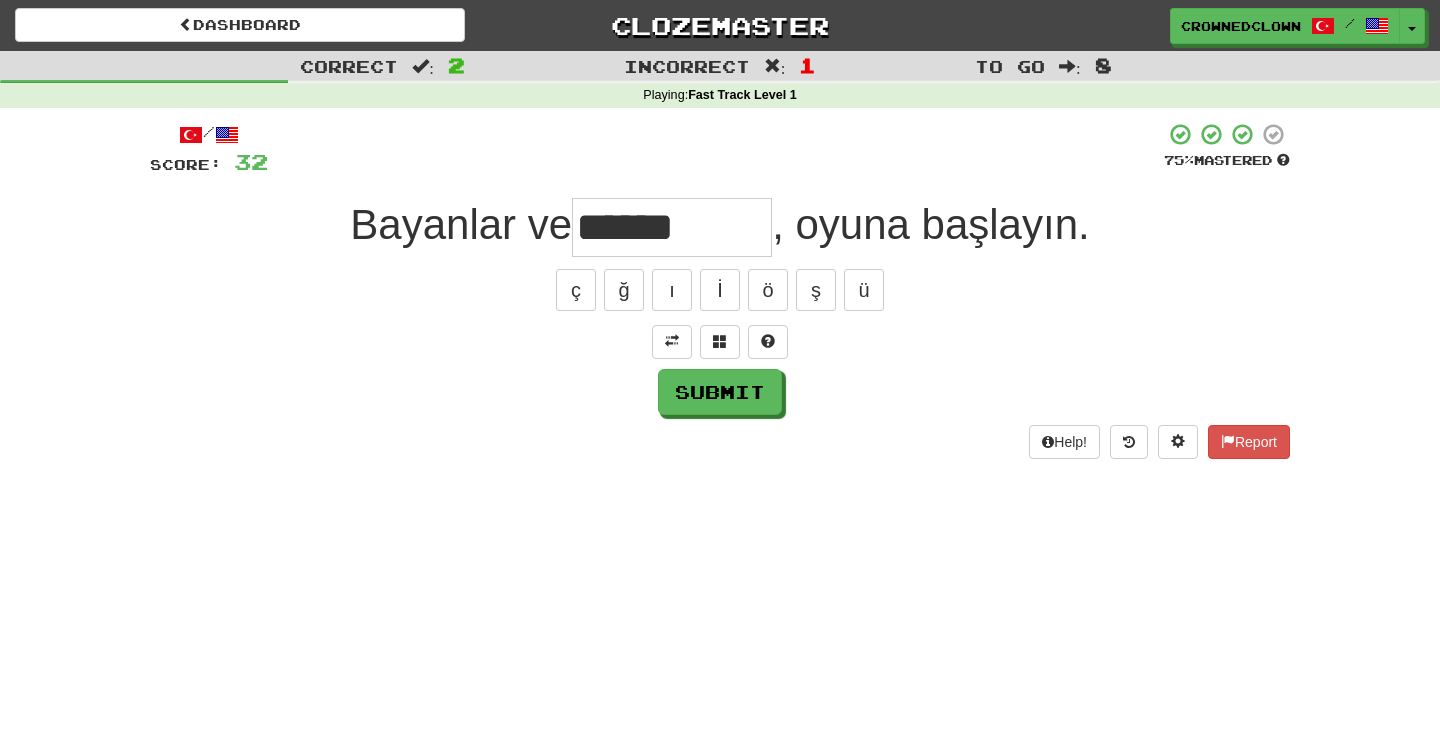 type on "******" 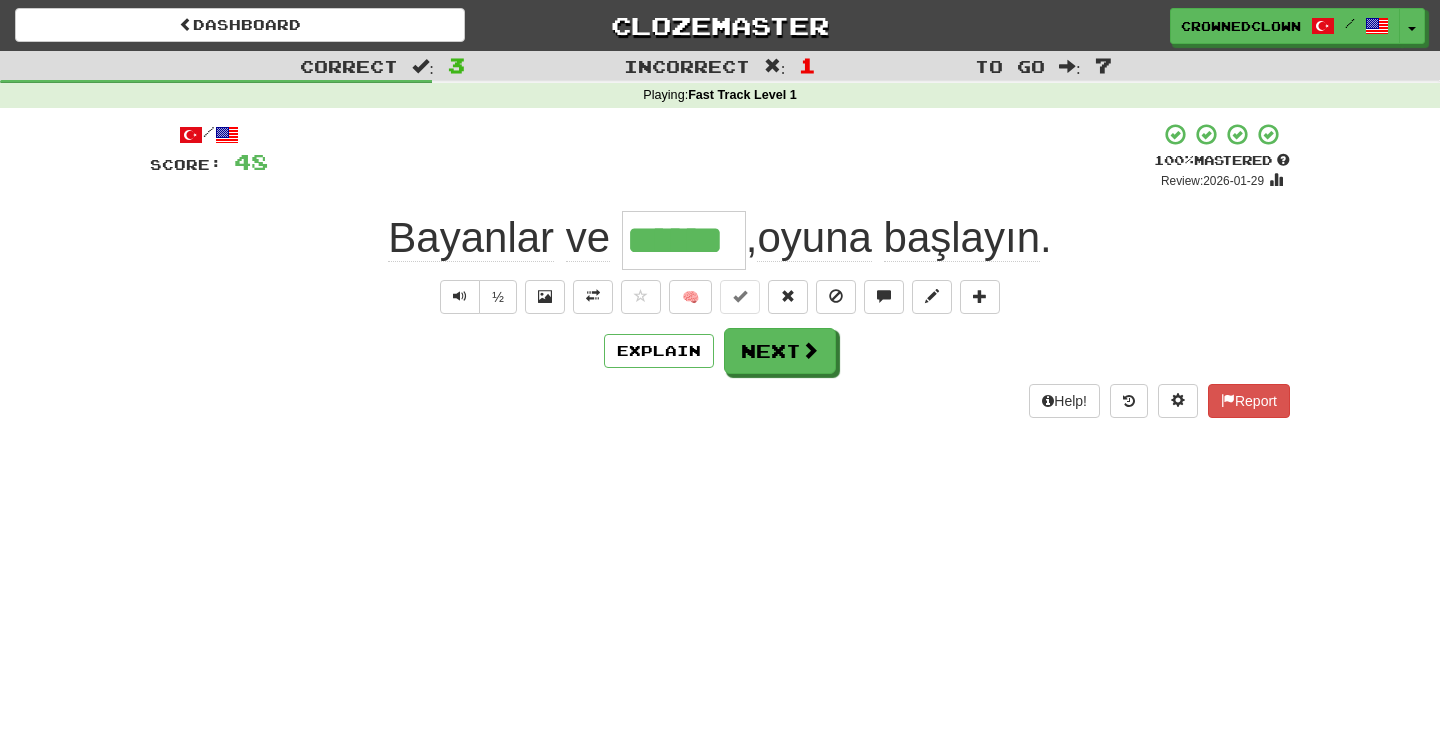 click on "/  Score:   48 + 16 100 %  Mastered Review:  2026-01-29 Bayanlar   ve   ****** ,  oyuna   başlayın . ½ 🧠 Explain Next  Help!  Report" at bounding box center [720, 270] 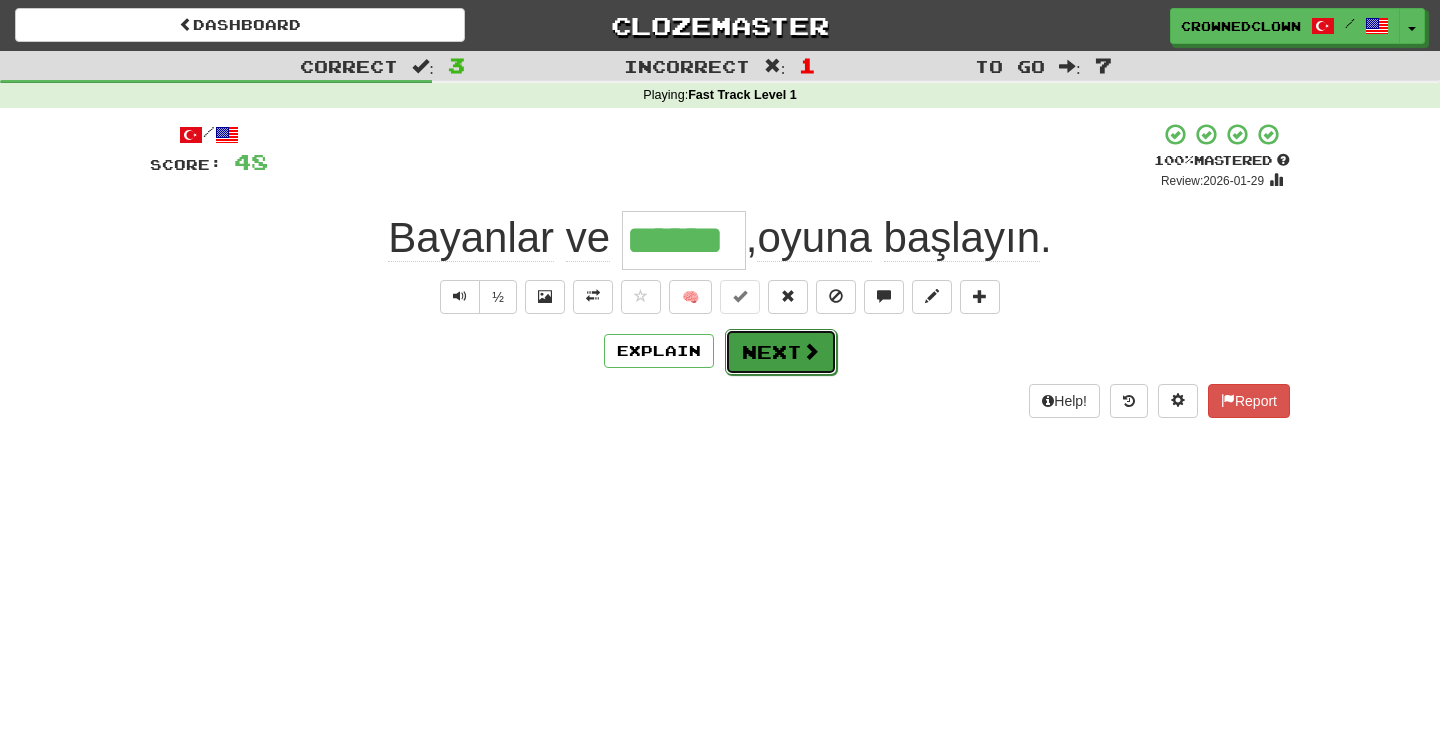 click on "Next" at bounding box center (781, 352) 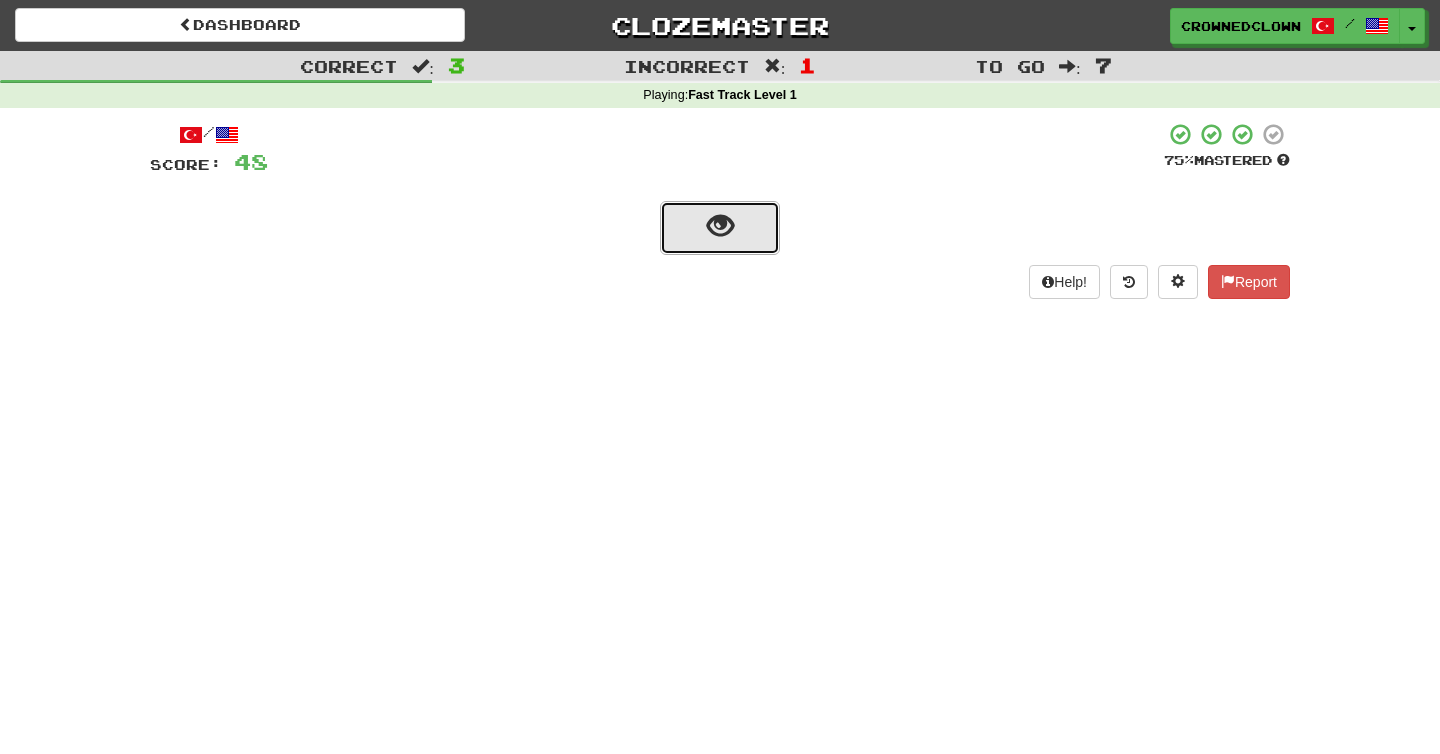 click at bounding box center [720, 228] 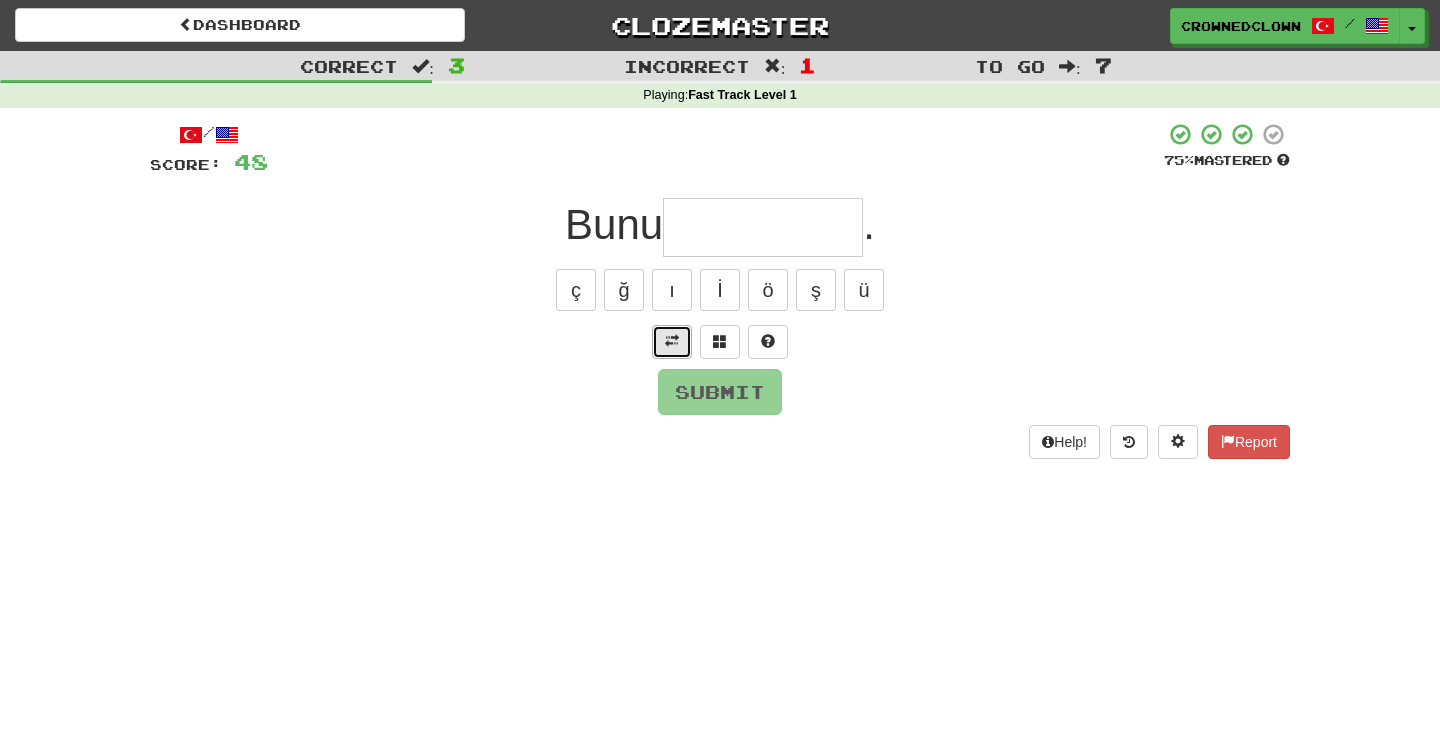 click at bounding box center [672, 341] 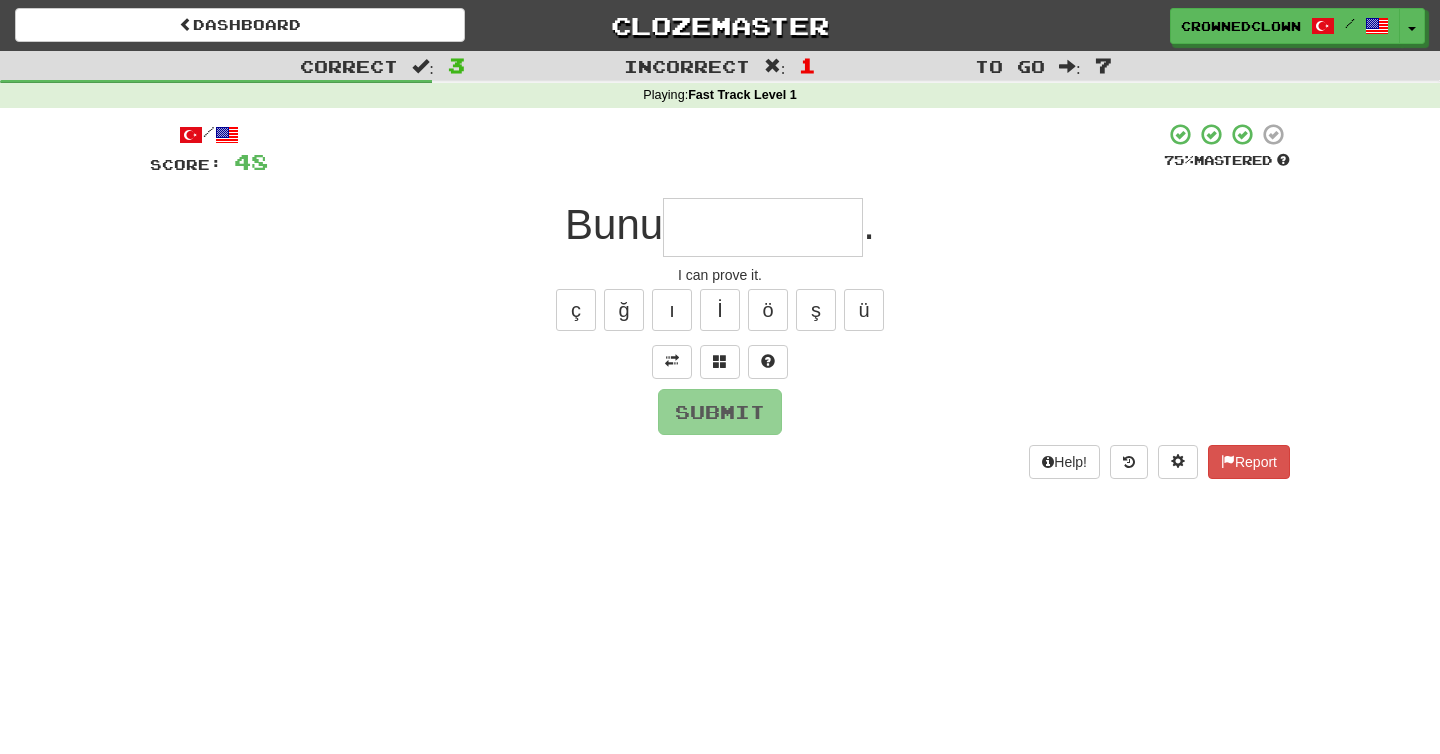 click at bounding box center [763, 227] 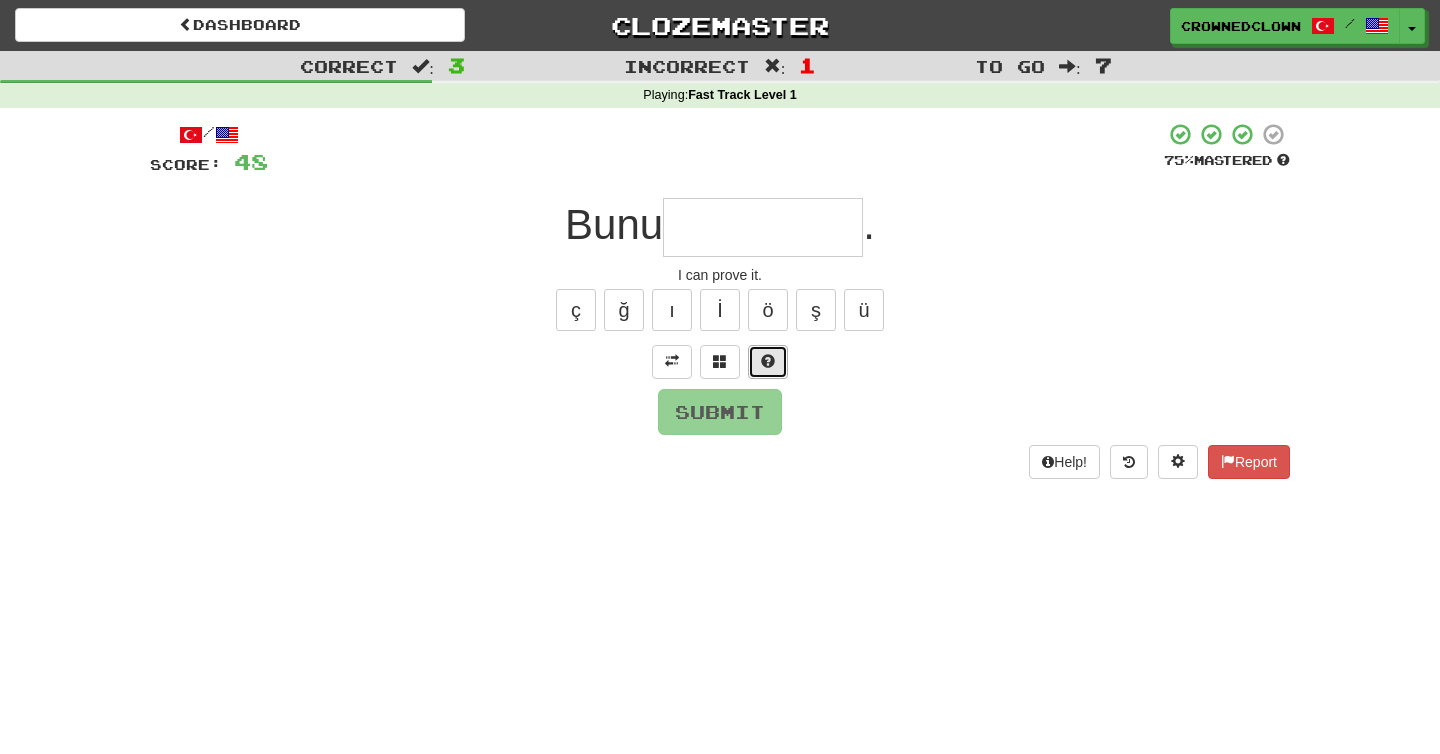 click at bounding box center [768, 361] 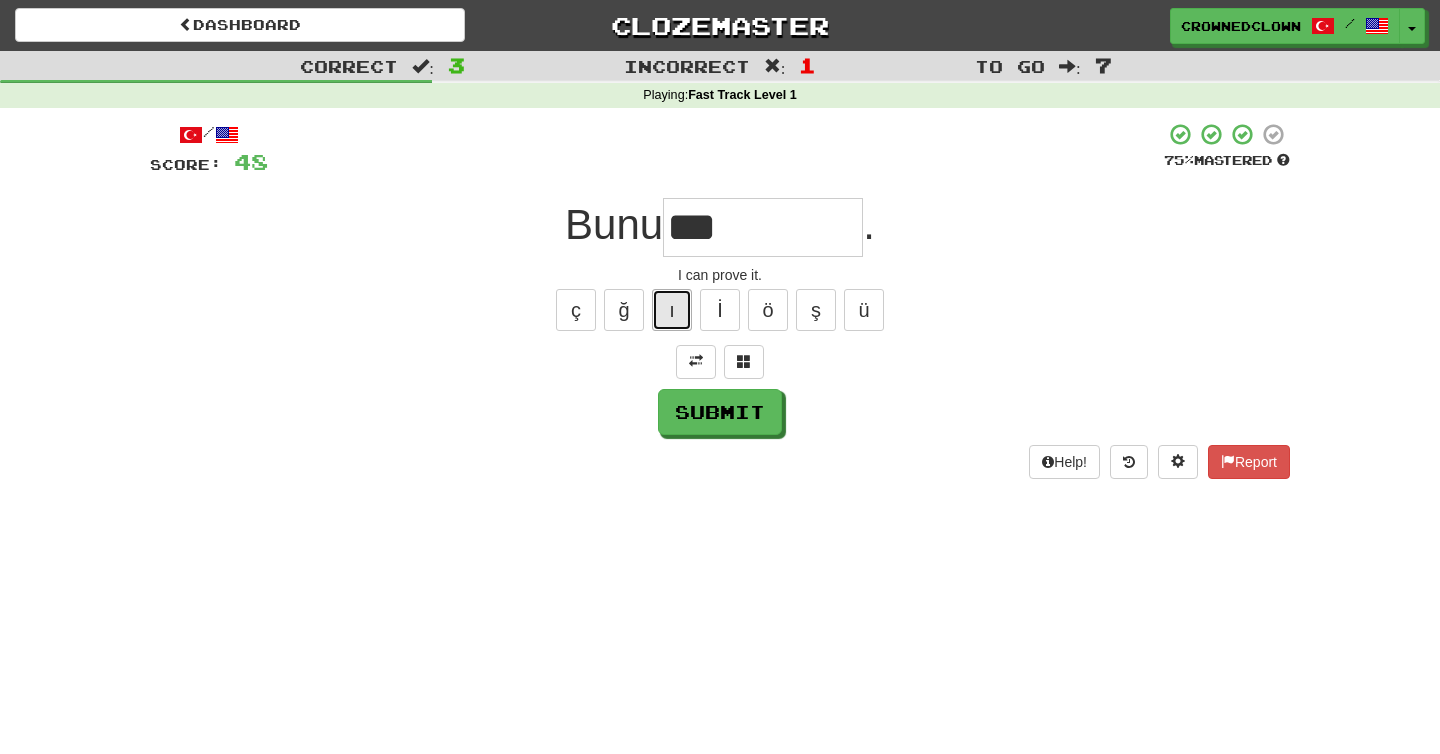 click on "ı" at bounding box center [672, 310] 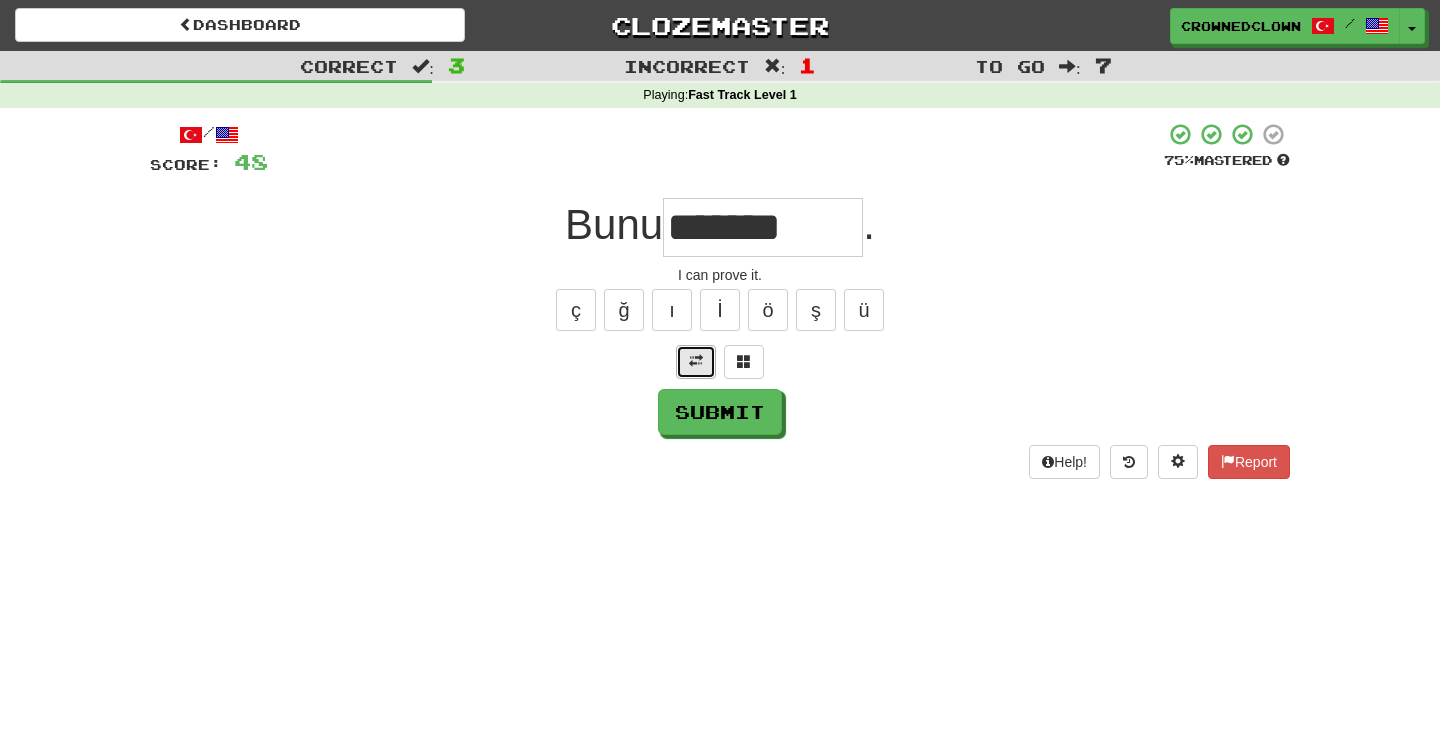 click at bounding box center (696, 361) 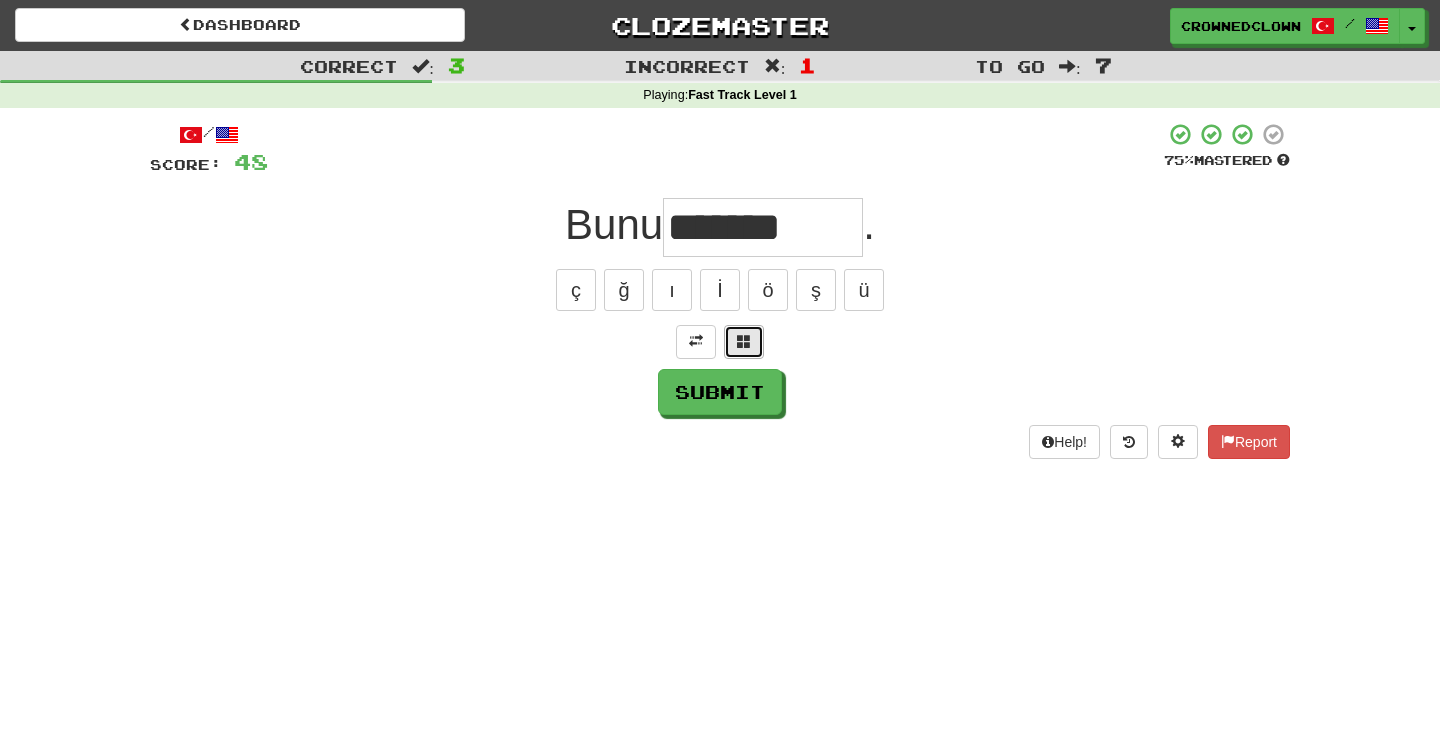 click at bounding box center (744, 341) 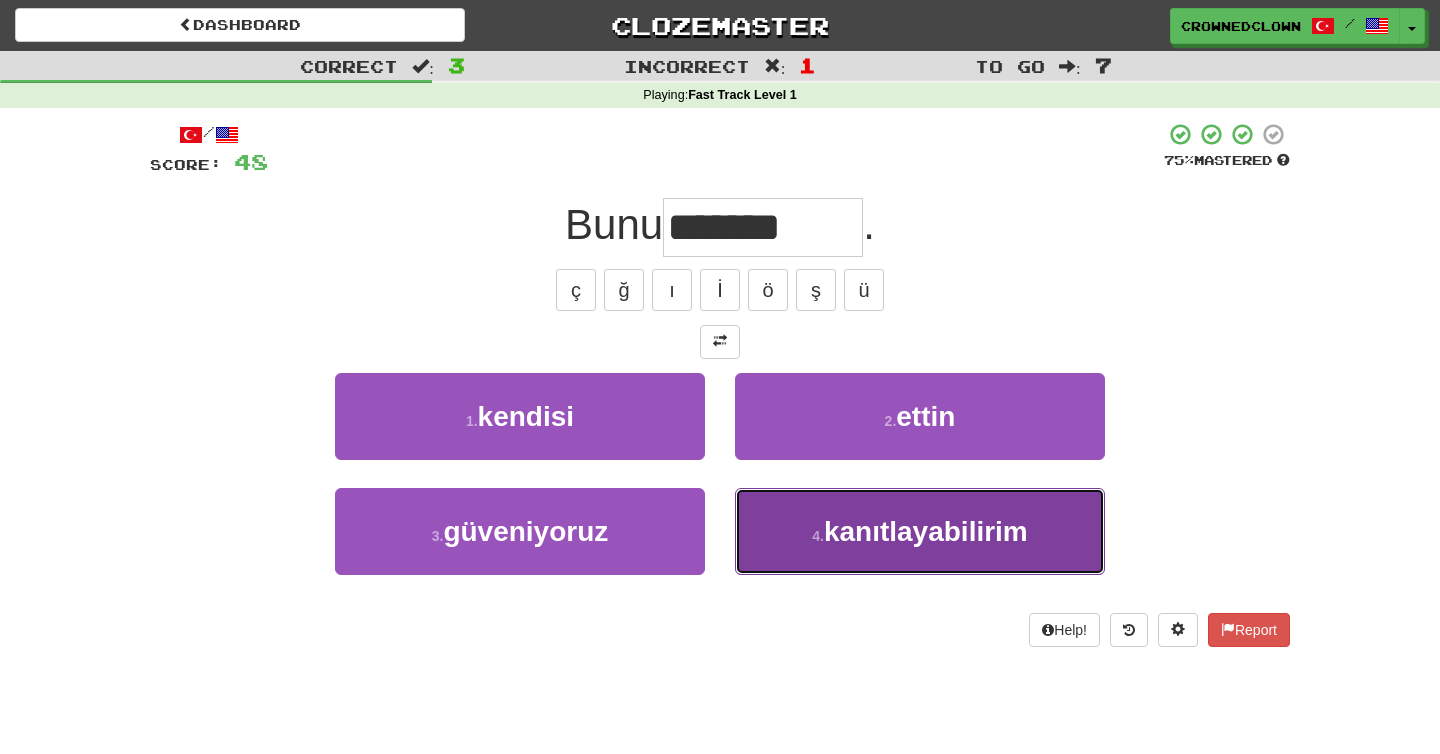 click on "kanıtlayabilirim" at bounding box center [926, 531] 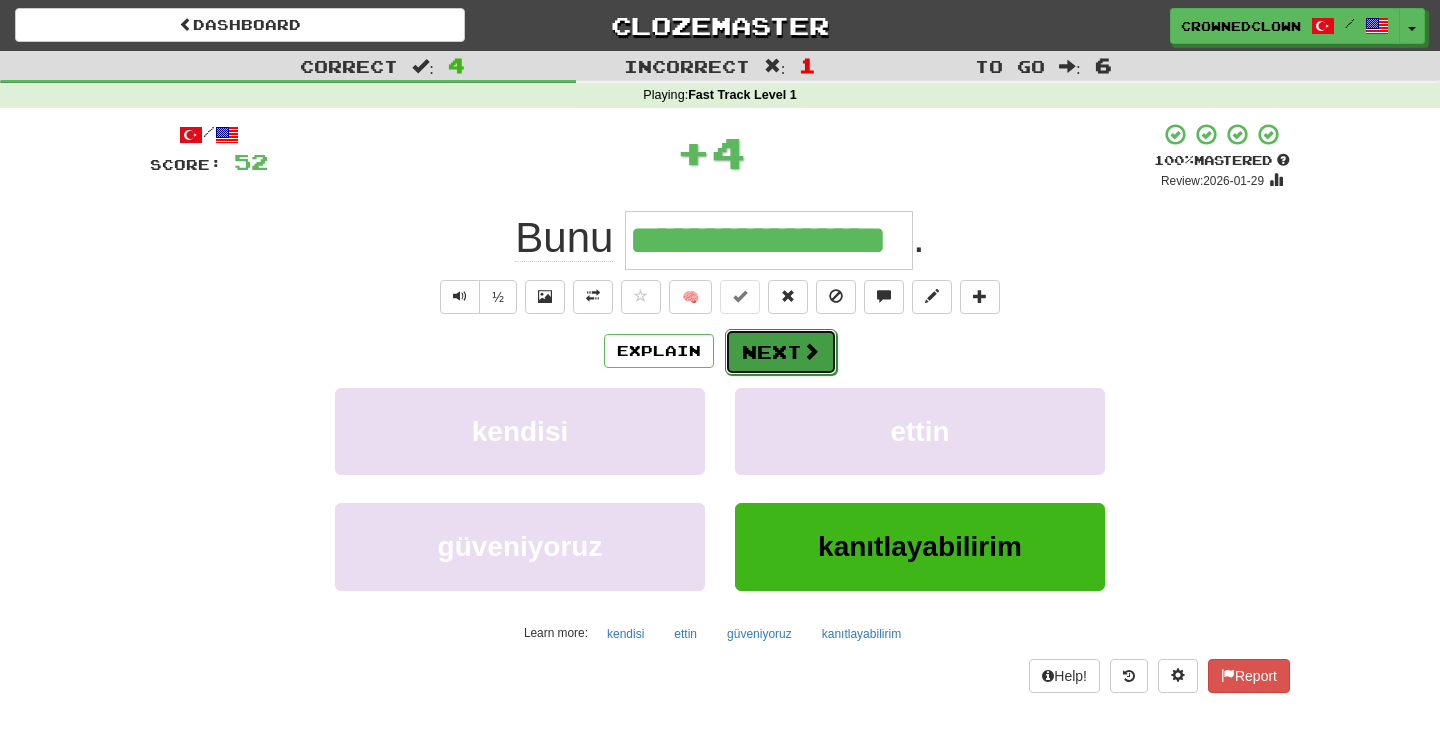 click at bounding box center [811, 351] 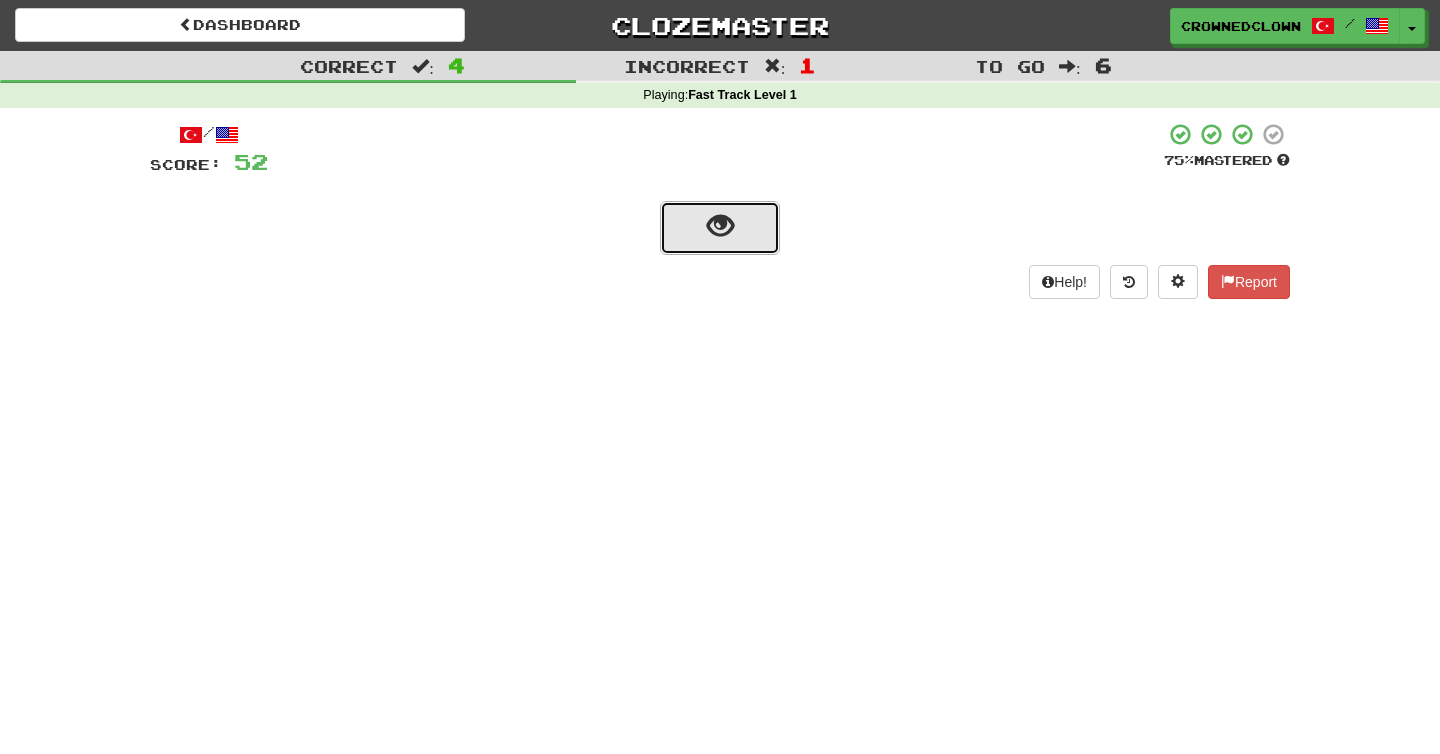 click at bounding box center (720, 228) 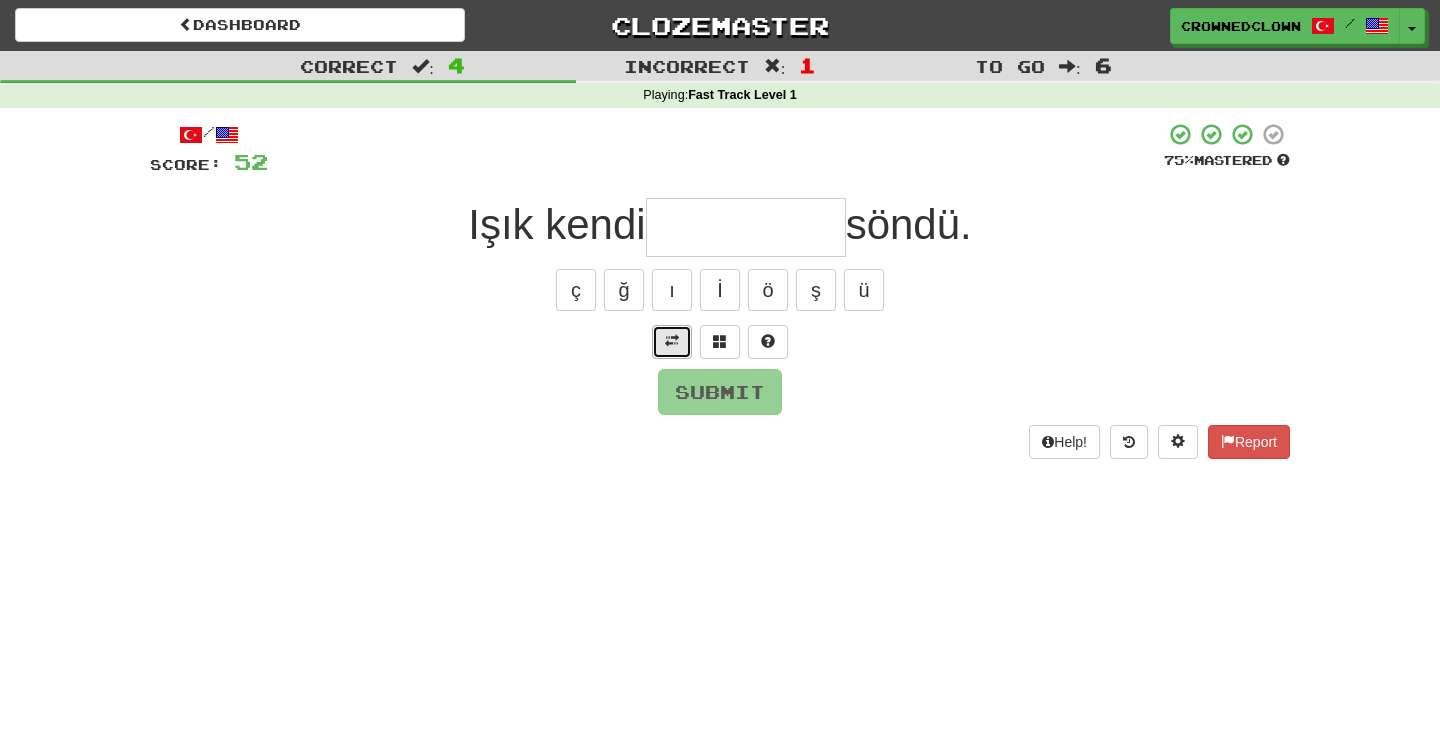 click at bounding box center [672, 341] 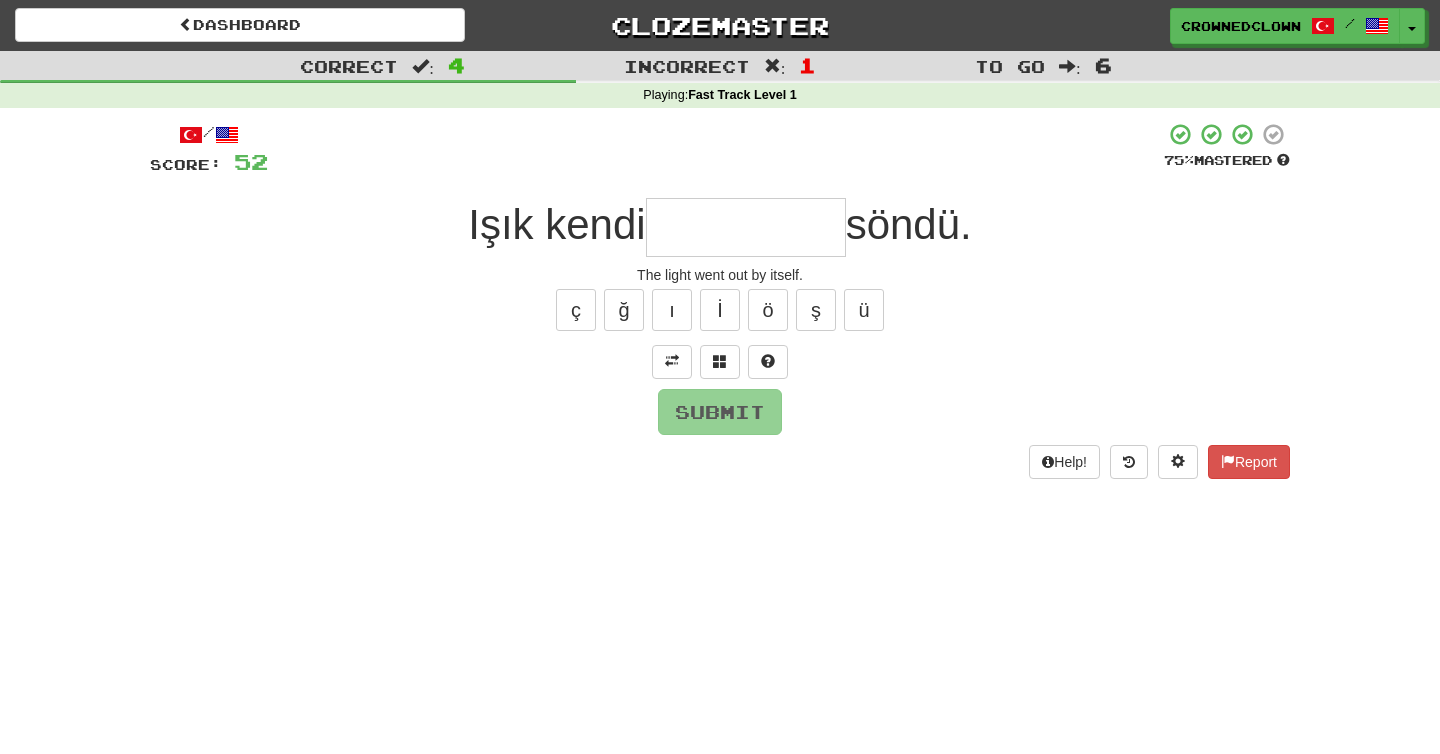 click at bounding box center (746, 227) 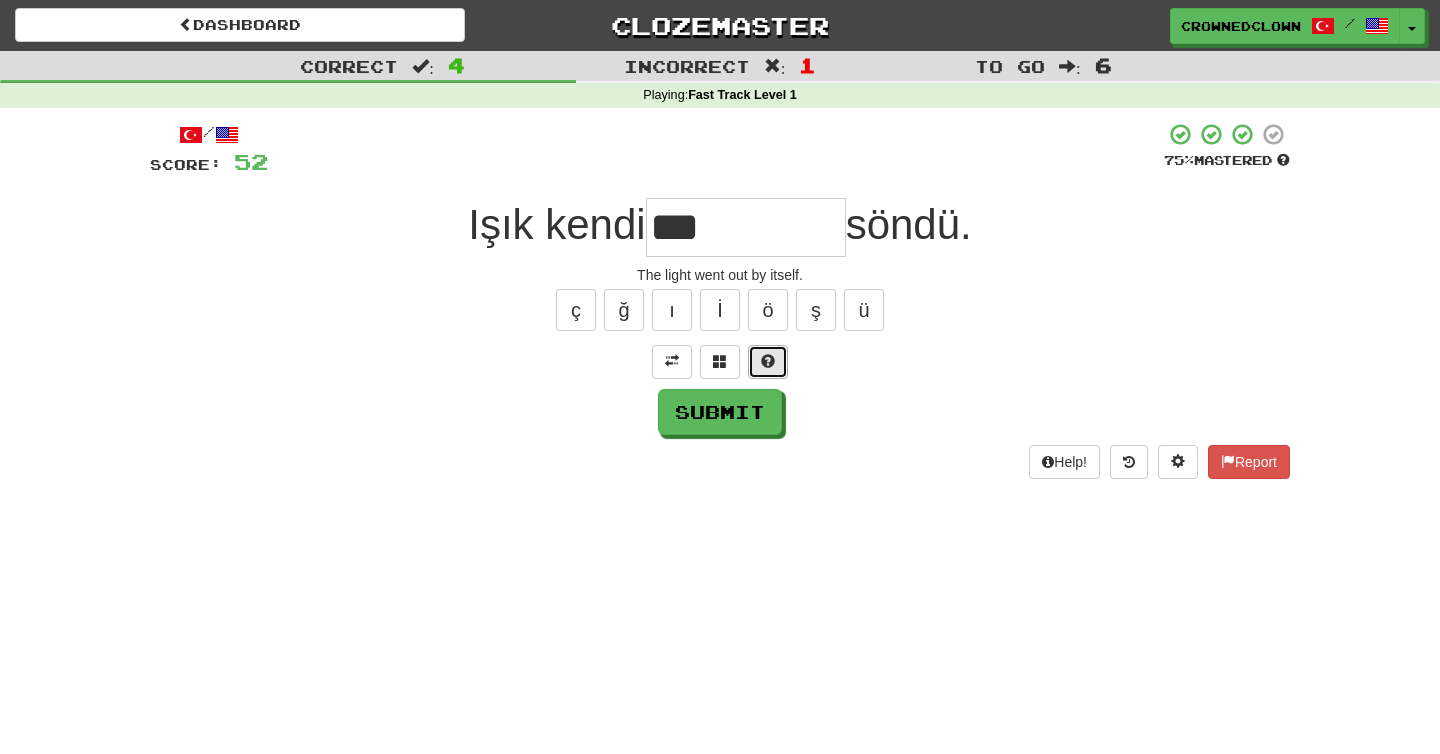 click at bounding box center (768, 361) 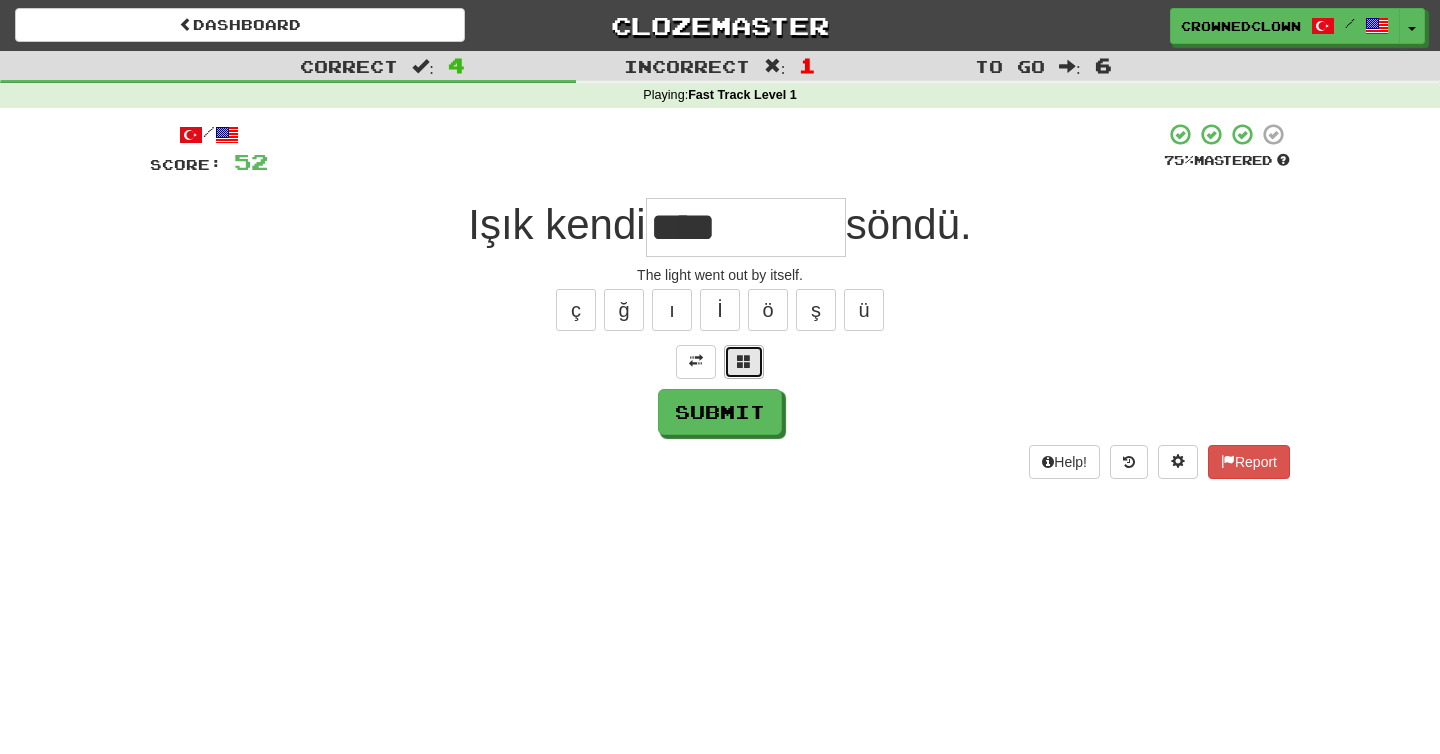 click at bounding box center [744, 362] 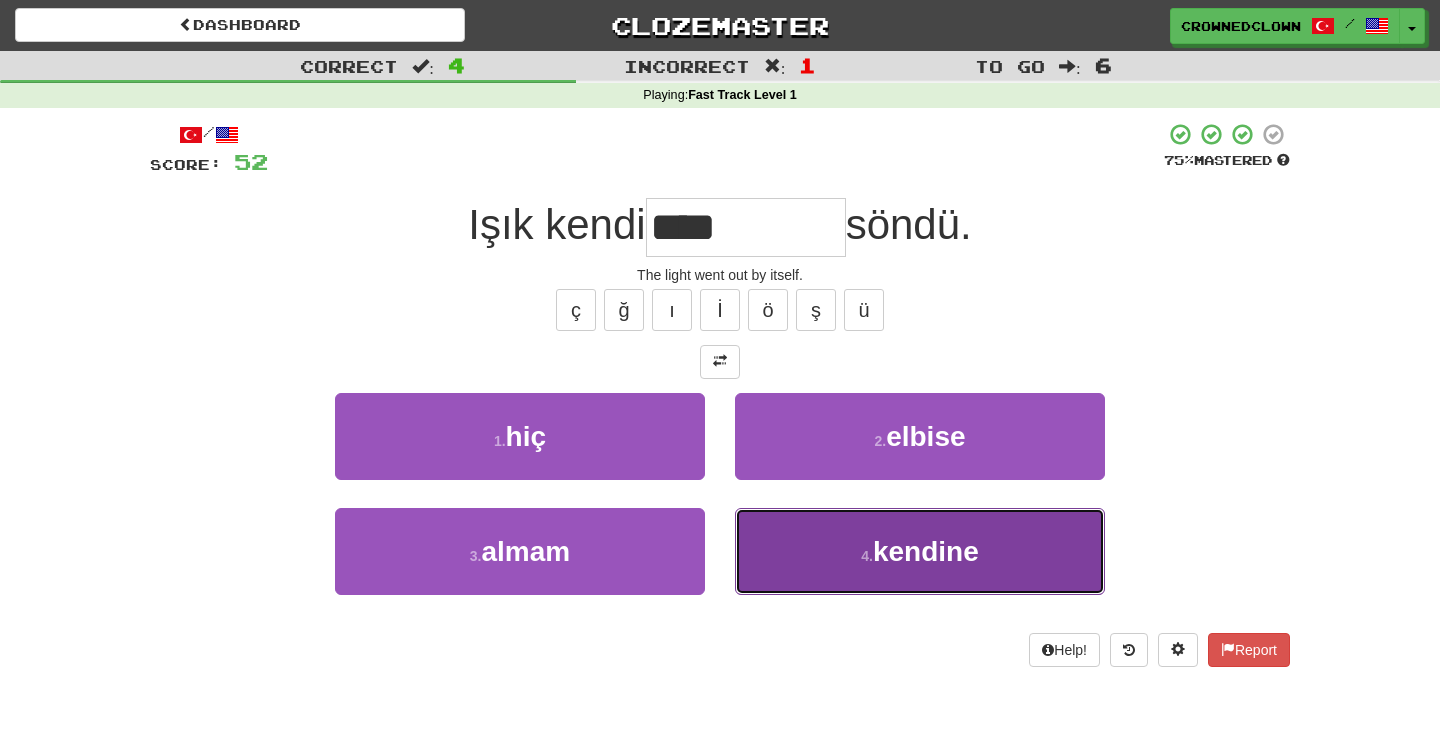 click on "4 .  kendine" at bounding box center (920, 551) 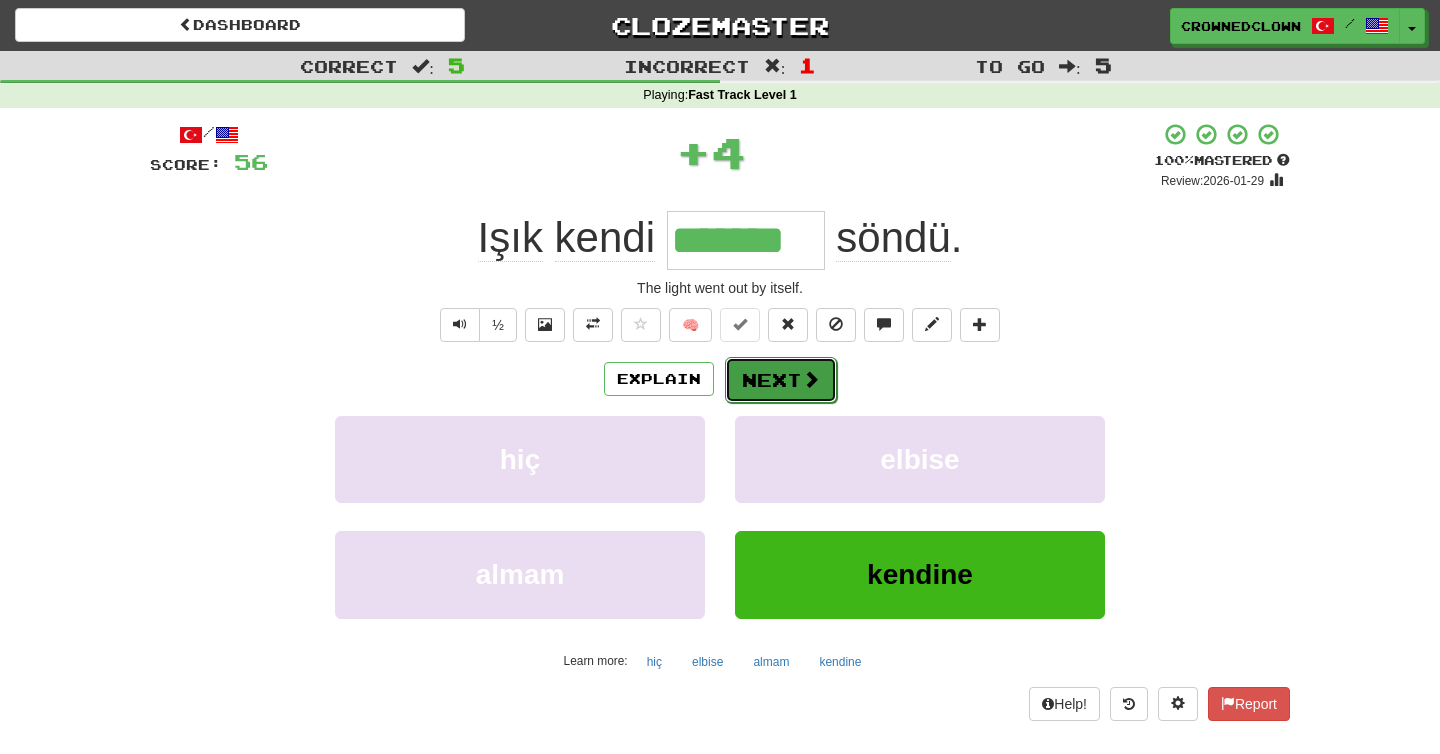 click on "Next" at bounding box center [781, 380] 